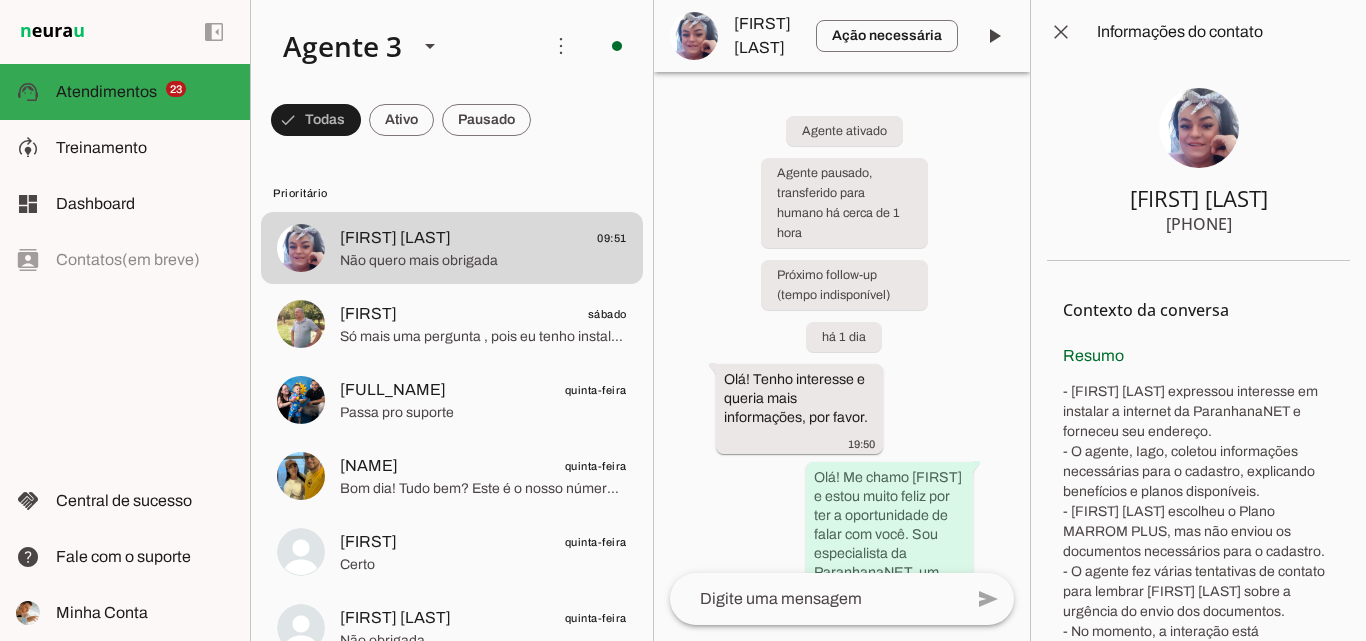 scroll, scrollTop: 0, scrollLeft: 0, axis: both 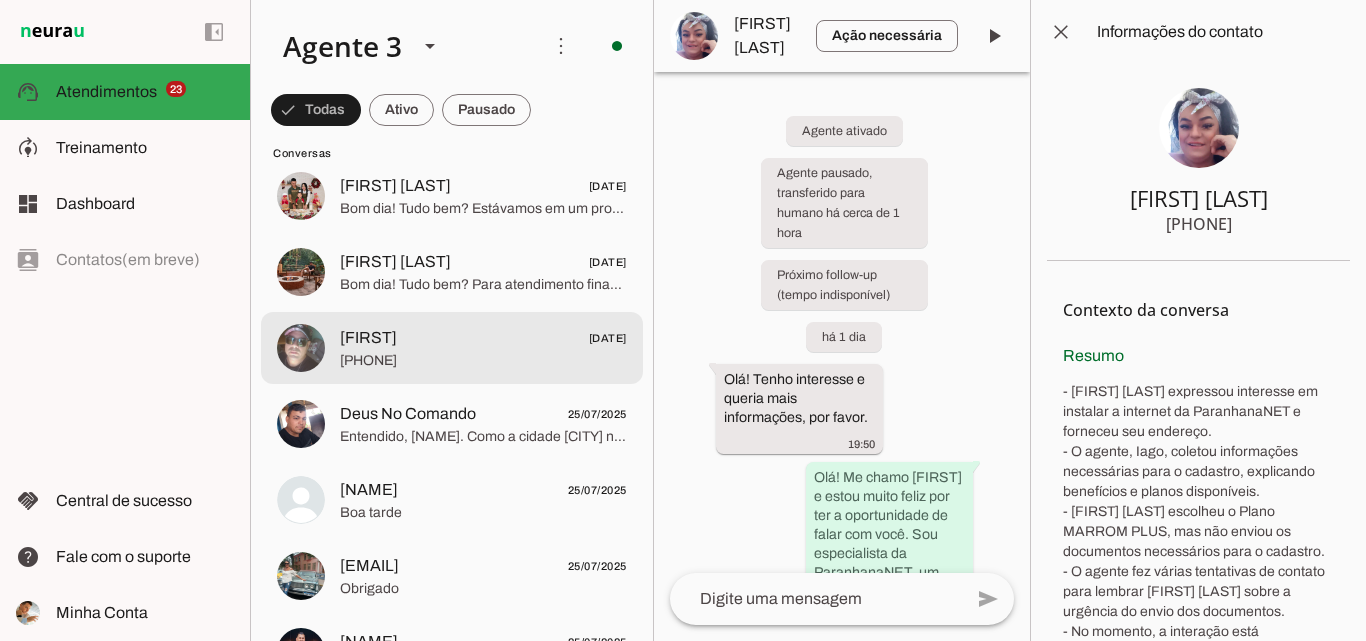 click on "[PHONE]" 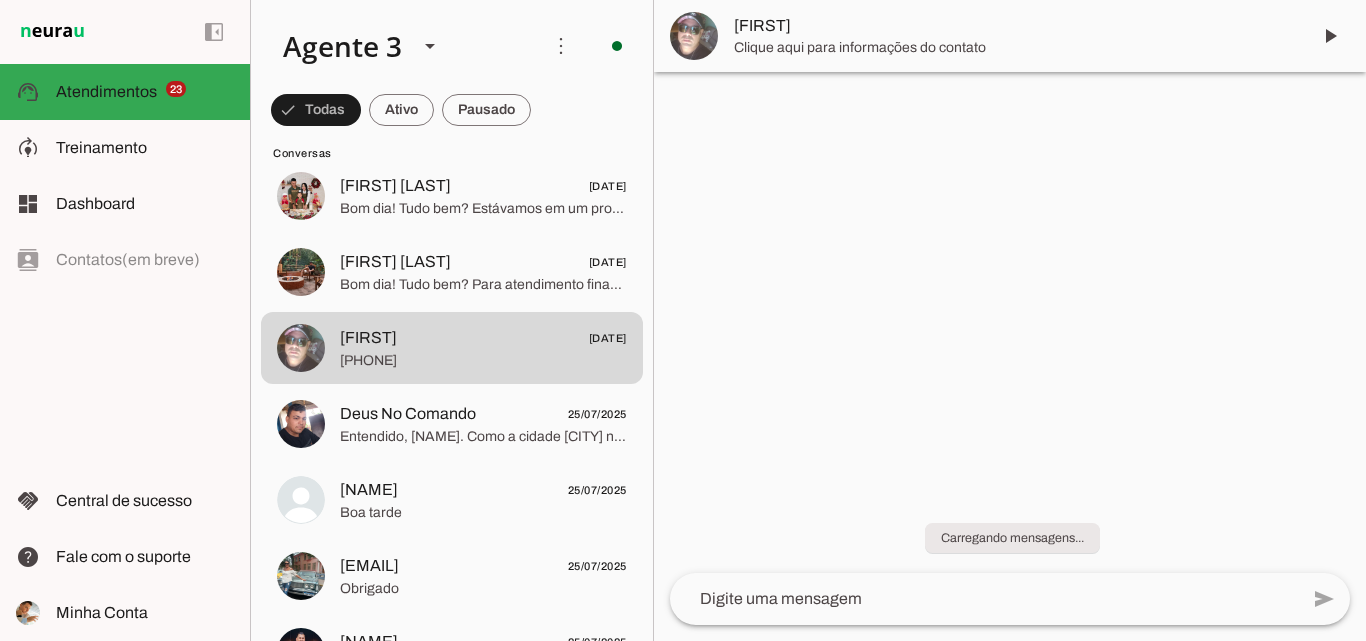 click on "Clique aqui para informações do contato" at bounding box center (1014, 48) 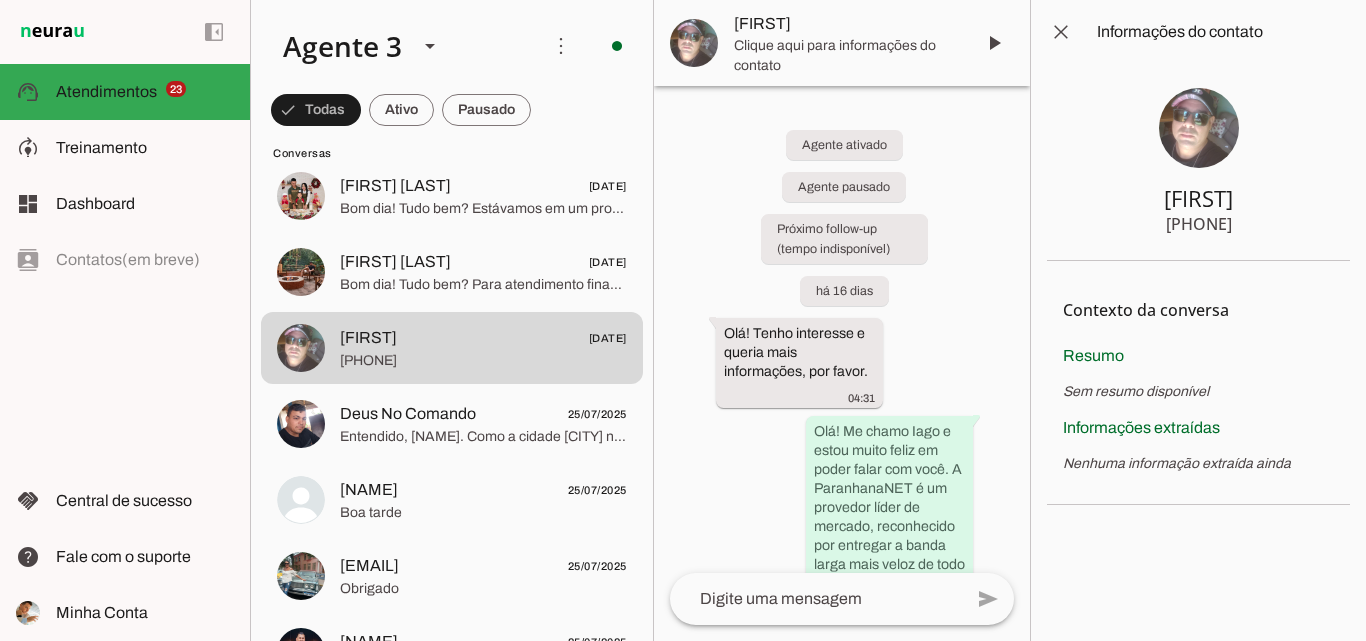 type 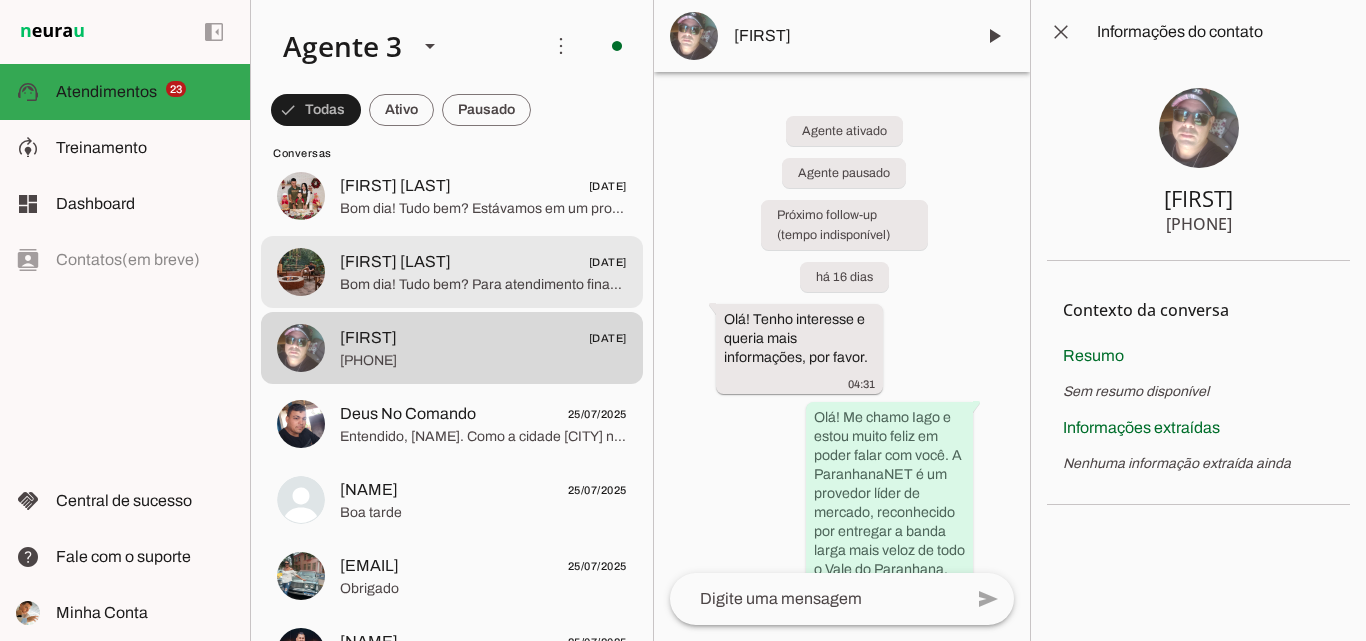click on "[FIRST] [LAST]
26/07/2025" 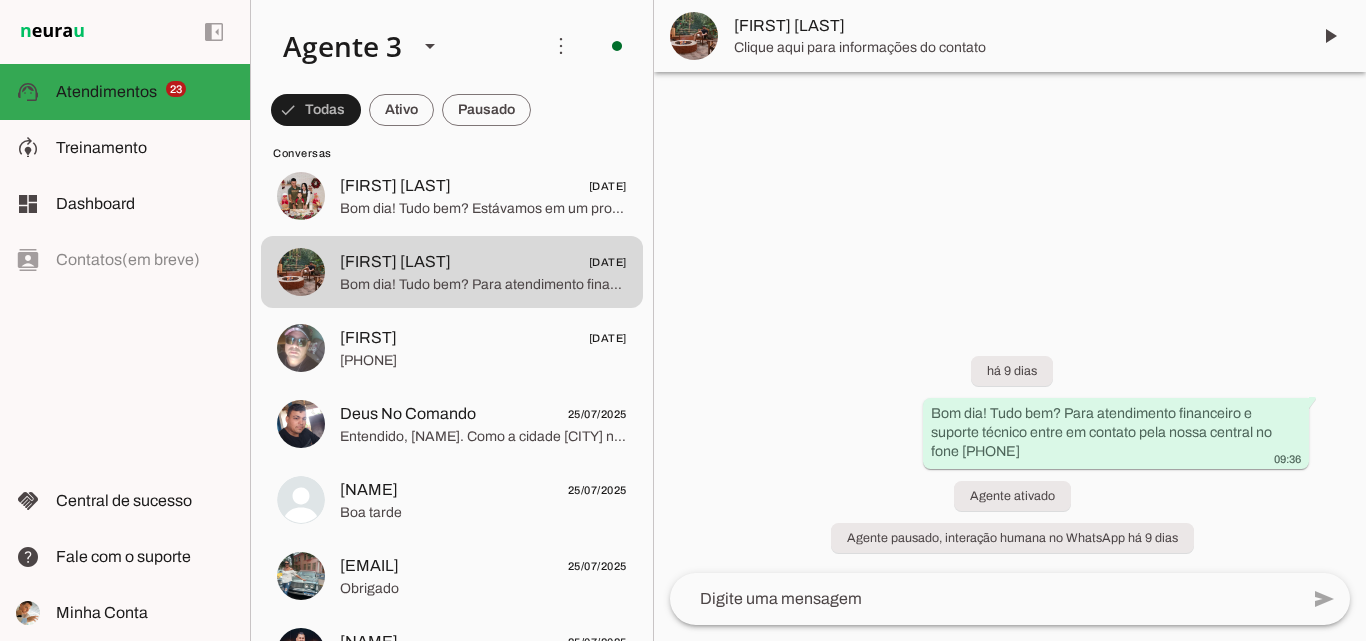 click on "Clique aqui para informações do contato" at bounding box center [1014, 48] 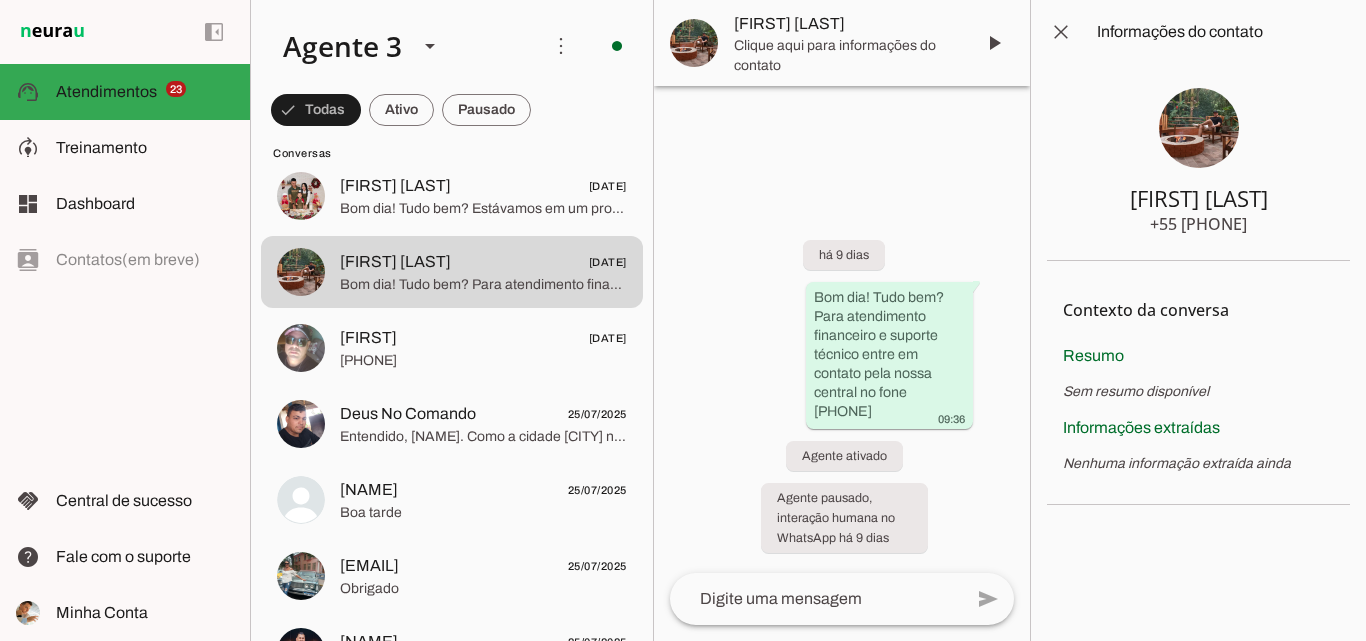 type 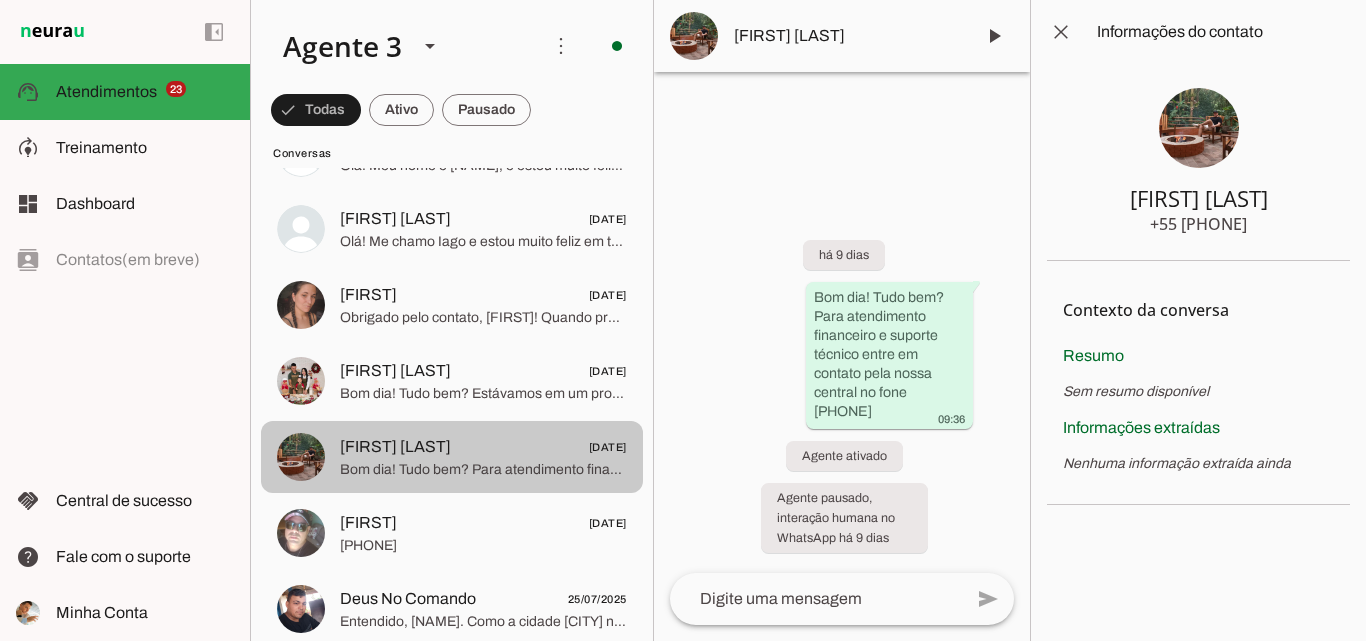 scroll, scrollTop: 11440, scrollLeft: 0, axis: vertical 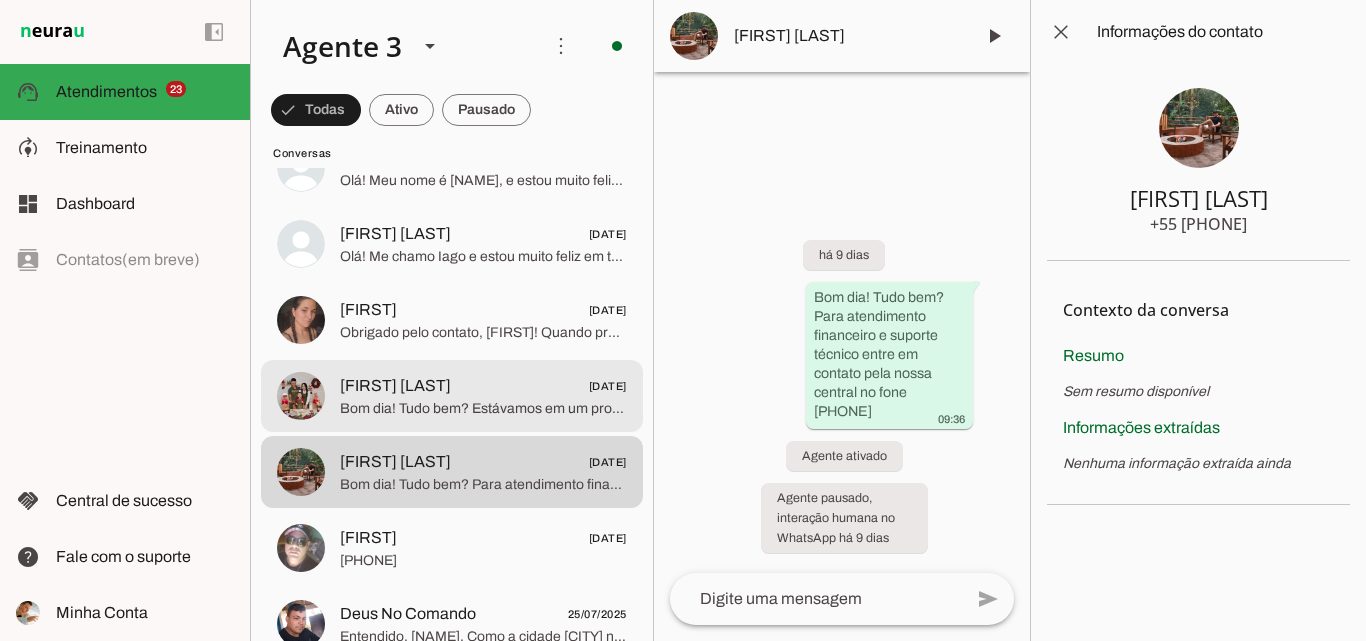 click on "[FIRST] [LAST]
[DATE]" 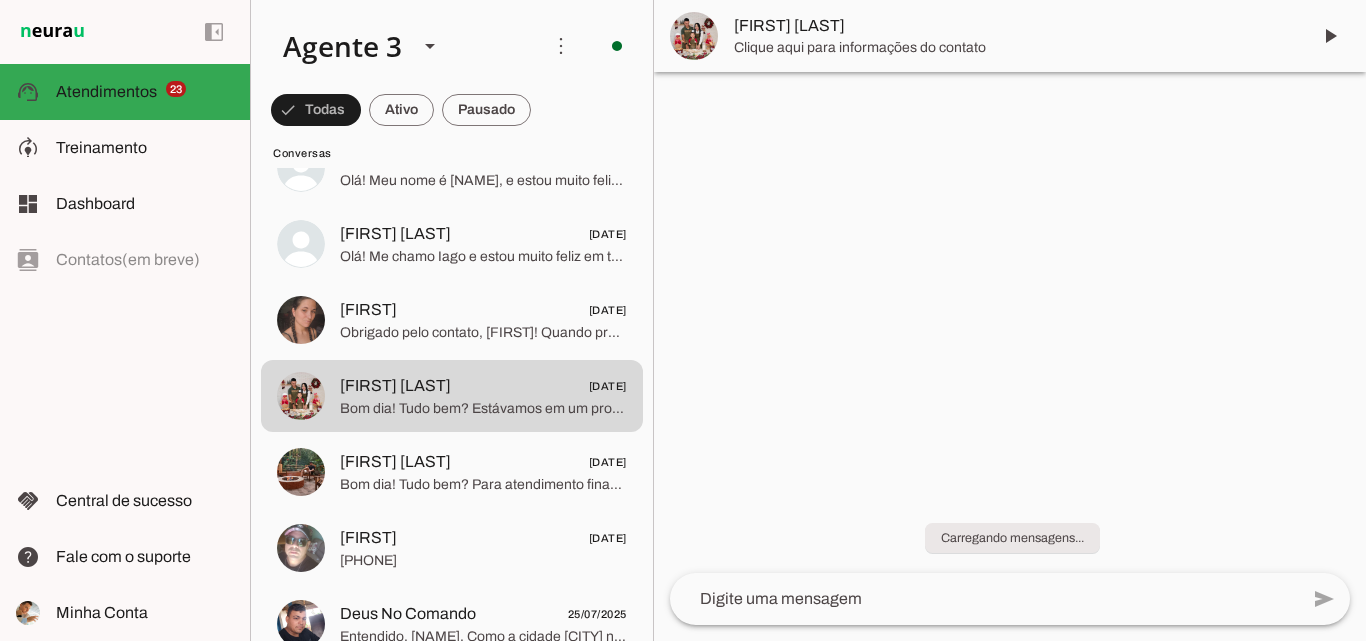 click on "[FIRST] [LAST]" at bounding box center (1014, 26) 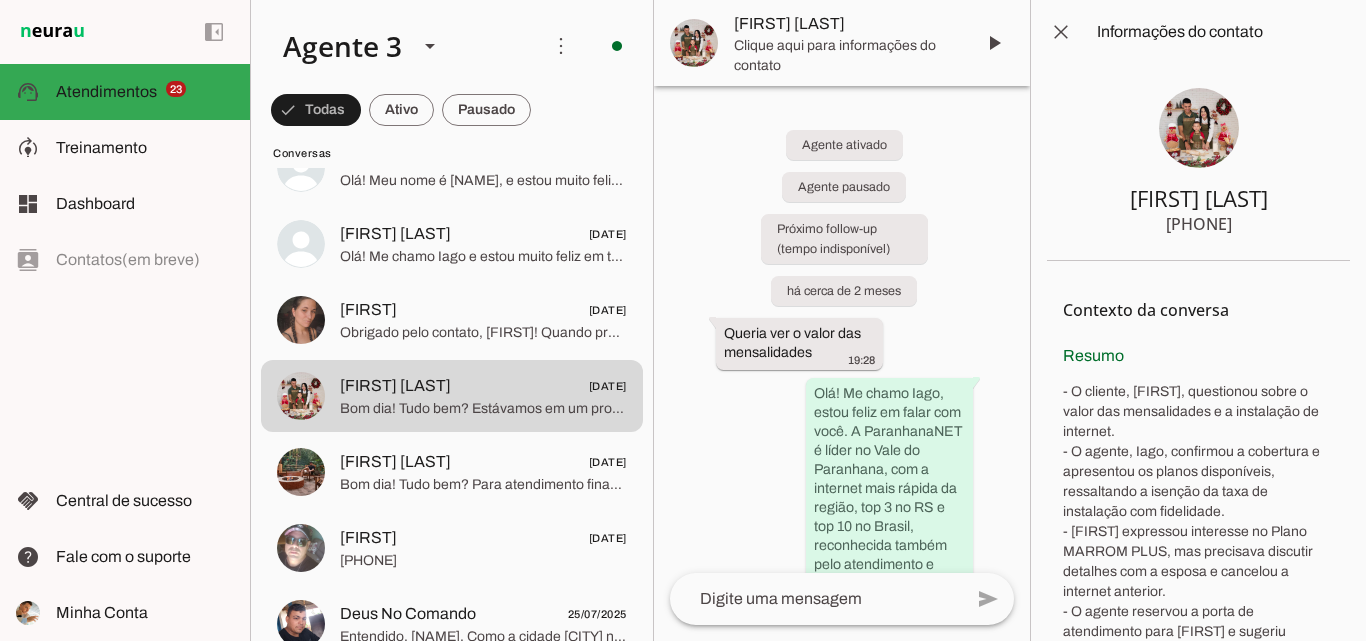 type 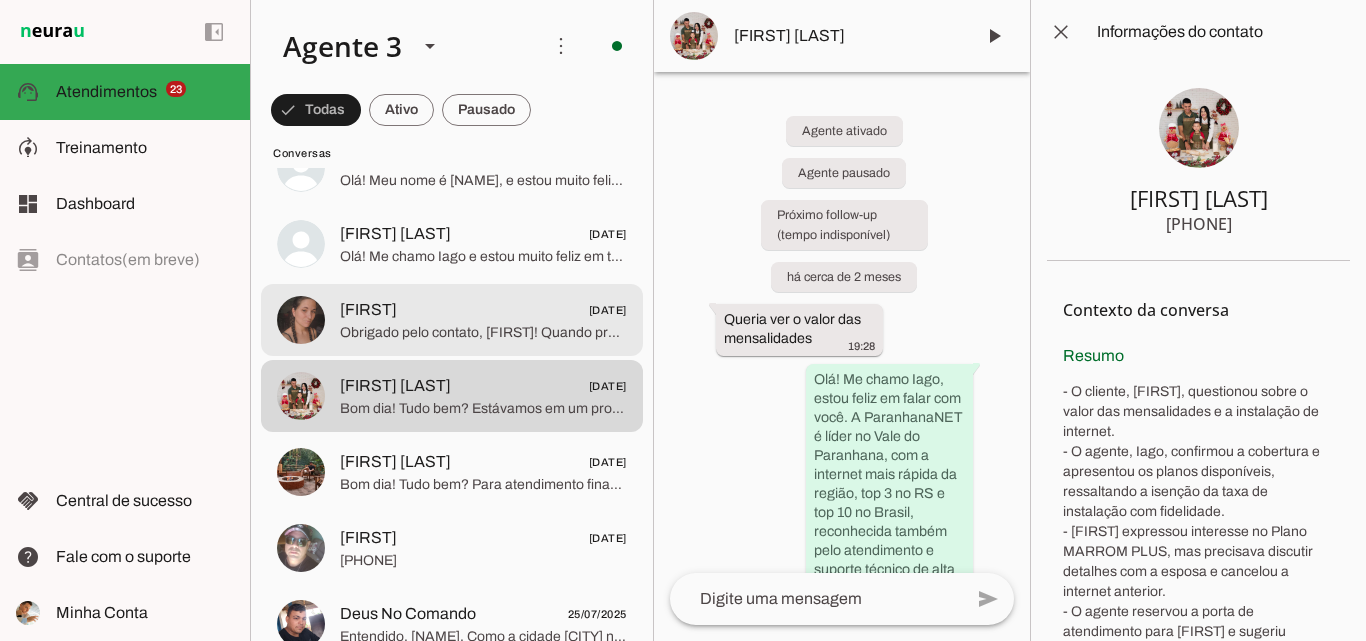 click on "Obrigado pelo contato, [FIRST]! Quando precisar, estaremos aqui para ajudar. Tenha um ótimo dia!" 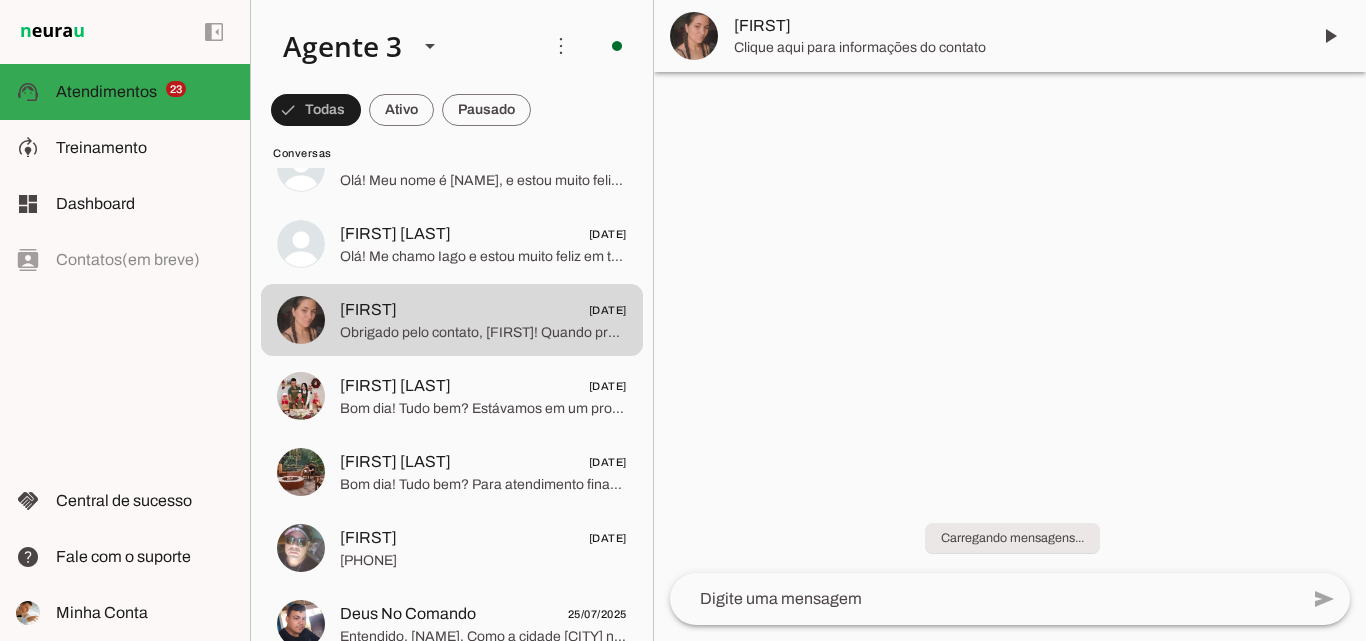 click on "[FIRST]" at bounding box center (1014, 26) 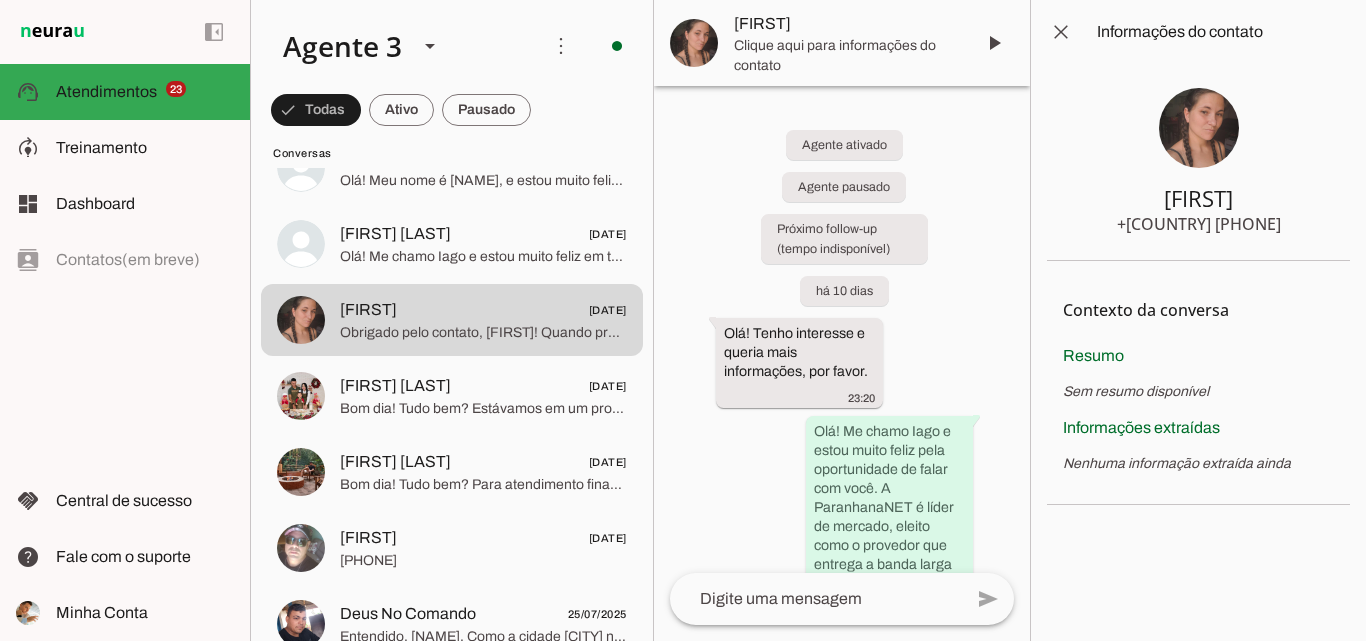 type 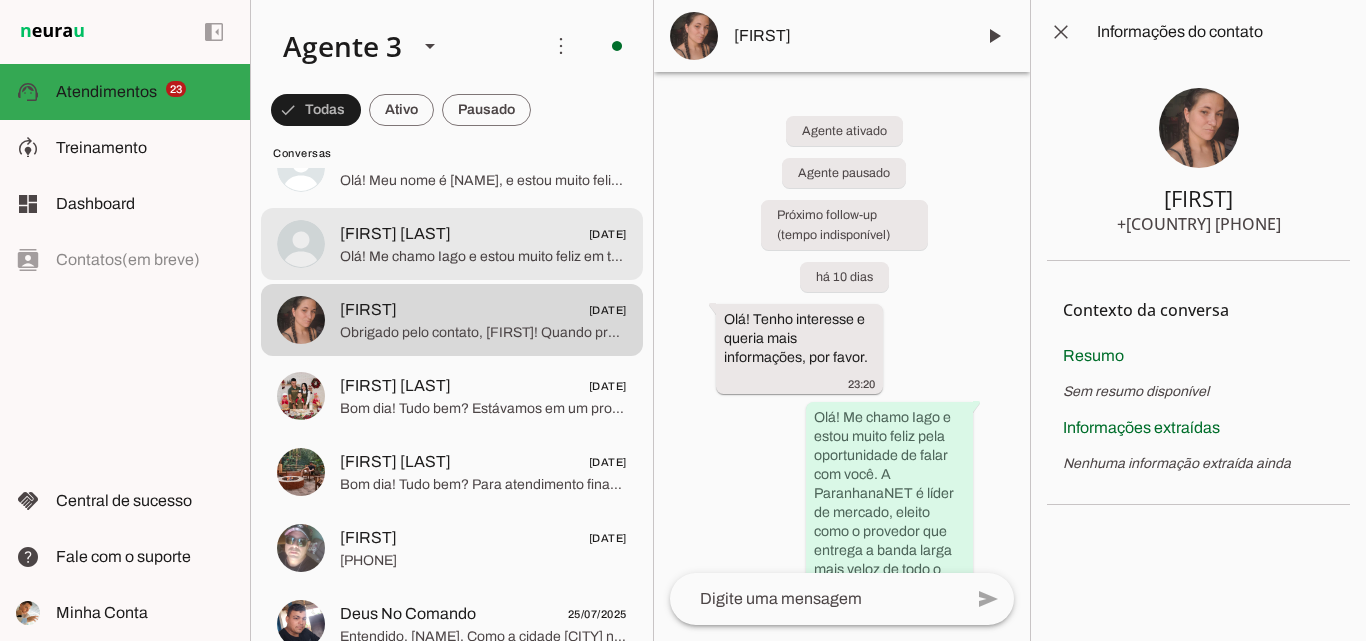 click on "Olá! Me chamo Iago e estou muito feliz em ter a oportunidade de falar com você. Sou representante da ParanhanaNET, um provedor líder de mercado, eleito como o provedor que entrega a banda larga mais veloz de todo o Vale do Paranhana. Estamos no top 3 do ranking de velocidade de internet no Rio Grande do Sul e no Top 10 do Brasil, segundo o site minhaconexao.com.br. Também somos reconhecidos como o melhor provedor de internet em qualidade de atendimento e suporte técnico no Vale do Paranhana.
Para começarmos, qual é o seu nome? E poderia me informar o endereço completo onde gostaria de instalar o serviço? Preciso saber rua, número, bairro e cidade para verificar a cobertura e disponibilidade para atender você." 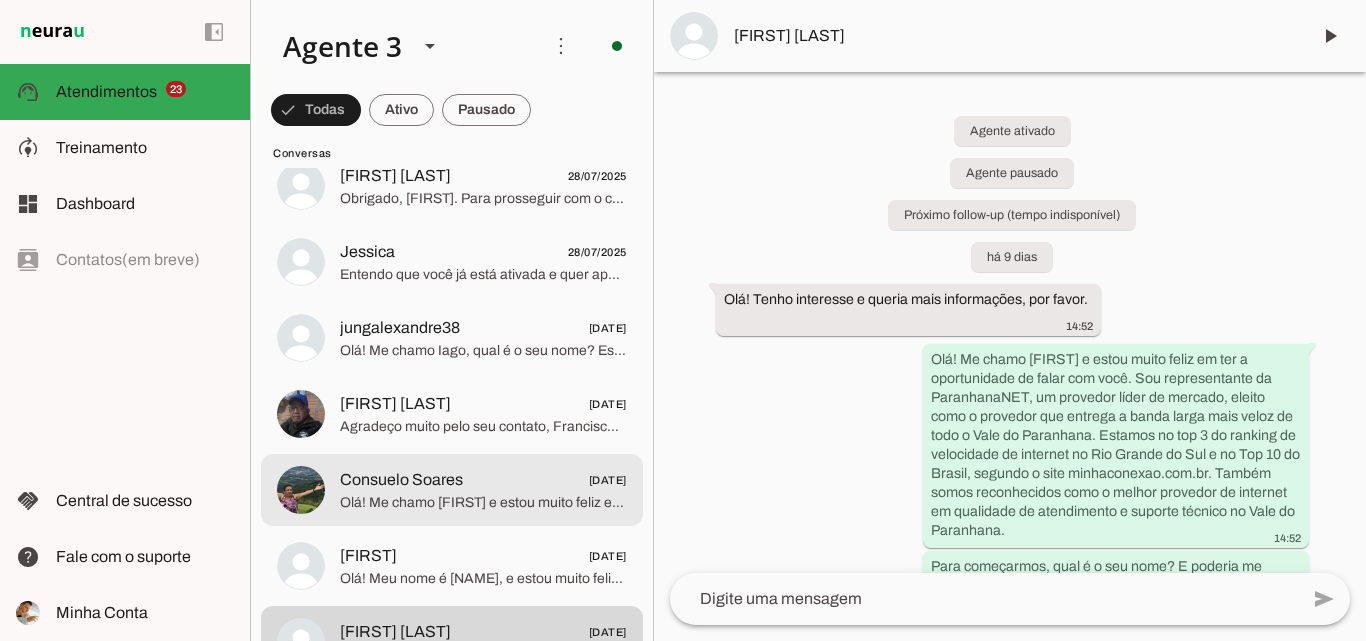 scroll, scrollTop: 11088, scrollLeft: 0, axis: vertical 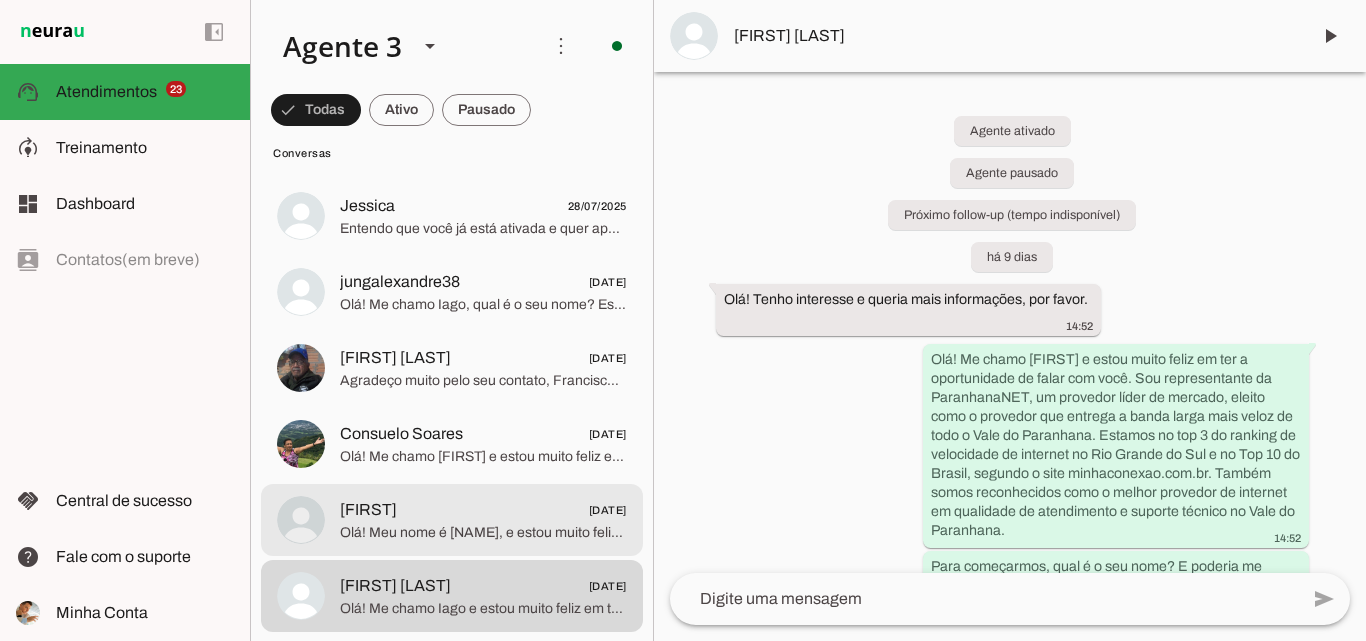 click on "[NAME]
[DATE]" 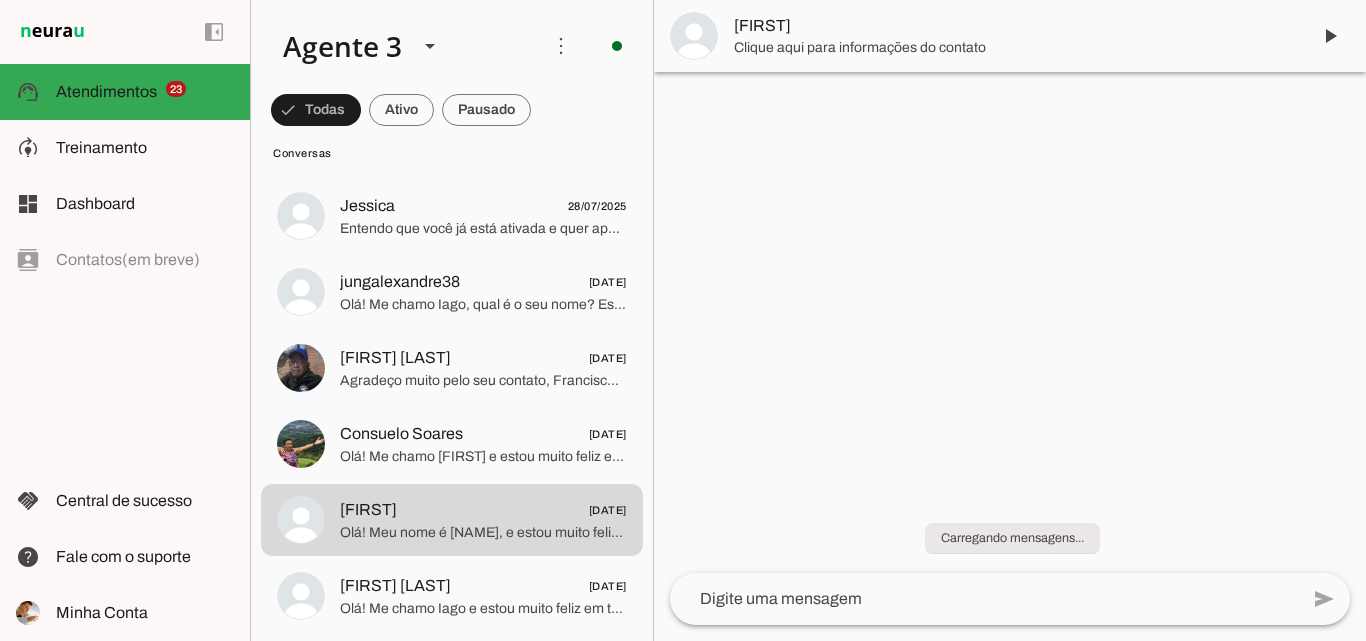 click on "Clique aqui para informações do contato" at bounding box center (1014, 48) 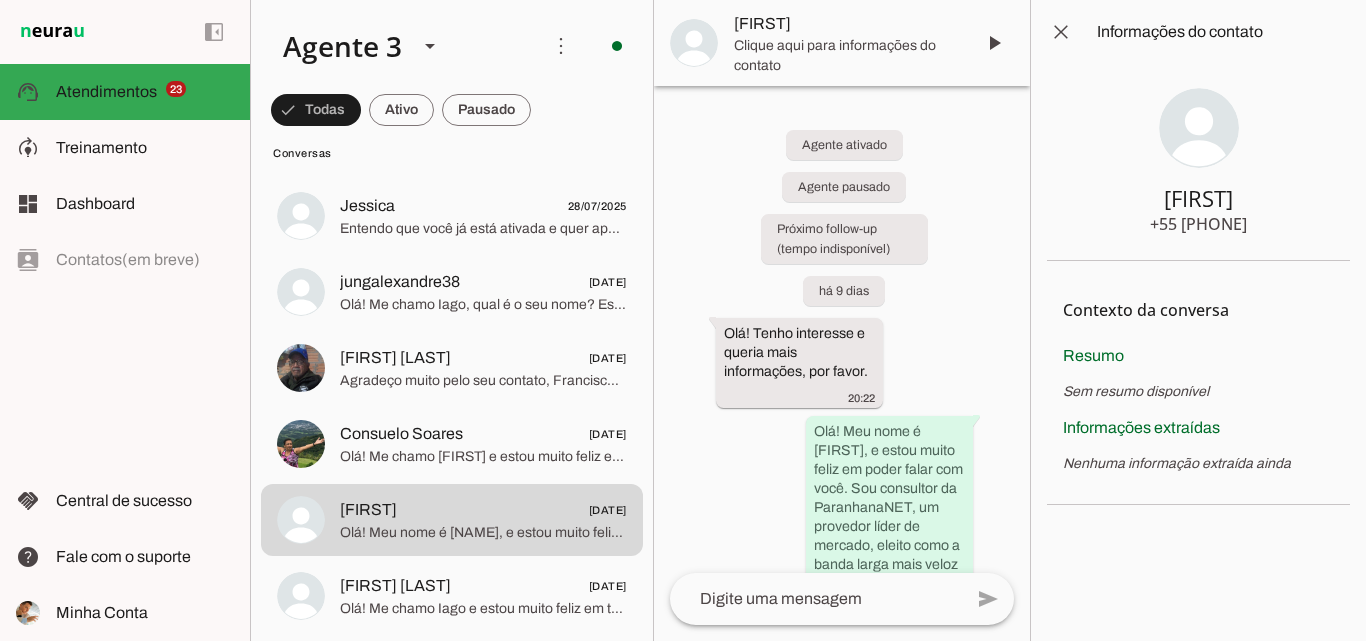 type 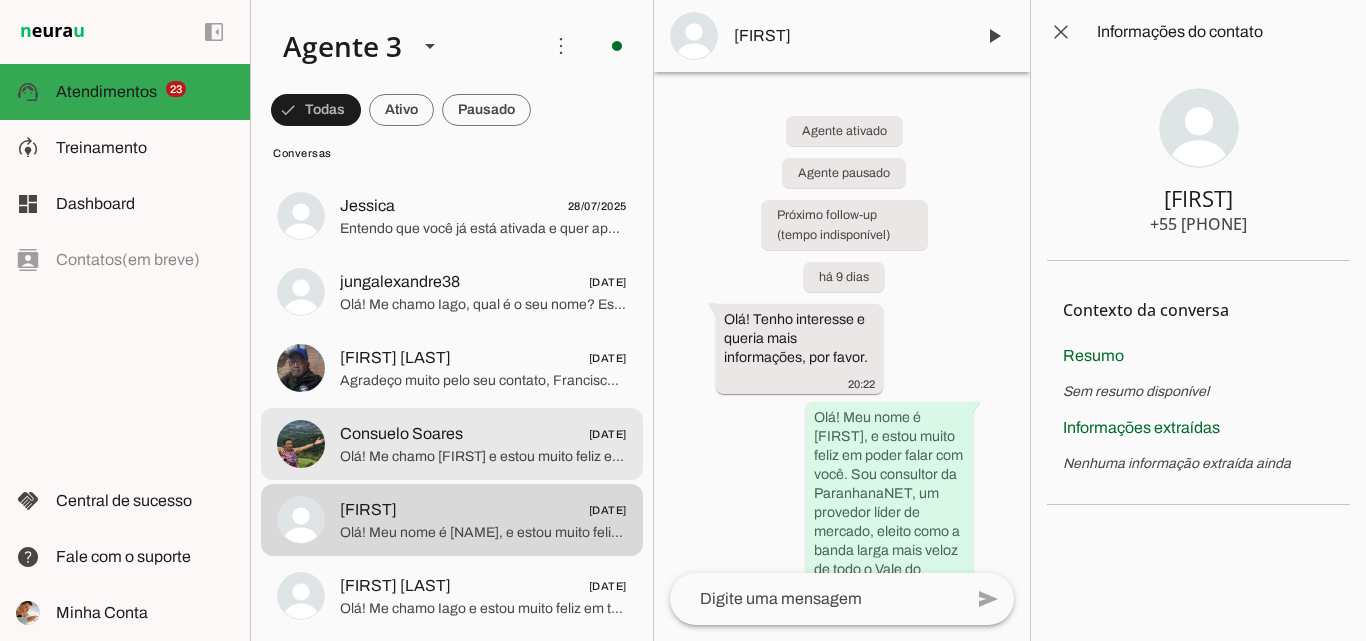 click on "Olá! Me chamo [FIRST] e estou muito feliz em ter a oportunidade de falar com você. Sou representante da ParanhanaNET, um provedor líder de mercado, eleito como o provedor que entrega a banda larga mais veloz de todo o Vale do Paranhana. Estamos também no top 3 do ranking de velocidade de internet no Rio Grande do Sul e no Top 10 no Brasil, segundo o site minhaconexao.com.br. Além disso, somos reconhecidos como o melhor provedor em qualidade de atendimento e suporte técnico no Vale do Paranhana.
Oferecemos internet fibra óptica de altíssima qualidade, com suporte 24 horas por dia, 7 dias por semana, equipamentos de ponta, e uma série de benefícios exclusivos para nossos clientes.
Para que eu possa verificar a disponibilidade do serviço em sua região e continuar com o atendimento, por favor, poderia me informar seu nome e o endereço completo onde deseja a instalação (rua, número, bairro e cidade)? Se possível, também um ponto de referência." 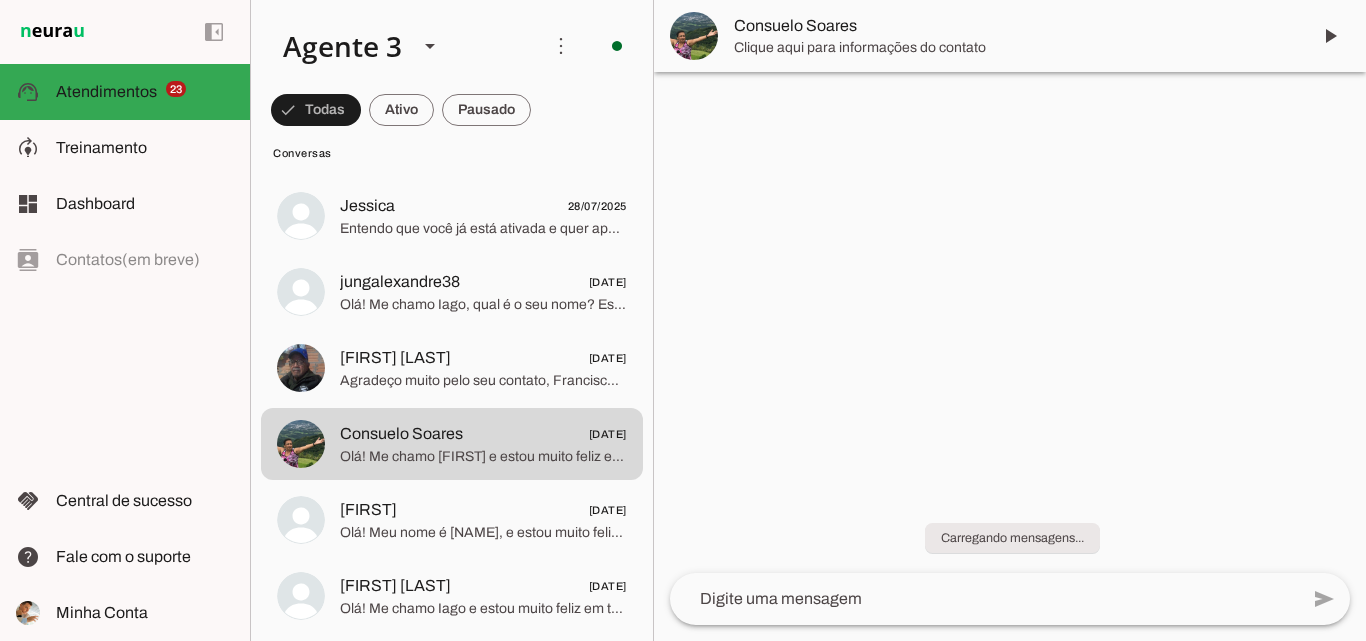 drag, startPoint x: 818, startPoint y: 39, endPoint x: 861, endPoint y: 76, distance: 56.727417 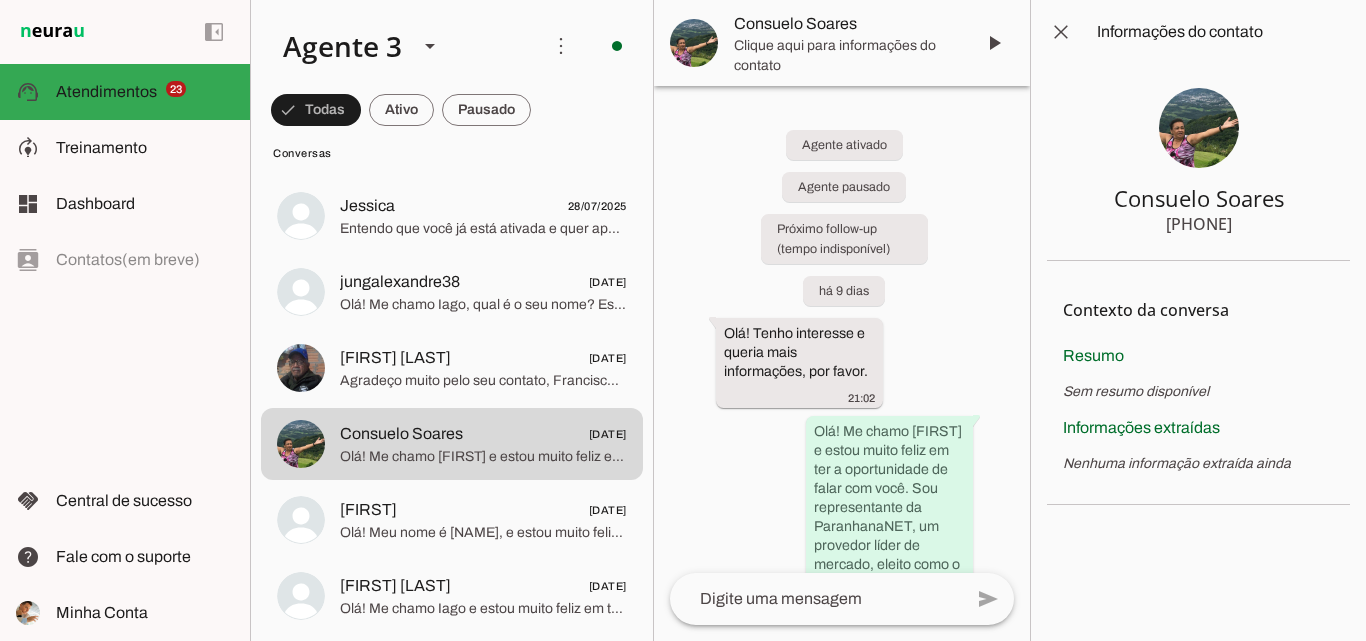 type 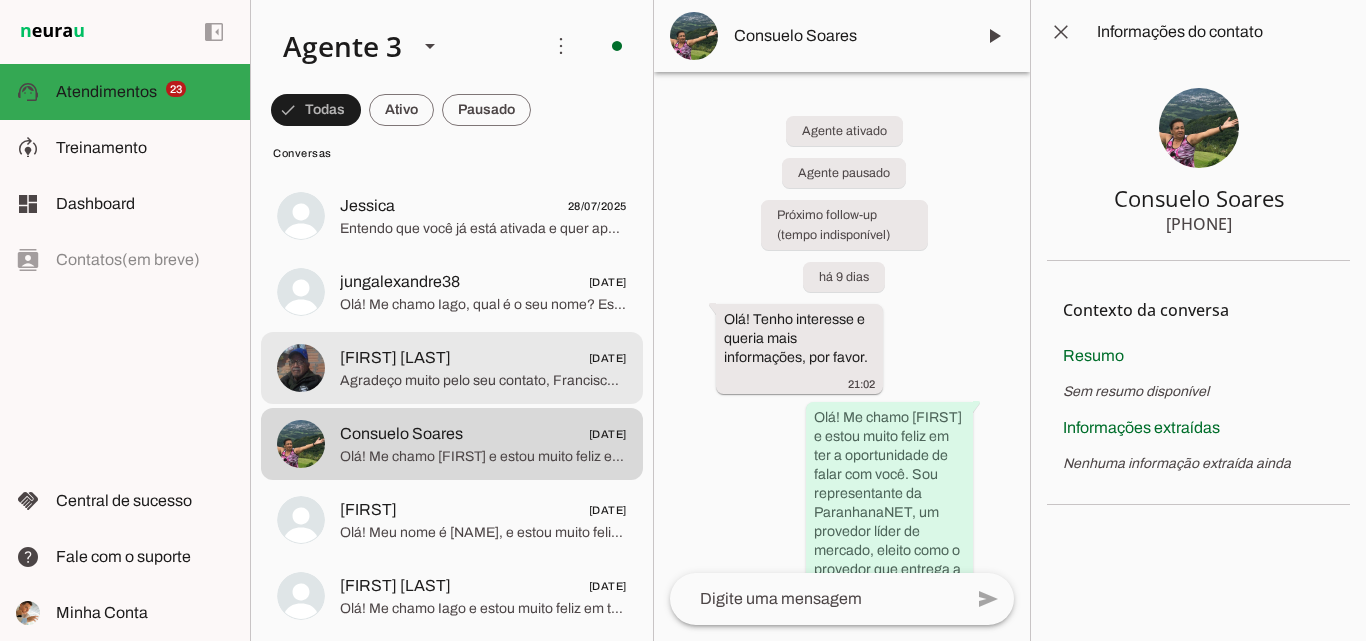 click on "Agradeço muito pelo seu contato, Francisco! Fico à disposição para quando precisar de internet de qualidade e rápida na área de cobertura da ParanhanaNET. Tenha um ótimo dia e conte conosco sempre que desejar. Até mais!" 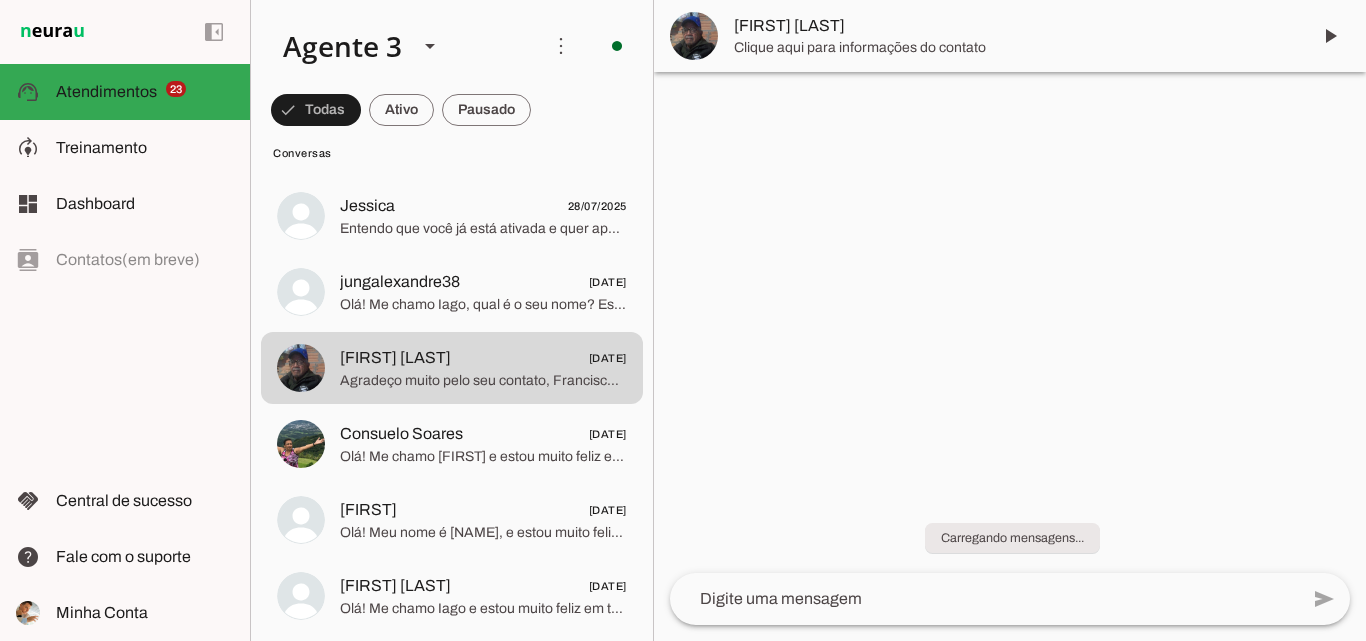 click on "[FIRST] [LAST]" at bounding box center [1014, 26] 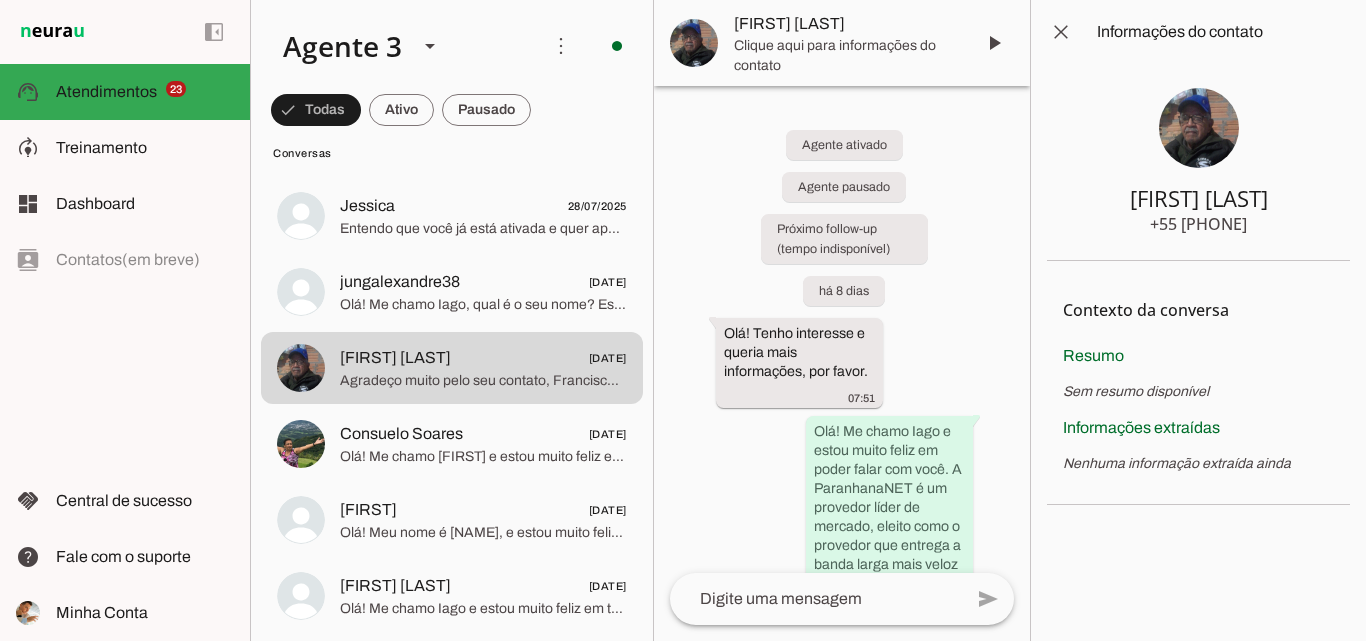 type 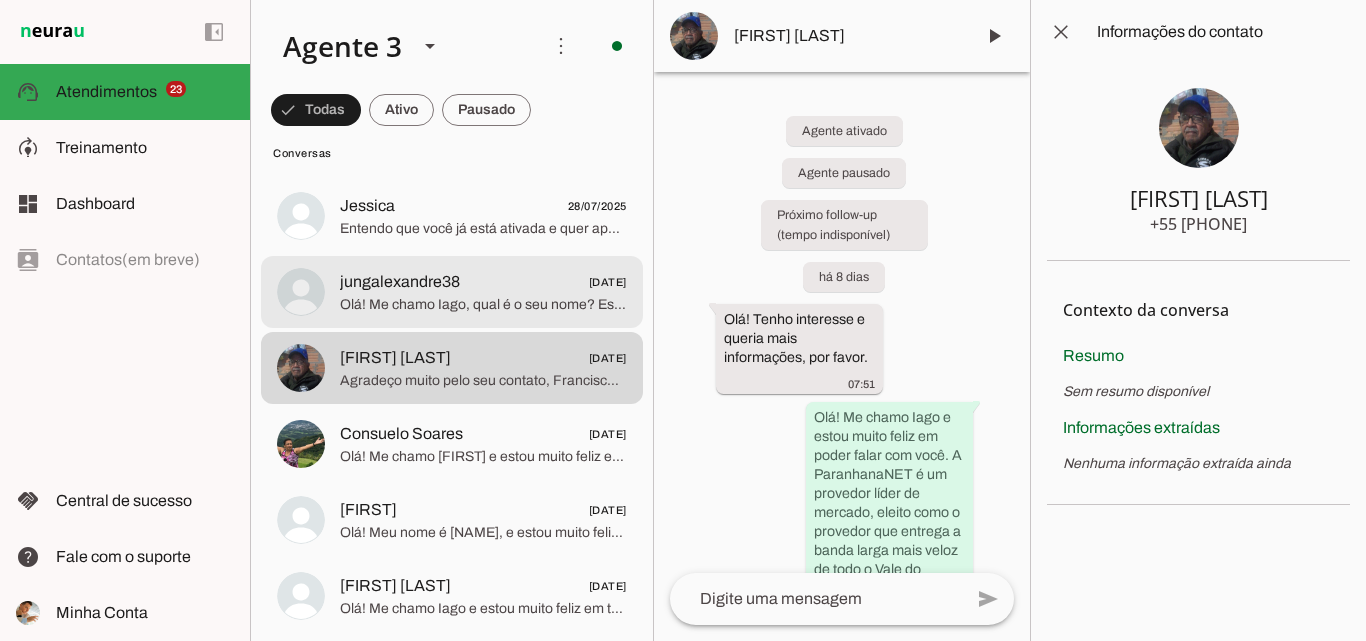 click on "Olá! Me chamo Iago, qual é o seu nome? Estou muito feliz em poder ajudar você com sua nova conexão de internet. Para começarmos, por favor, poderia me informar o endereço completo onde deseja a instalação? Preciso saber a rua, número, bairro e cidade para verificar a disponibilidade da rede de fibra óptica da ParanhanaNET." 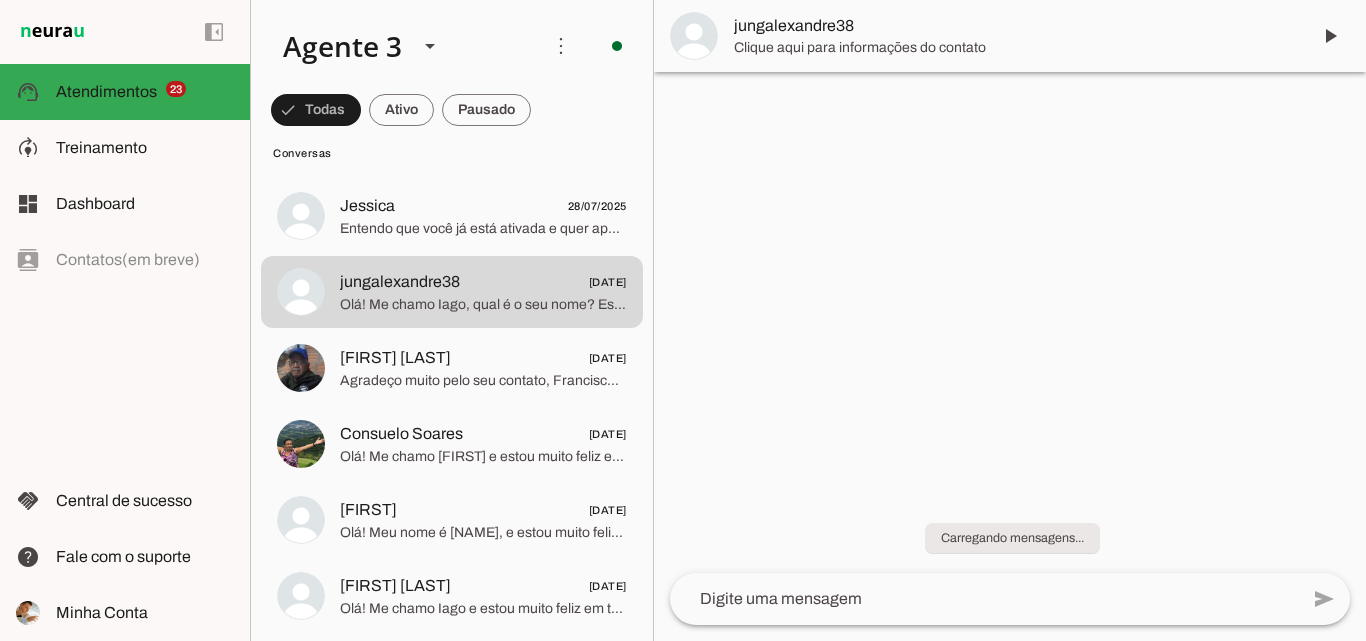 click on "Clique aqui para informações do contato" at bounding box center (1014, 48) 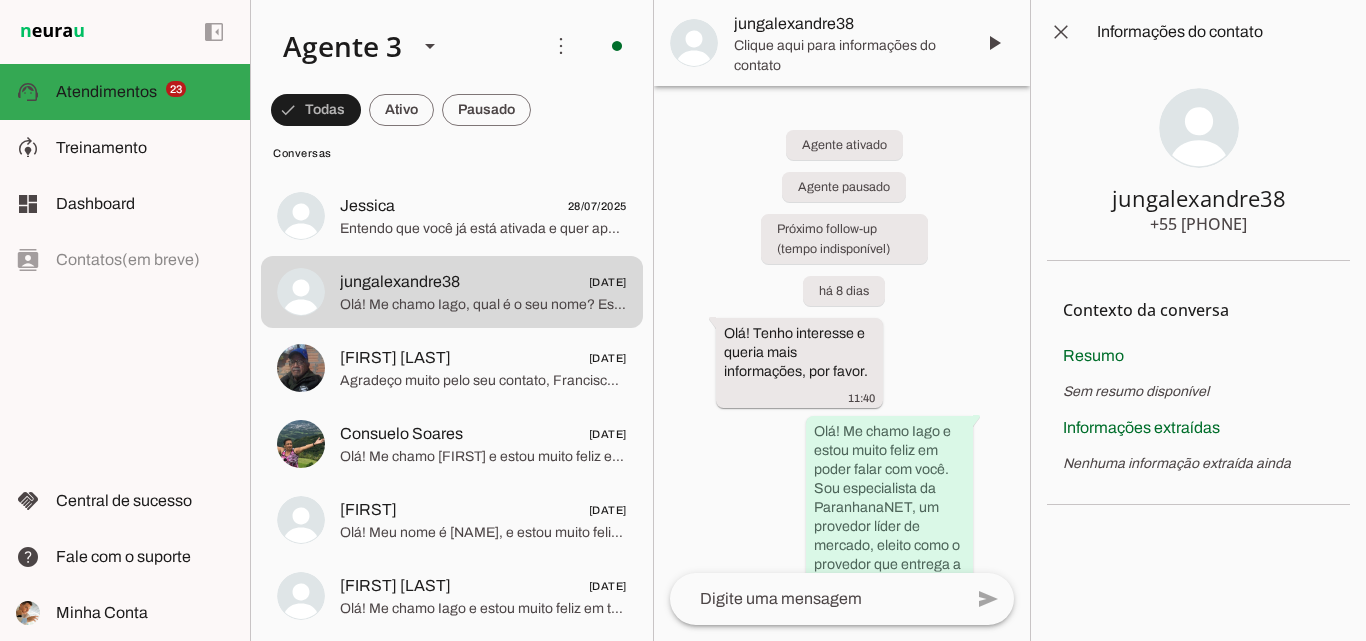 type 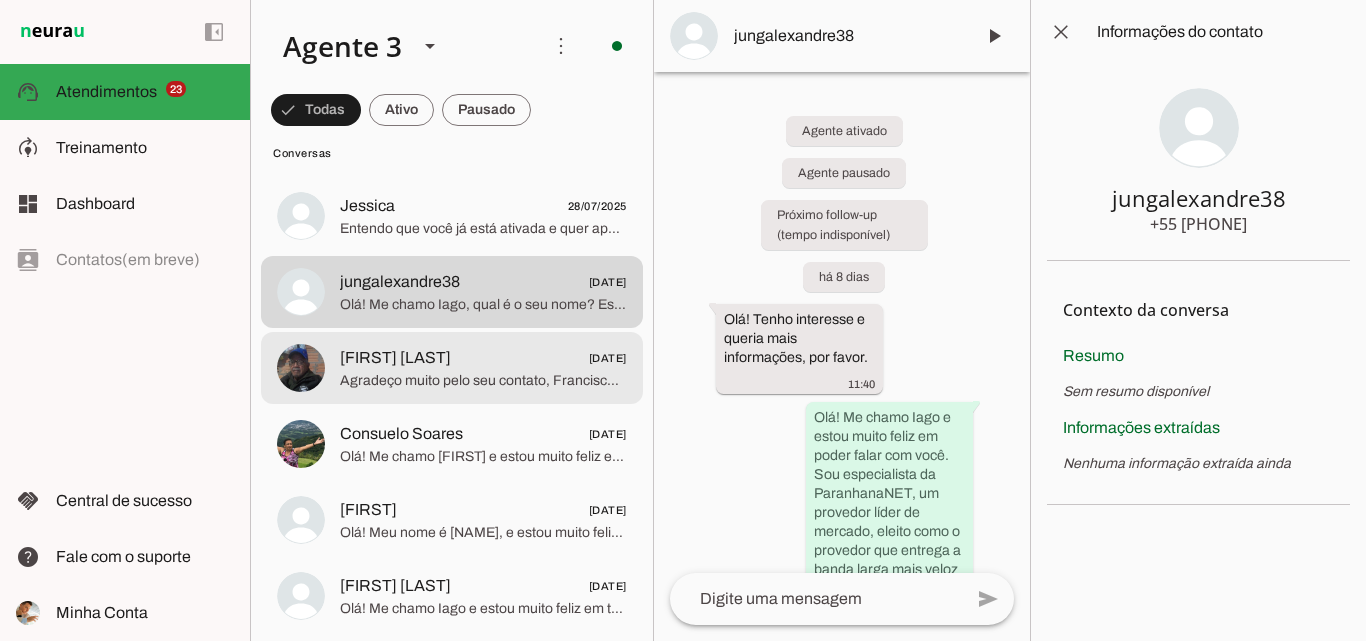 scroll, scrollTop: 10888, scrollLeft: 0, axis: vertical 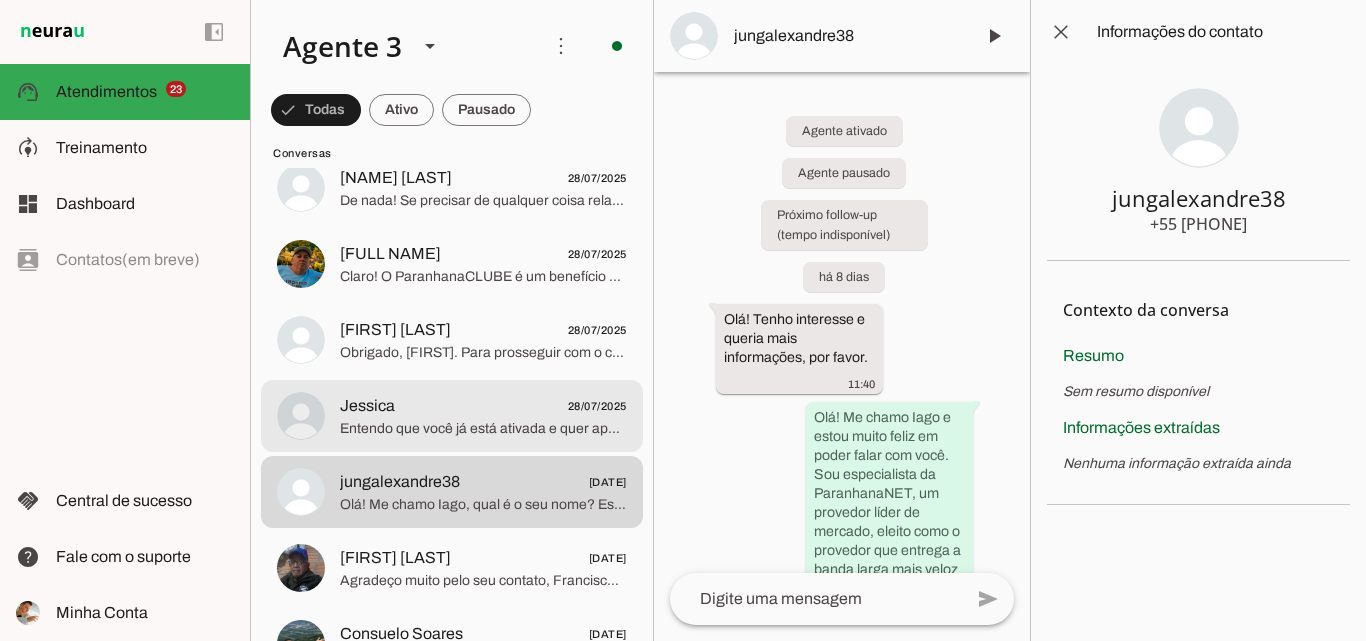 click on "[FIRST] [LAST]
[DATE]" 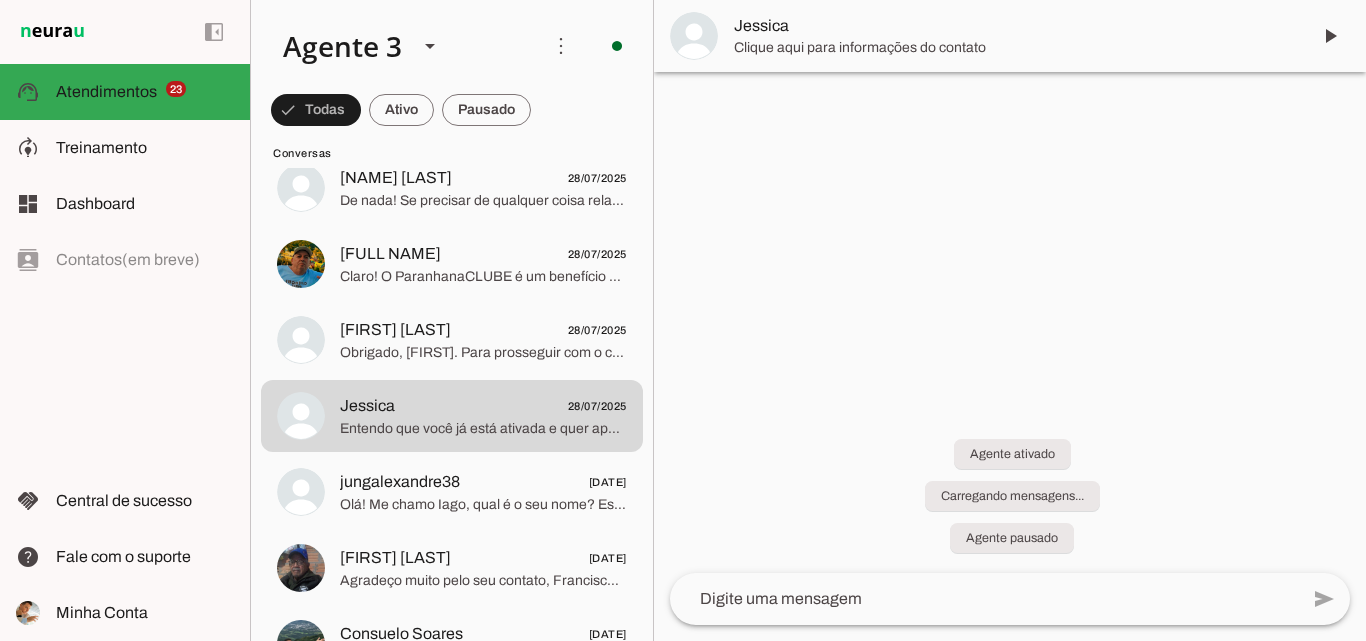 click on "Jessica" at bounding box center [1014, 26] 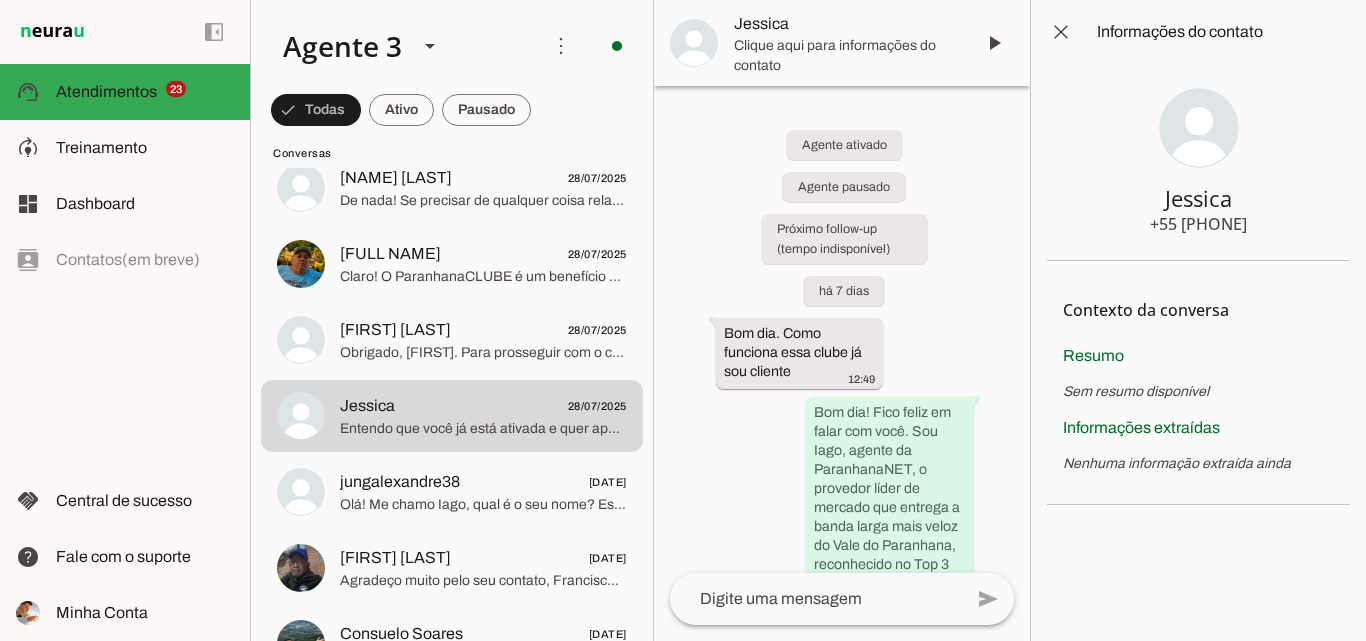 type 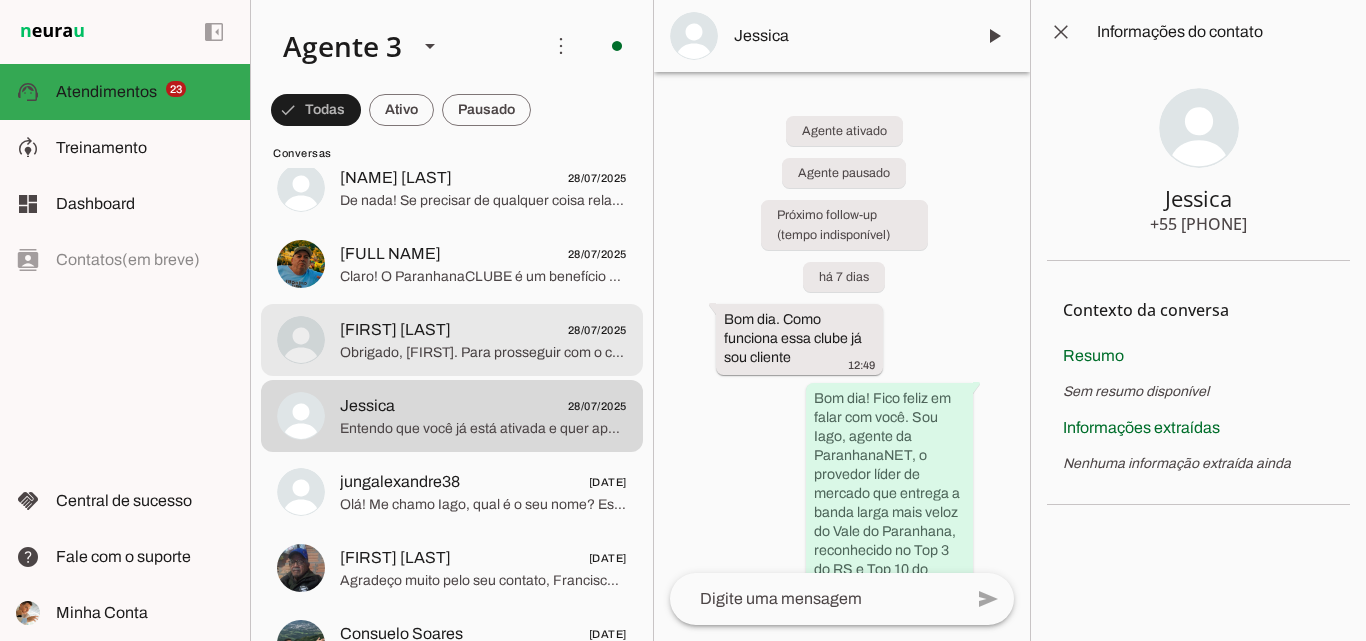 click on "Obrigado, [FIRST]. Para prosseguir com o cadastro e garantir a isenção da taxa de instalação, poderia também me informar seu nome completo, por favor? Além disso, para finalizar o pedido, vou precisar que envie cópia do [DOCUMENT_TYPE], [DOCUMENT_TYPE] e comprovante de endereço (pode ser conta de luz), além de uma foto sua segurando um documento com foto, para validar o cadastro. Antes disso, gostaria de entender melhor: na sua casa, quantos cômodos há? Possui mais de um piso? E quantas pessoas utilizarão a internet? Isso vai me ajudar a indicar o plano ideal para sua necessidade." 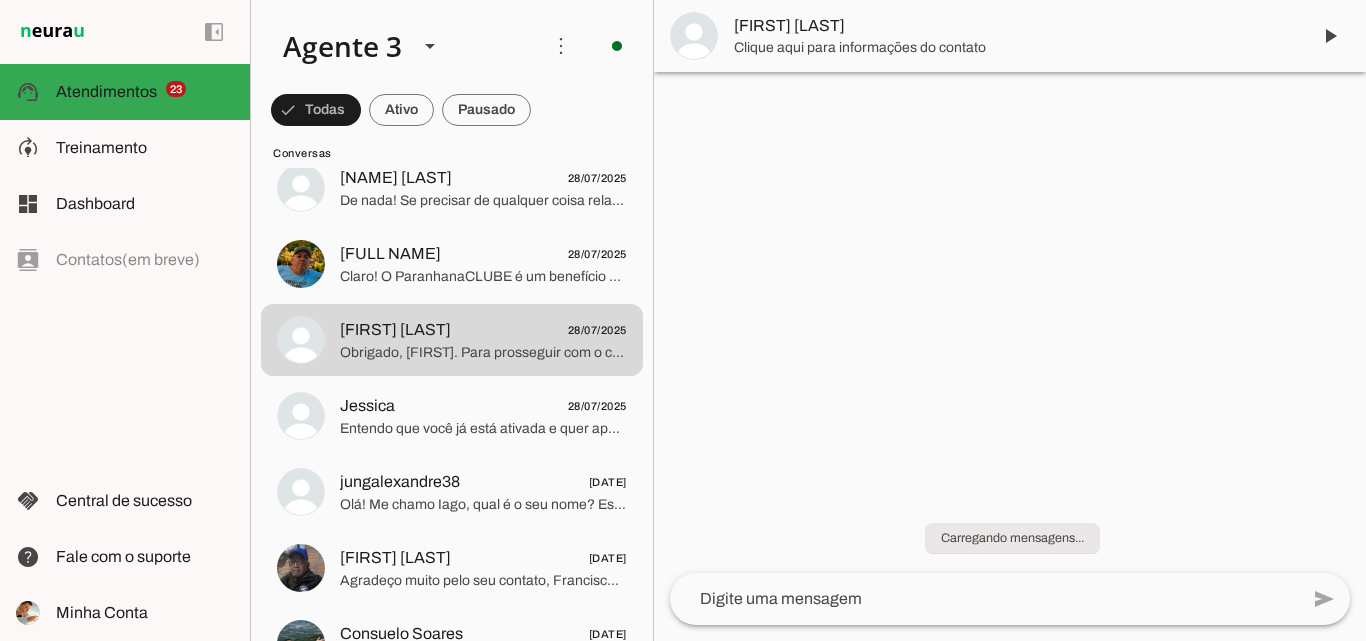click on "[FIRST] [LAST]" at bounding box center (1014, 26) 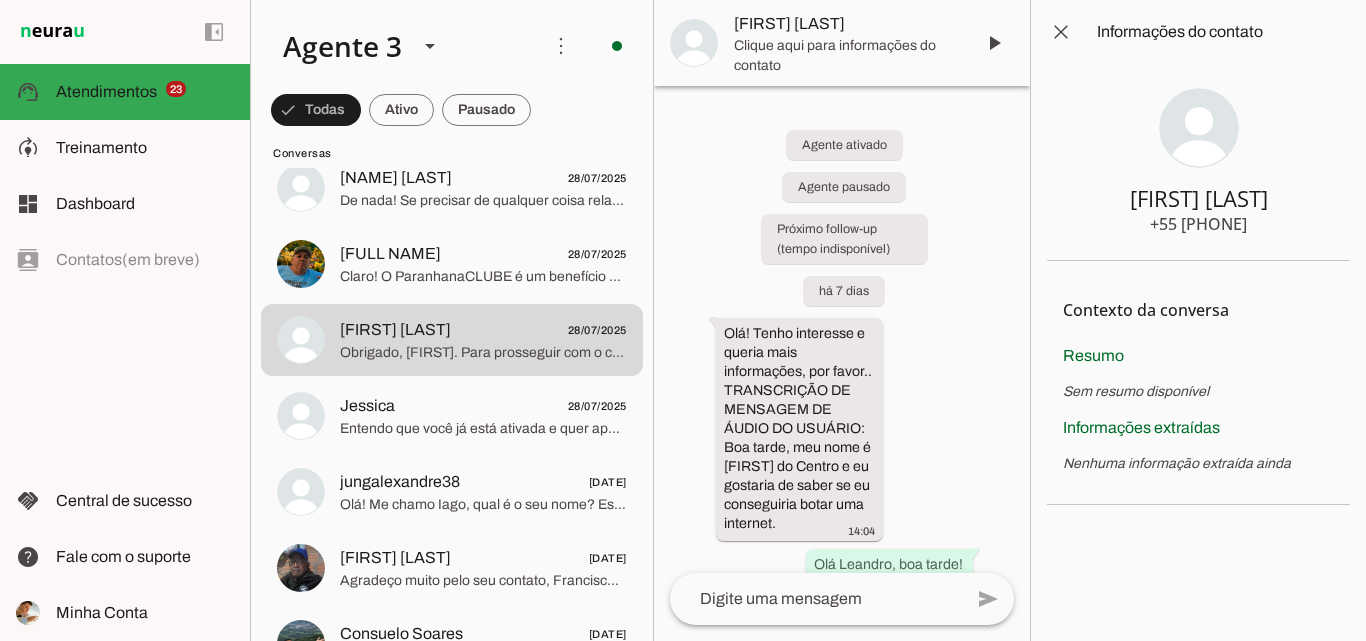 type 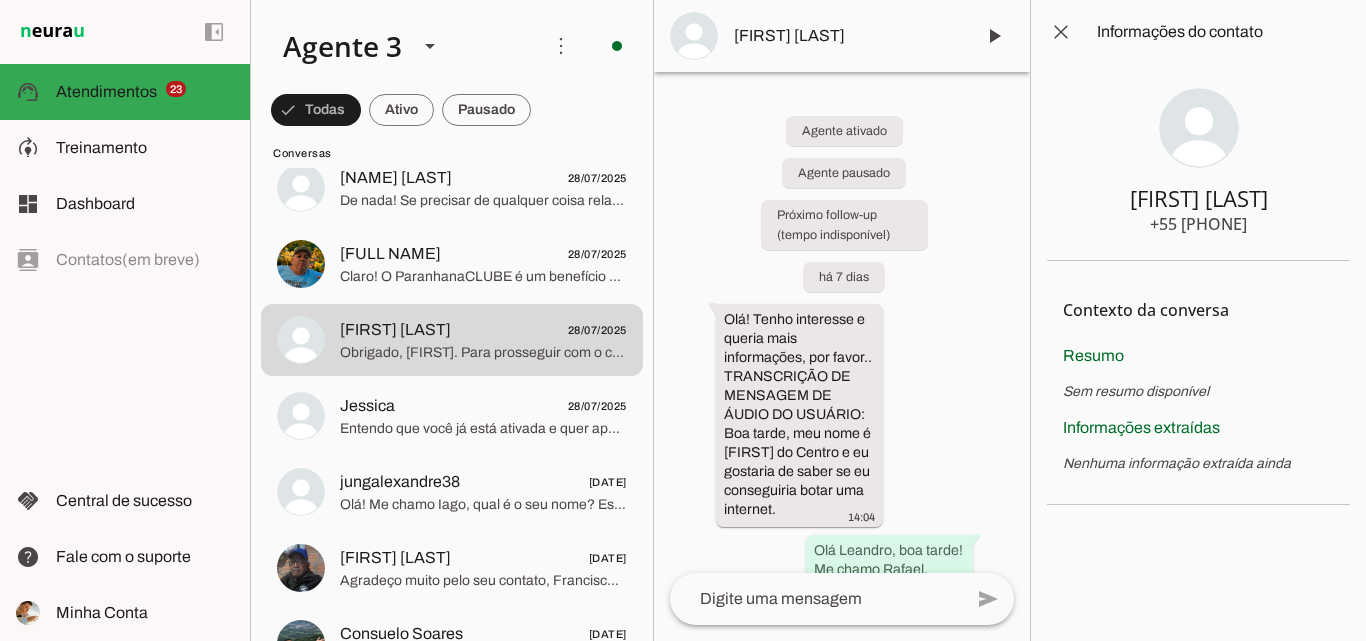drag, startPoint x: 549, startPoint y: 353, endPoint x: 471, endPoint y: 285, distance: 103.47947 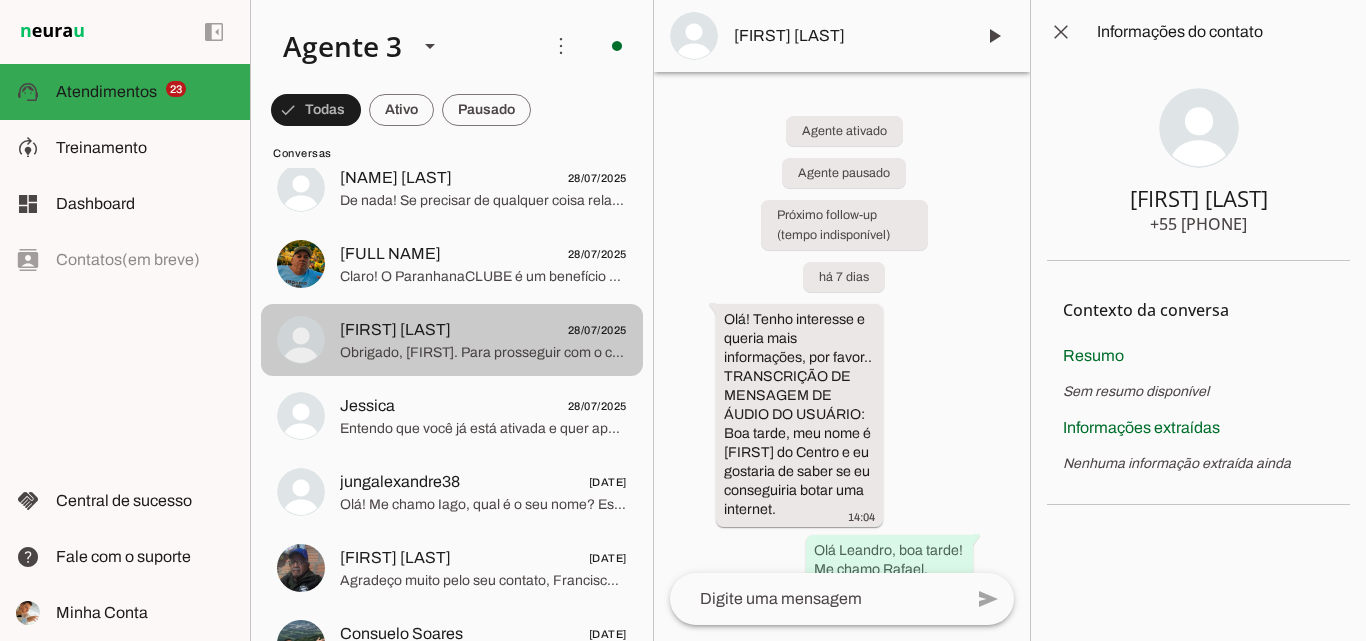 click on "[NAME] [LAST]
[DATE]" 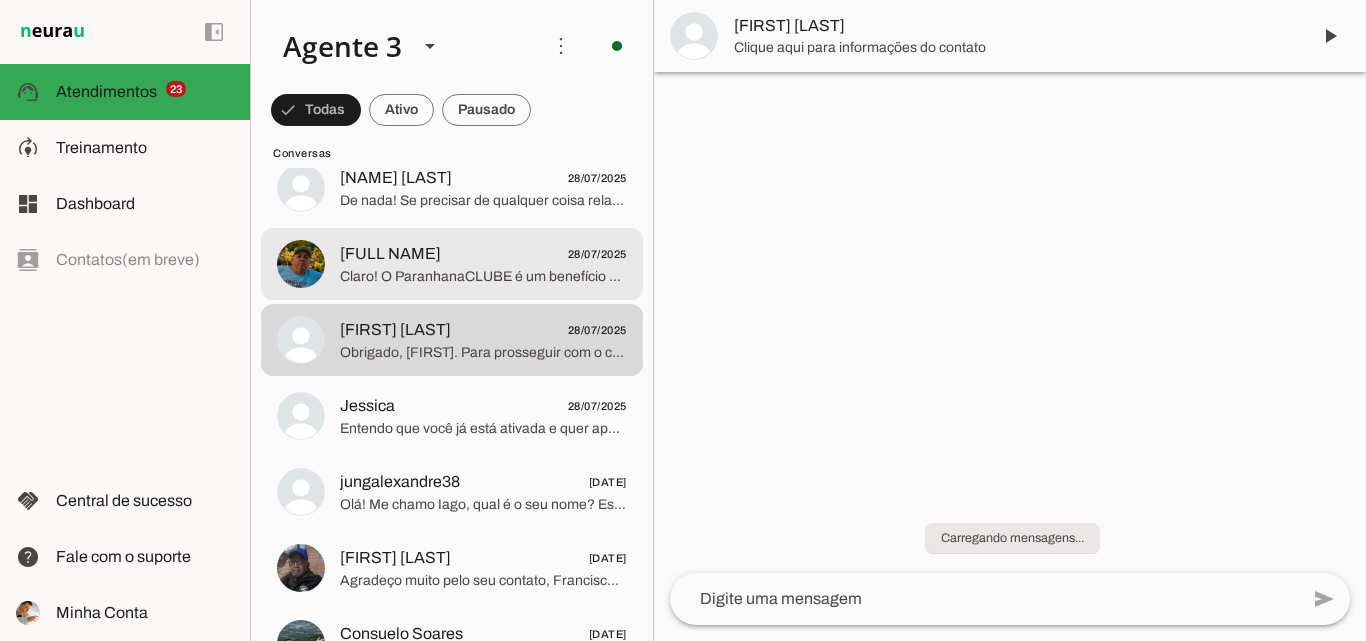 click on "Claro! O ParanhanaCLUBE é um benefício exclusivo para clientes da ParanhanaNET, onde você tem acesso a uma plataforma de descontos e vantagens. Com ele, você pode obter até 50% de desconto nas principais lojas do varejo online do Brasil, além de descontos em redes de cinema, farmácias, restaurantes e muito mais.
Na prática, os descontos que você consegue podem até superar o valor da mensalidade da sua internet, tornando o serviço praticamente gratuito com o retorno financeiro que você tem.
Além disso, você pode participar da campanha "Indique e Ganhe", onde para cada indicação que contratar o serviço, você pode ganhar até 100% de isenção no valor da sua mensalidade.
Posso saber um pouco mais sobre como você usa a internet aí na sua casa? Por exemplo, quantas pessoas utilizam, se tem muitos dispositivos, se a casa tem mais de um piso, para eu ajudar a encontrar a melhor opção para você." 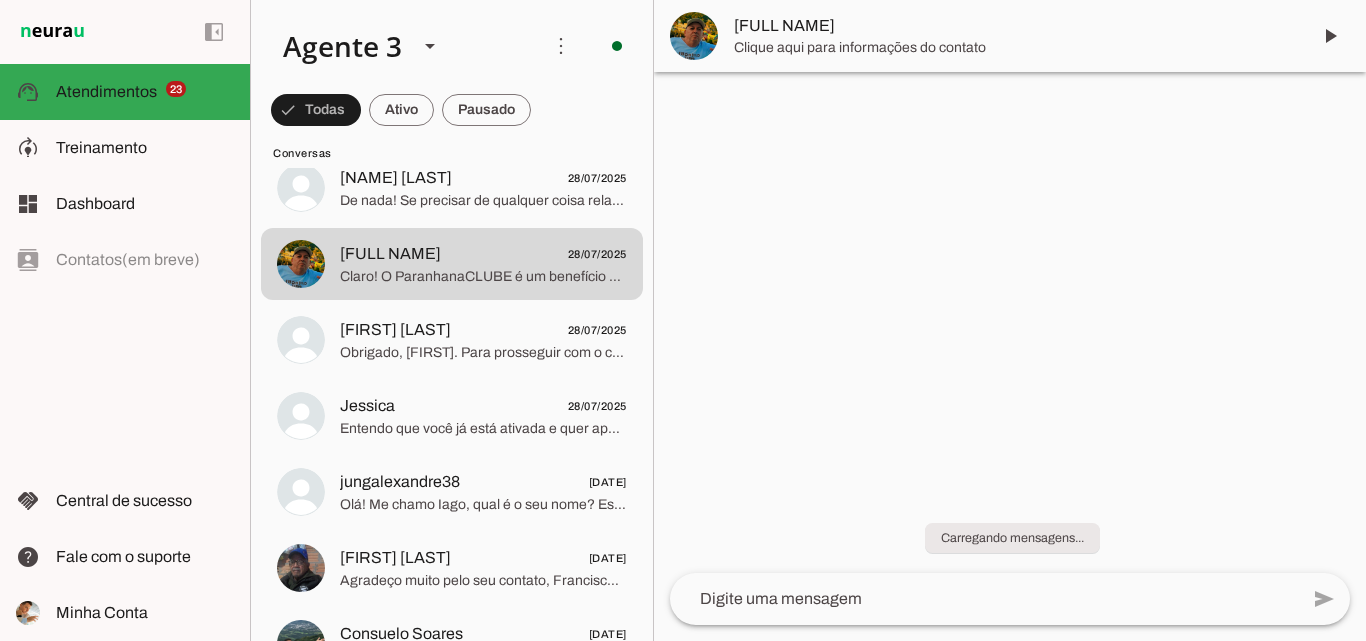 click at bounding box center [1010, 320] 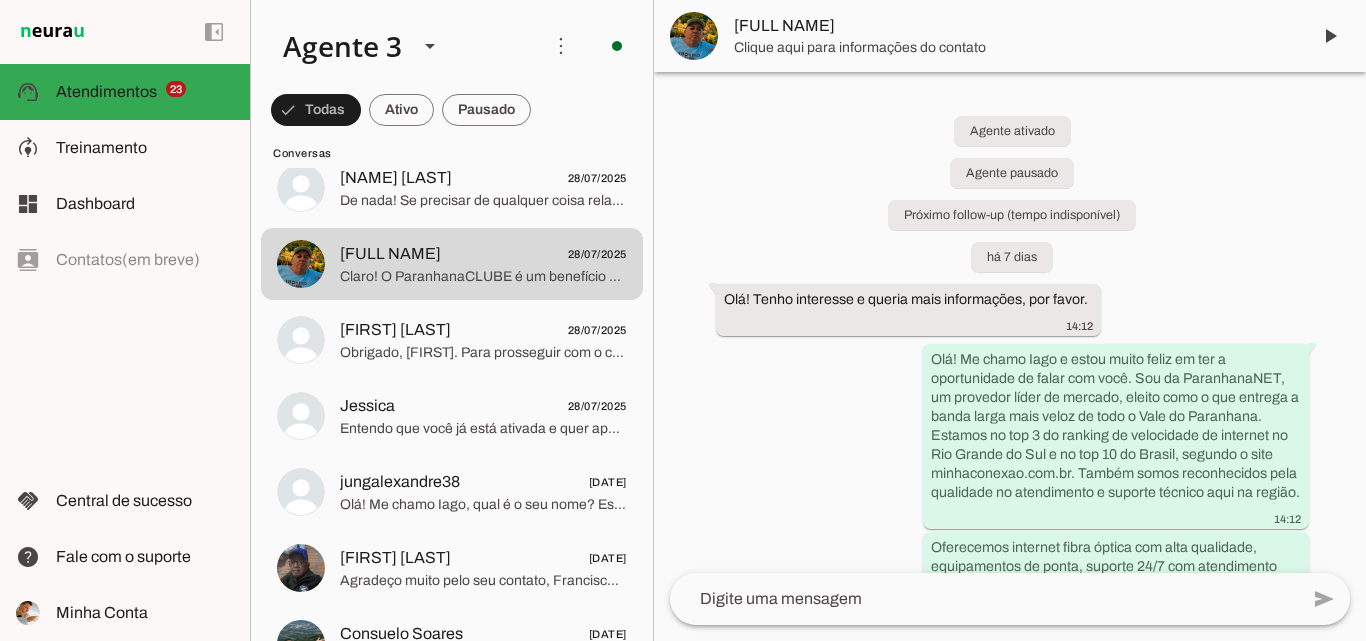 click on "[FULL NAME]" at bounding box center (1010, 36) 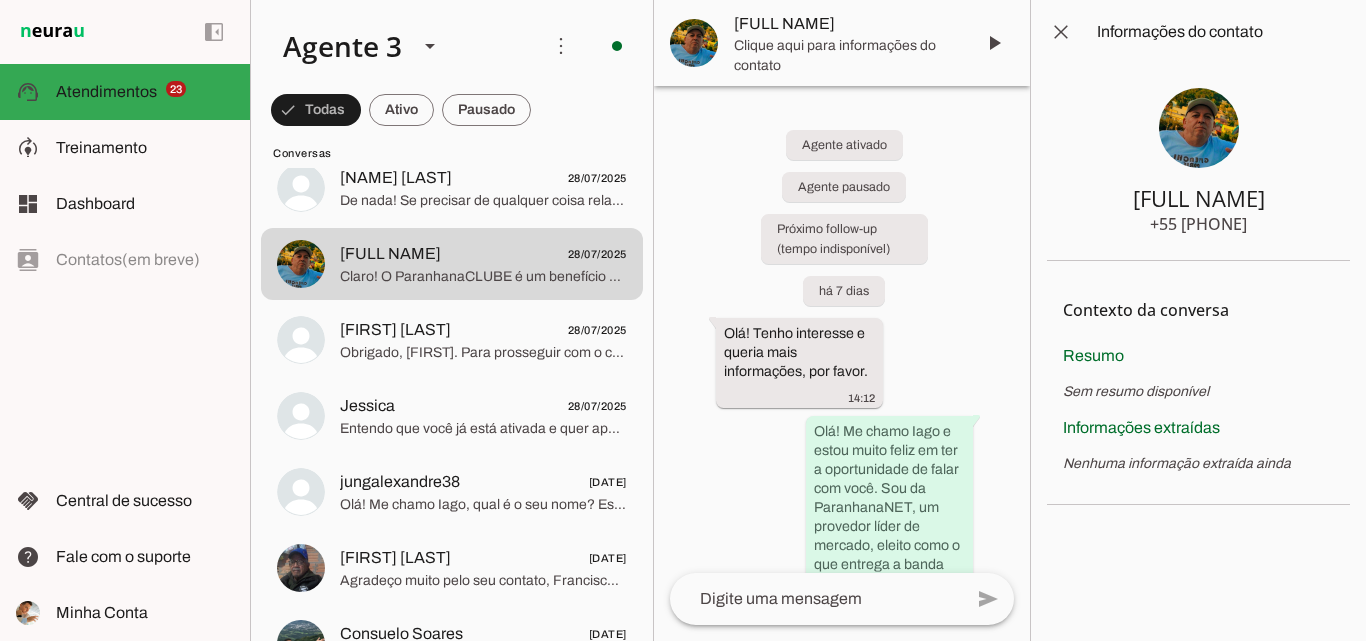 type 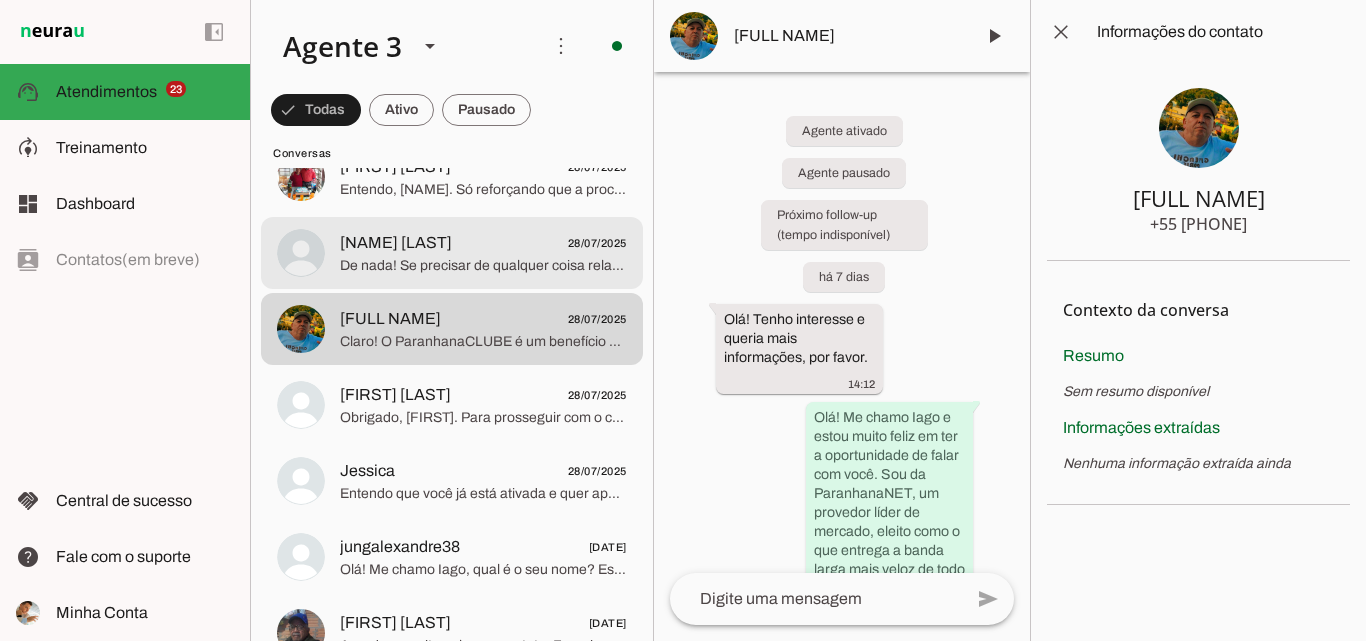 scroll, scrollTop: 10788, scrollLeft: 0, axis: vertical 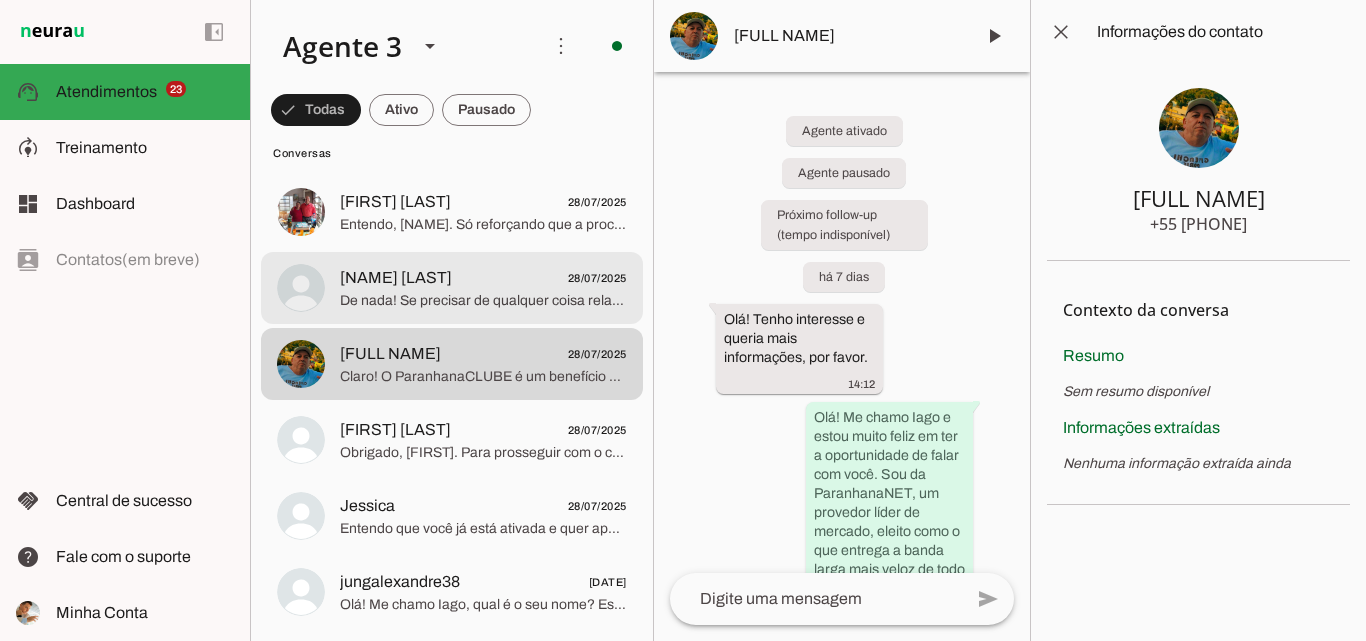 click on "De nada! Se precisar de qualquer coisa relacionada à contratação de novos planos ou quiser conhecer as vantagens da ParanhanaNET, estarei aqui para ajudar. Tenha um ótimo dia!" 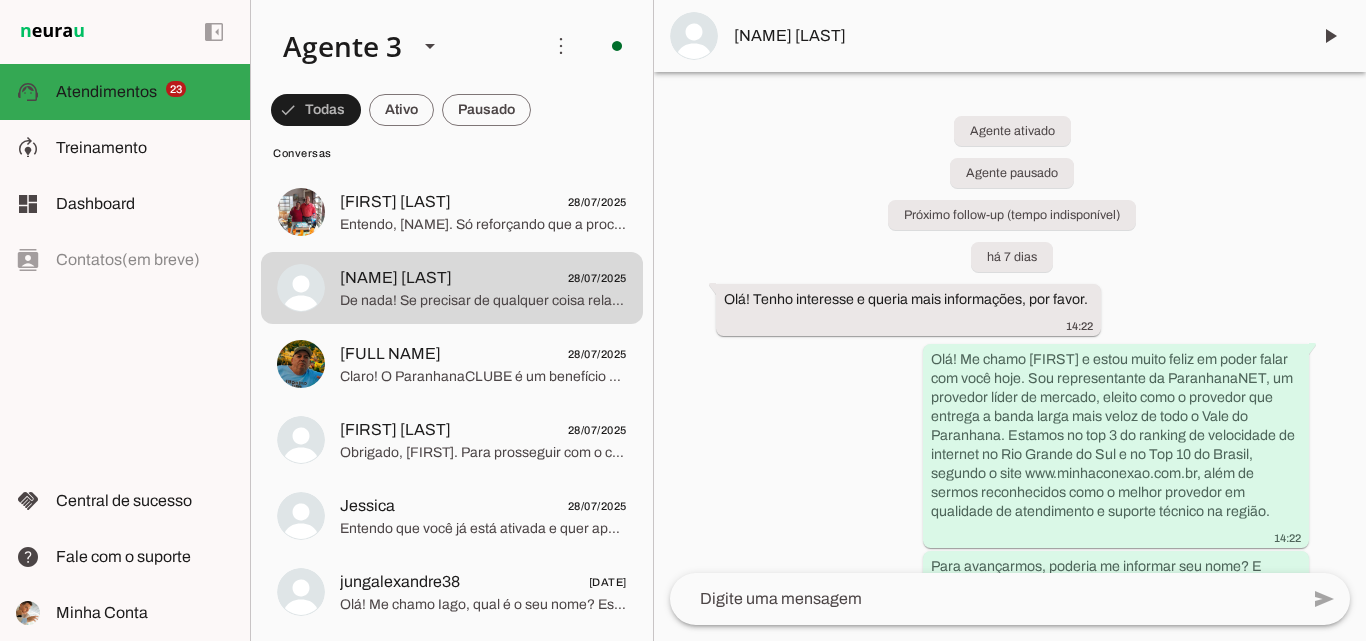 click on "[NAME] [LAST]" at bounding box center (1010, 36) 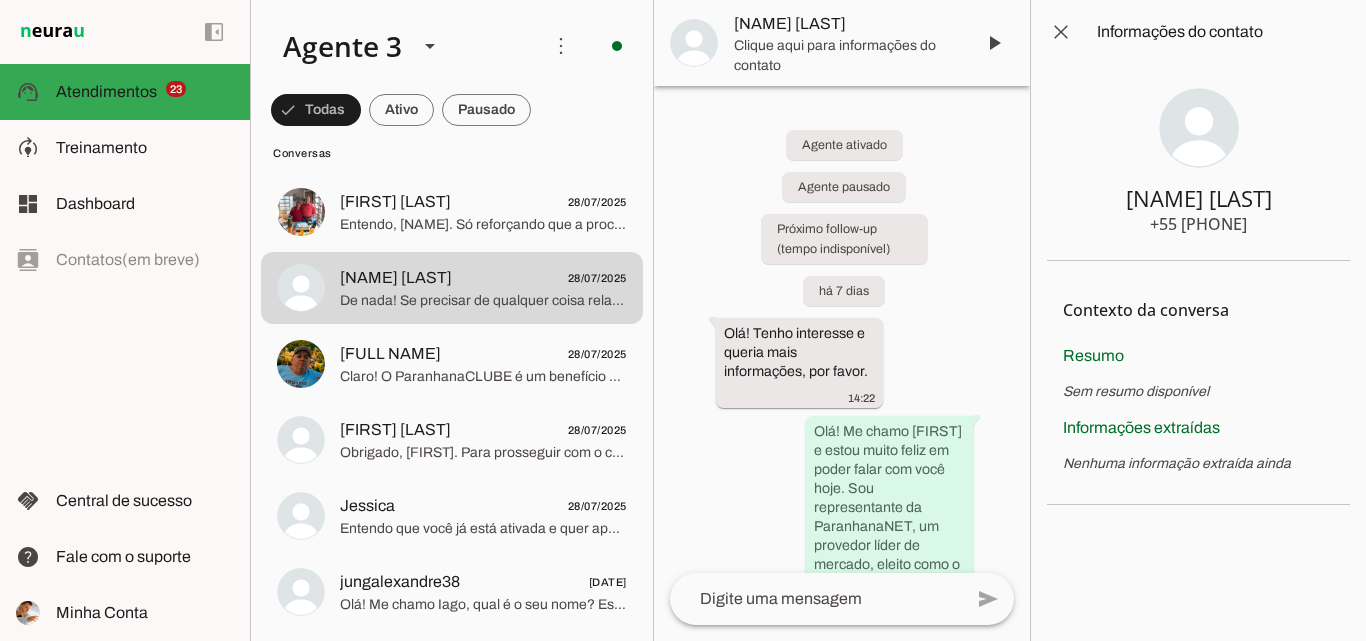 type 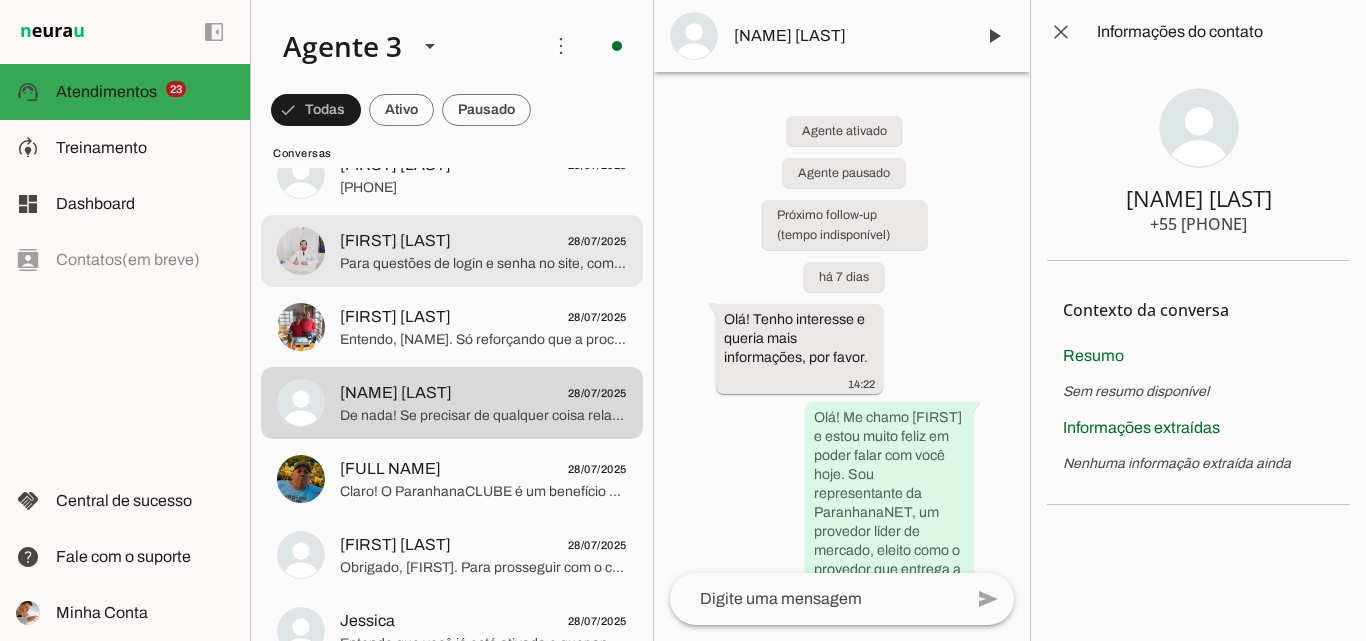 scroll, scrollTop: 10588, scrollLeft: 0, axis: vertical 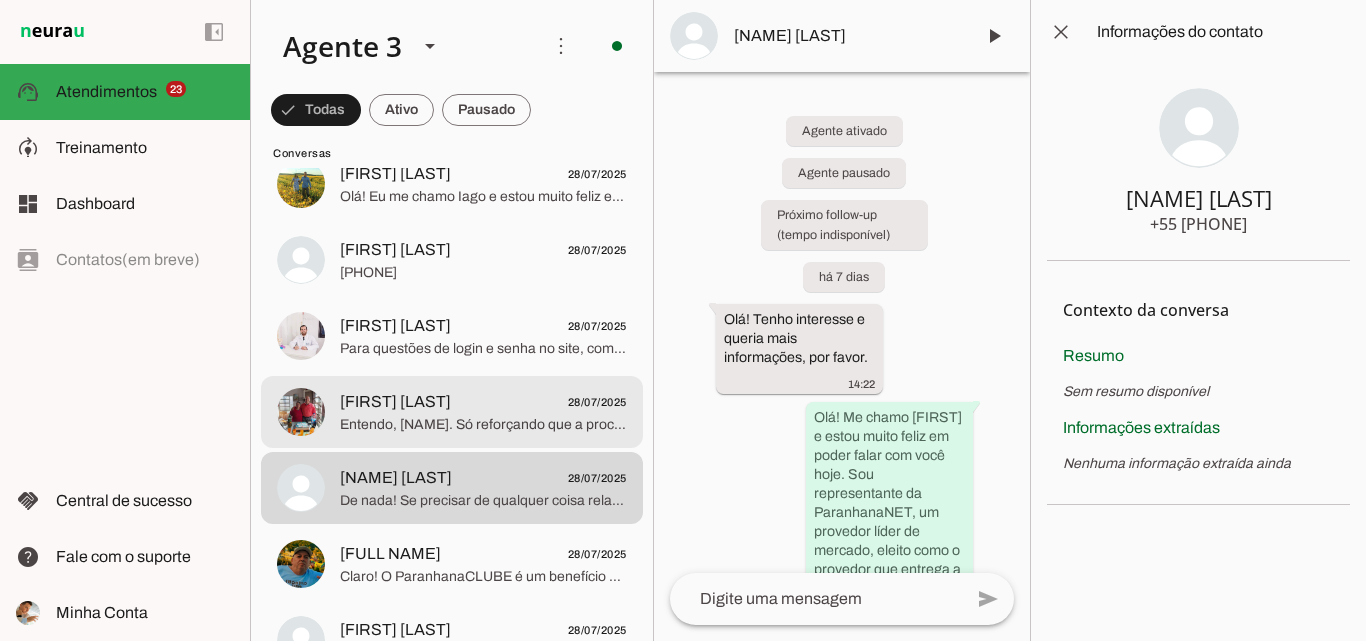 click on "[FIRST] [LAST]
[DATE]" 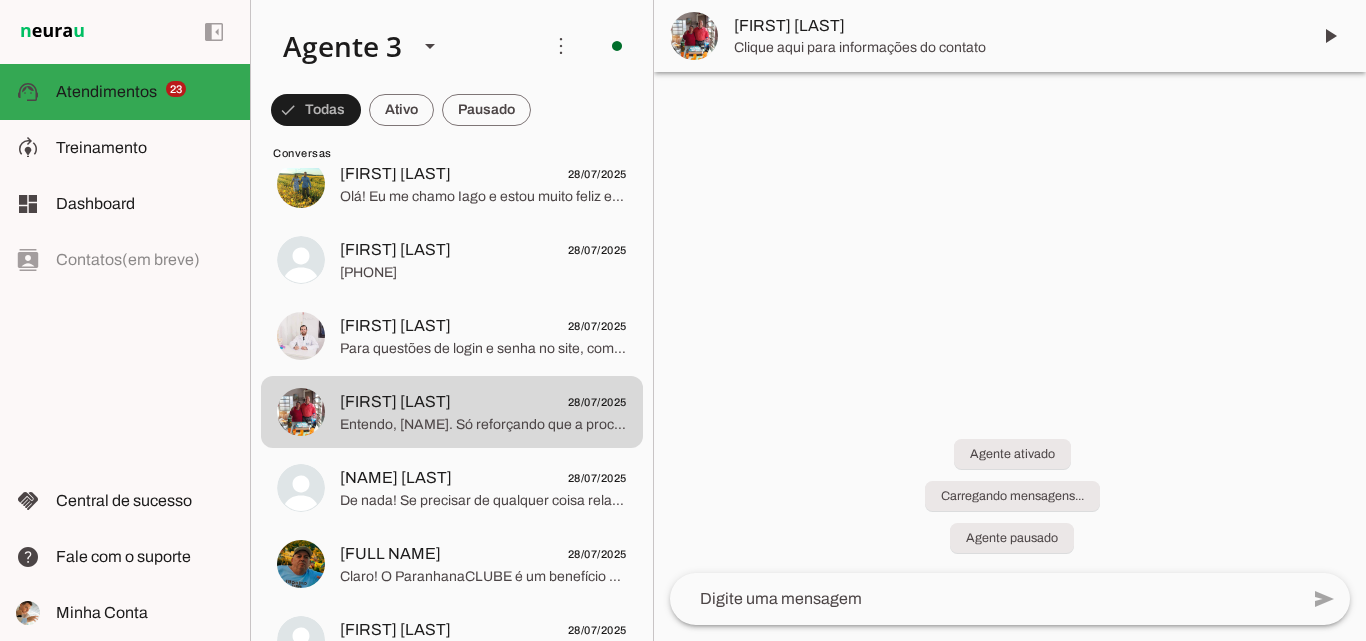 click on "Clique aqui para informações do contato" at bounding box center (1014, 48) 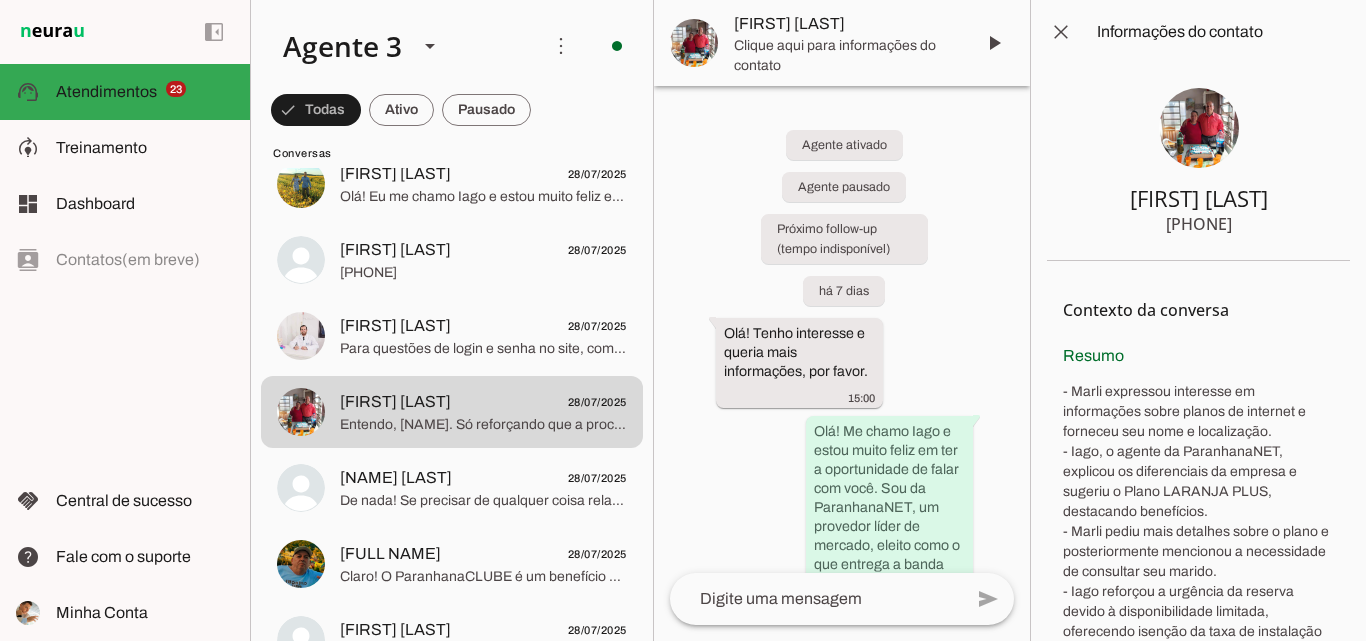 type 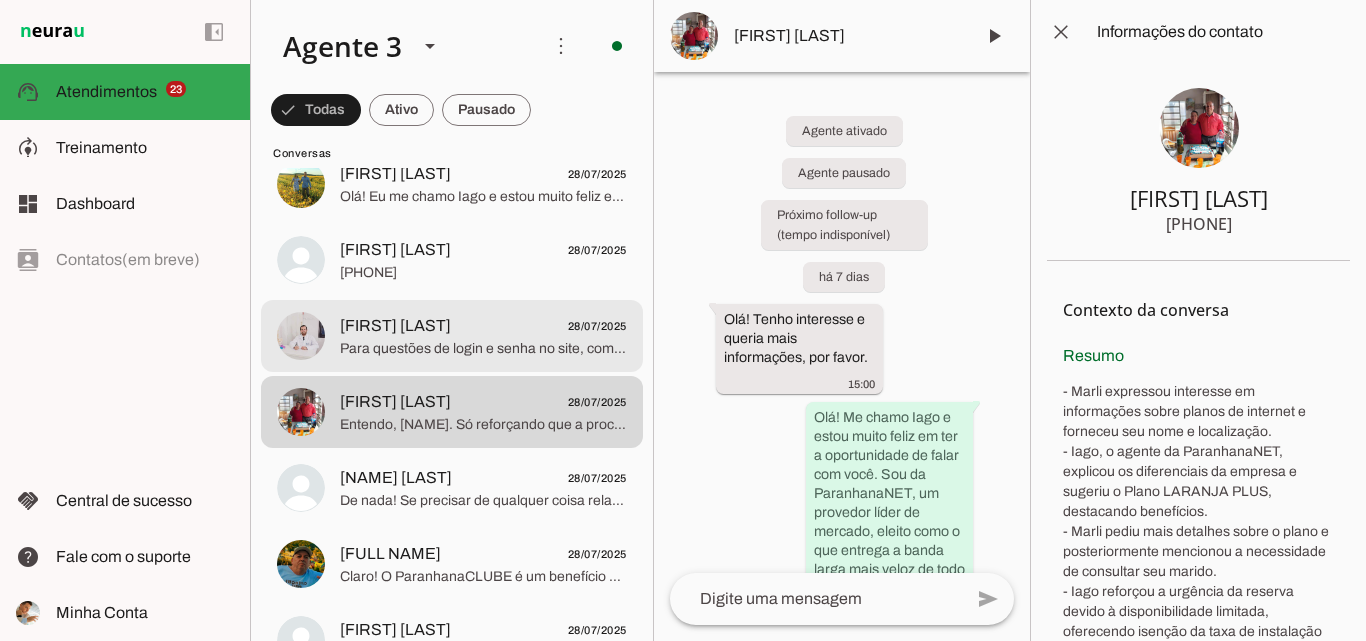 drag, startPoint x: 436, startPoint y: 347, endPoint x: 702, endPoint y: 90, distance: 369.8716 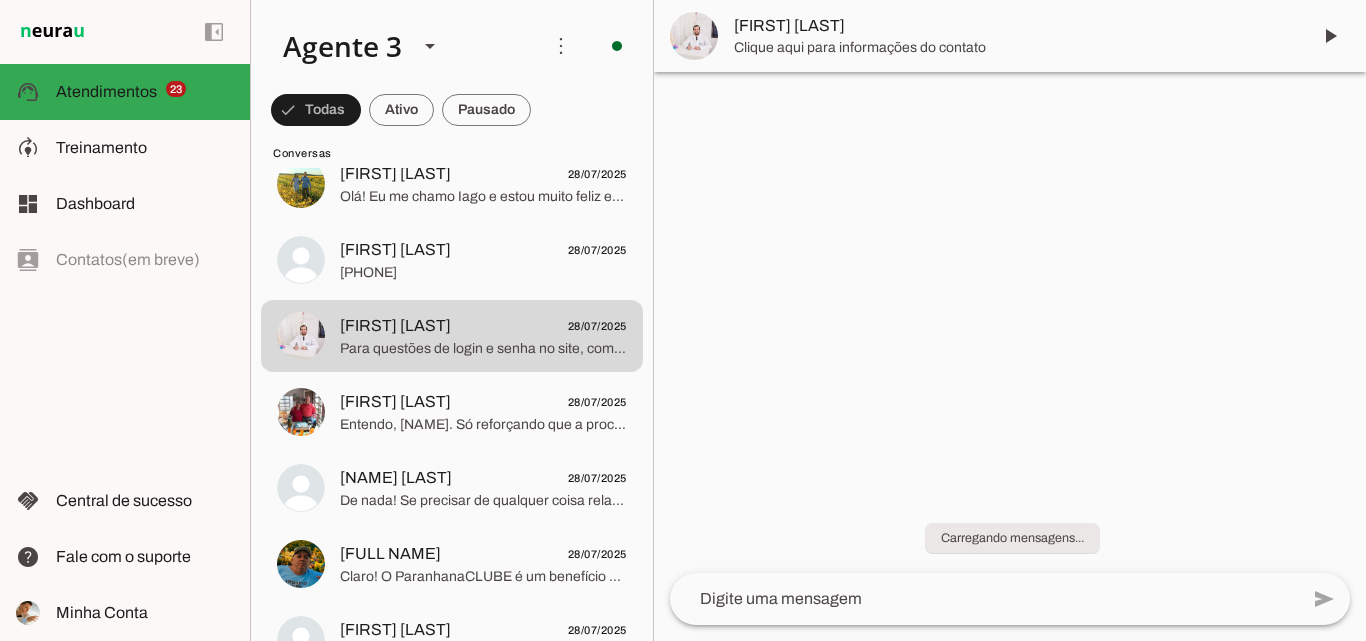 click on "[FIRST] [LAST]" at bounding box center (1014, 26) 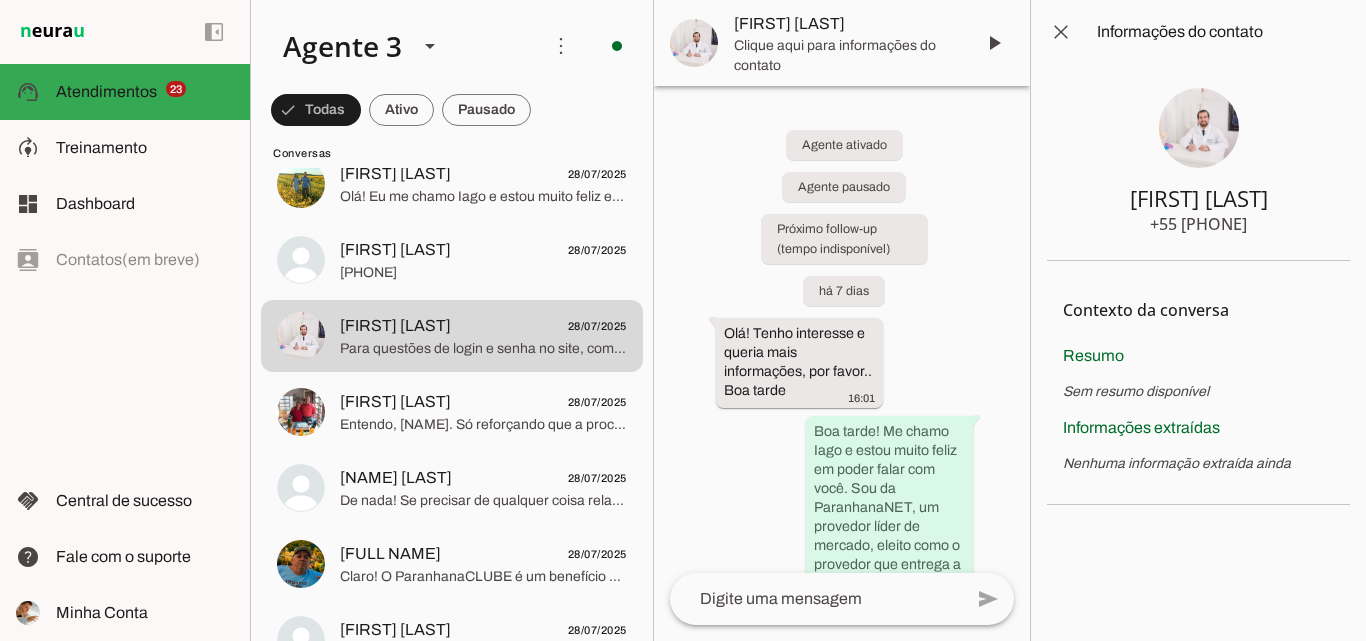 type 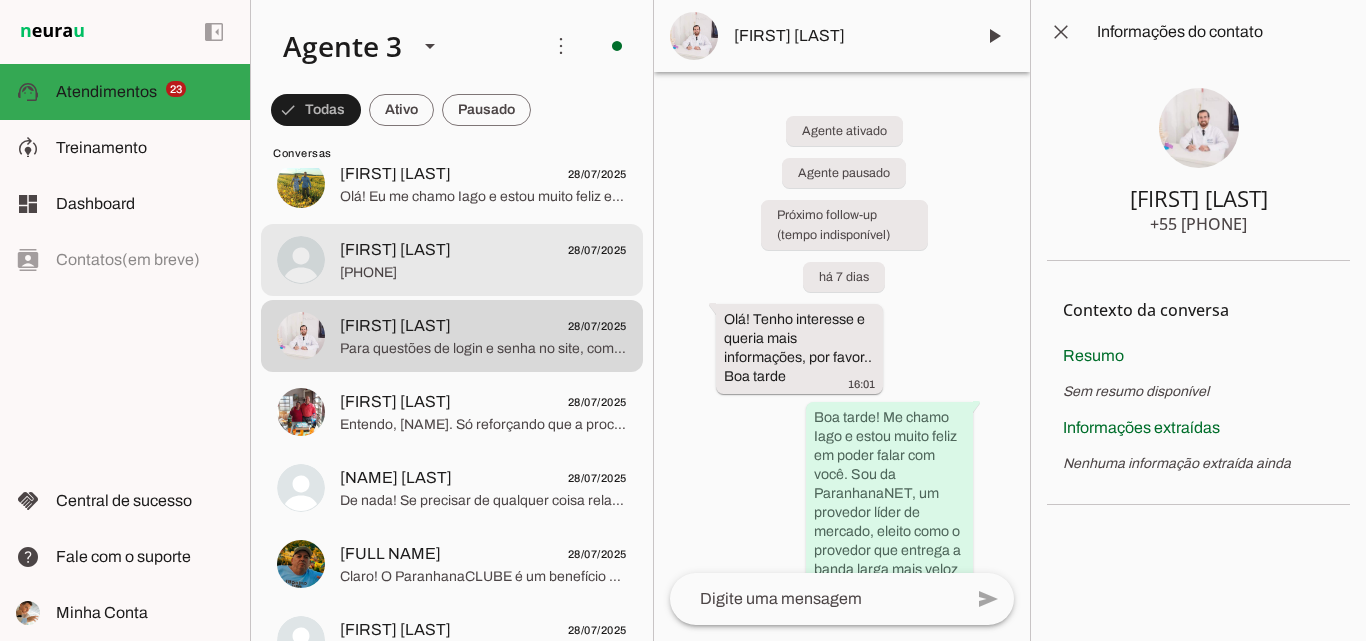 click on "[PHONE]" 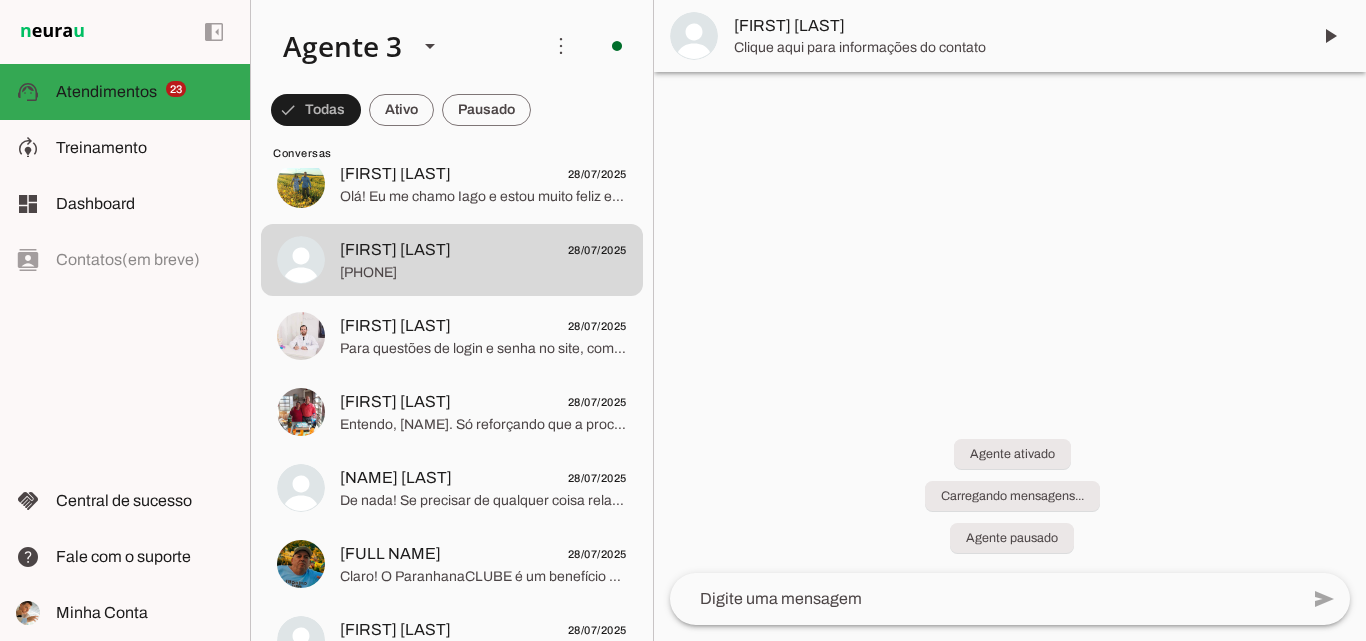 click on "[FIRST] [LAST]" at bounding box center (1014, 26) 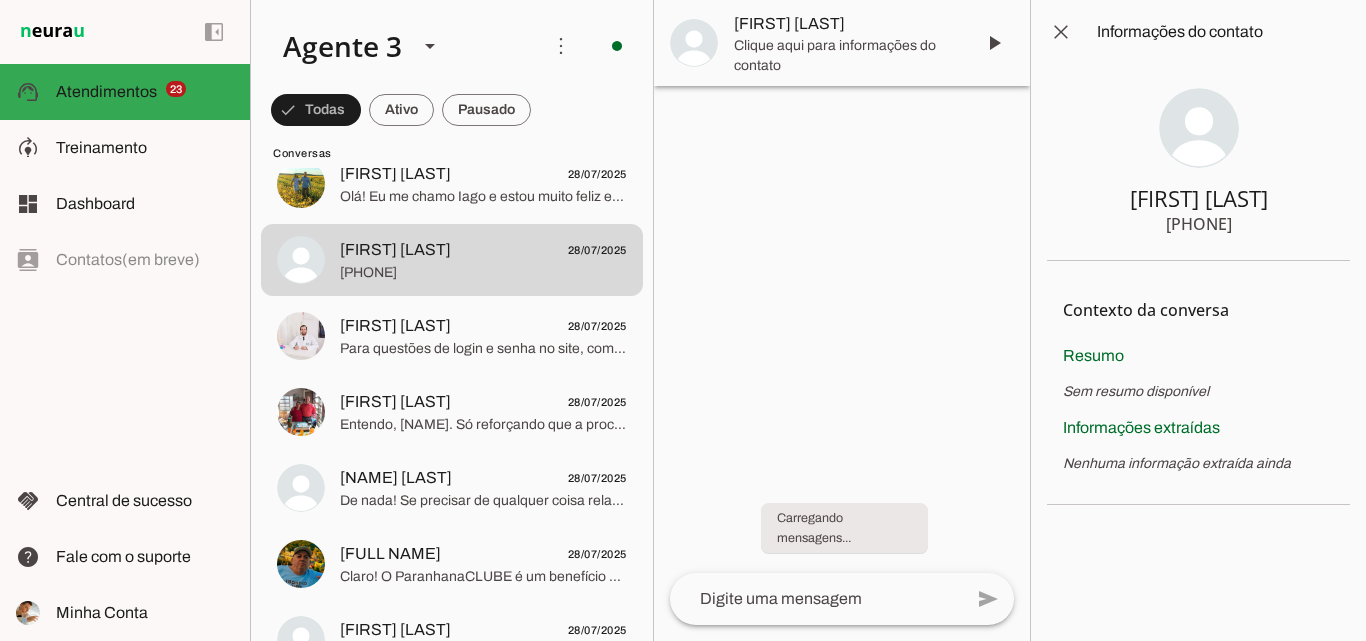 drag, startPoint x: 1165, startPoint y: 221, endPoint x: 1177, endPoint y: 221, distance: 12 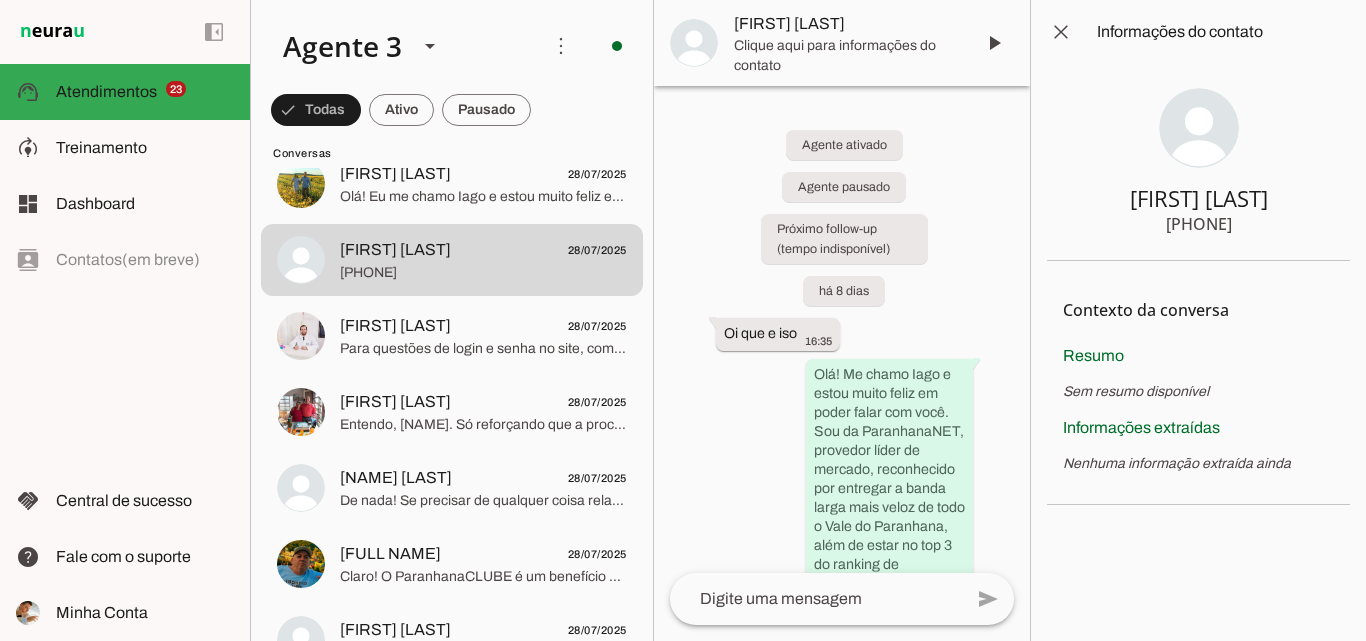 click on "[PHONE]" 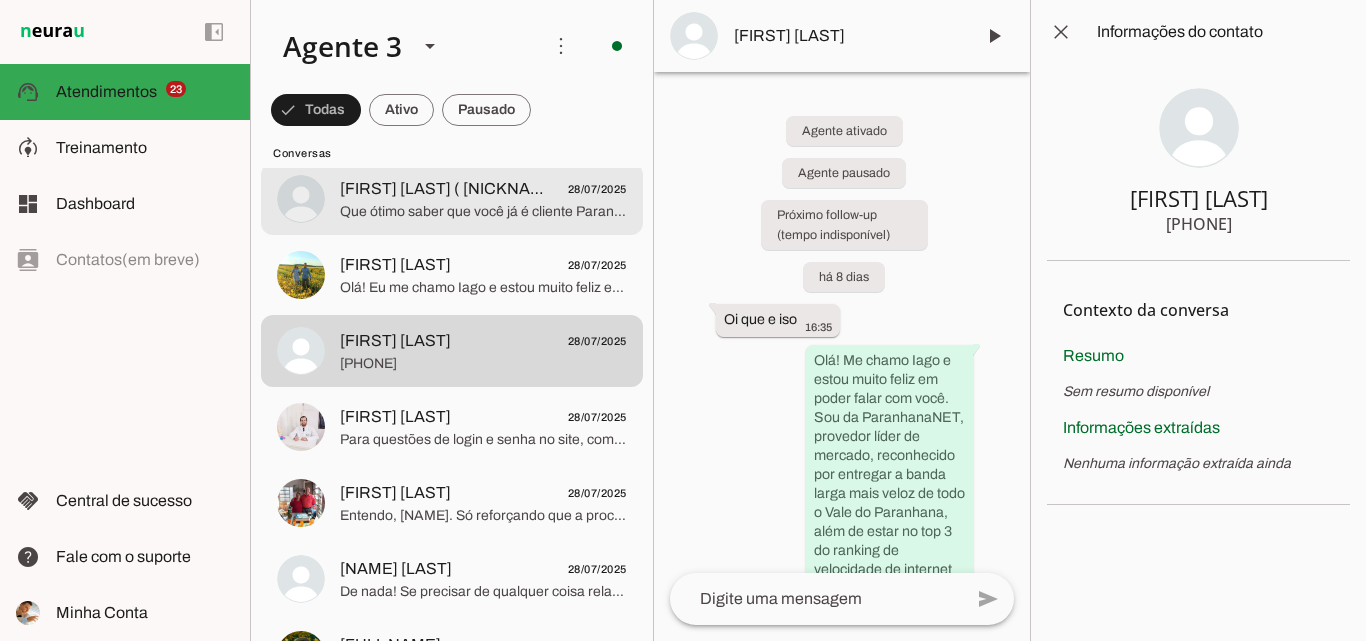 scroll, scrollTop: 10388, scrollLeft: 0, axis: vertical 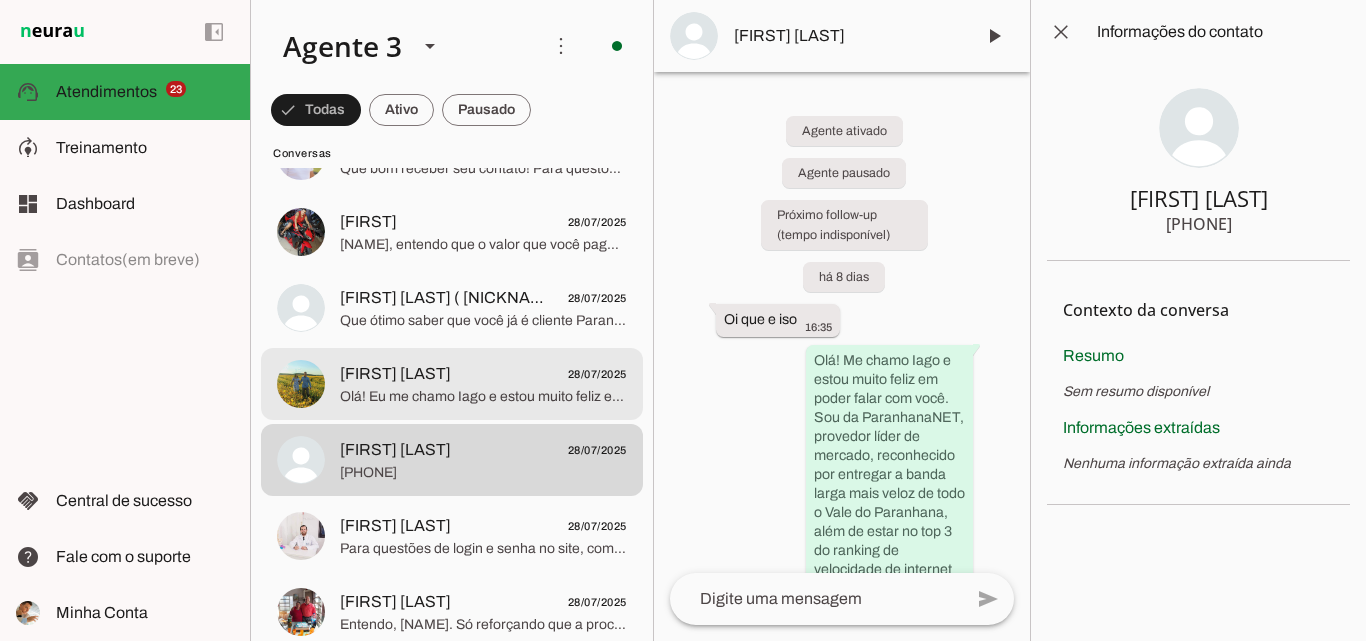 click on "Olá! Eu me chamo Iago e estou muito feliz em poder falar com você. Sou da ParanhanaNET, que é líder de mercado no Vale do Paranhana, eleita o provedor com a banda larga mais rápida da região, estando no top 3 do Rio Grande do Sul e no top 10 do Brasil, conforme o site minhaconexao.com.br. Também somos reconhecidos como o melhor provedor em qualidade de atendimento e suporte técnico por aqui.
Gostaria de saber seu nome para que eu possa te atender de forma personalizada? E também, para verificar se temos cobertura no seu endereço, você poderia me informar o endereço completo onde deseja a instalação? Nome da rua, número, bairro e cidade, por favor." 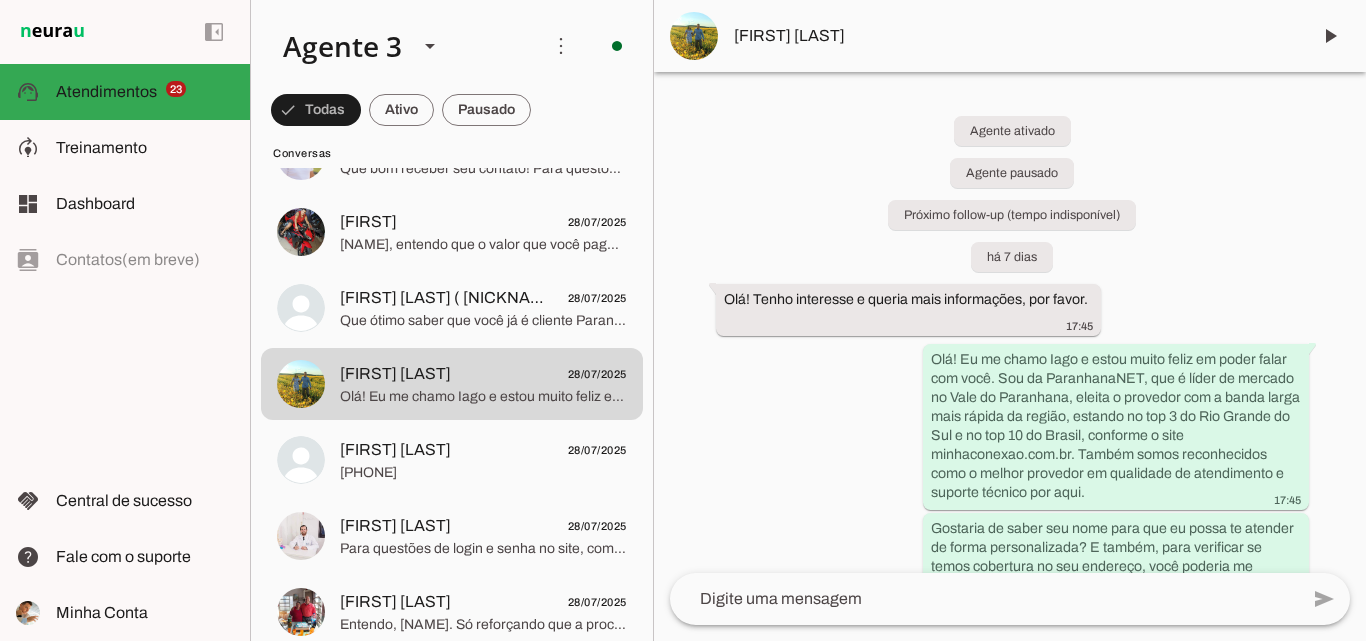 click on "[FIRST] [LAST]" at bounding box center (1010, 36) 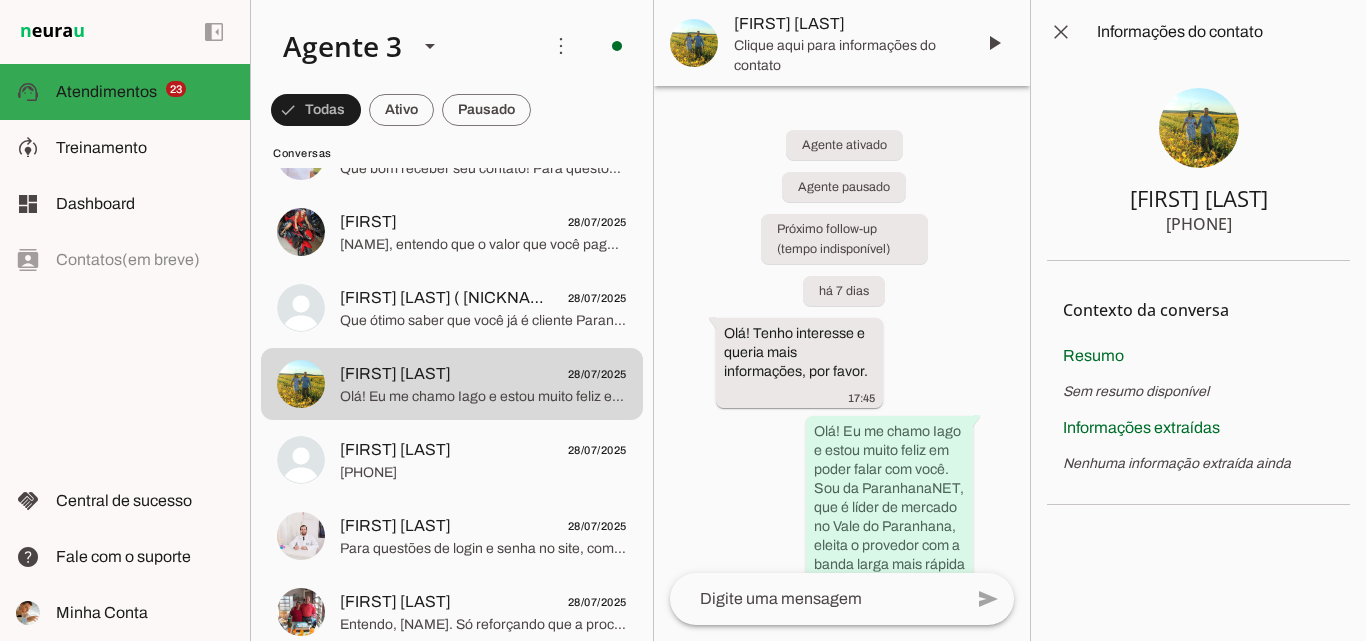 type 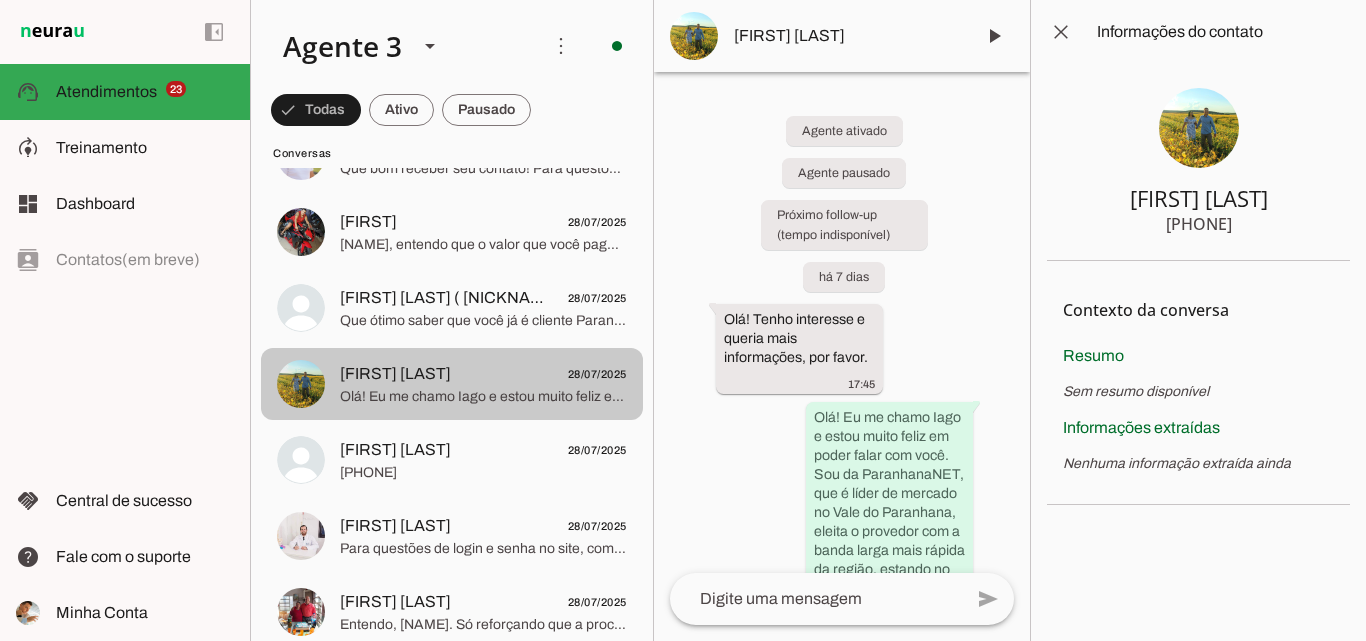 scroll, scrollTop: 10288, scrollLeft: 0, axis: vertical 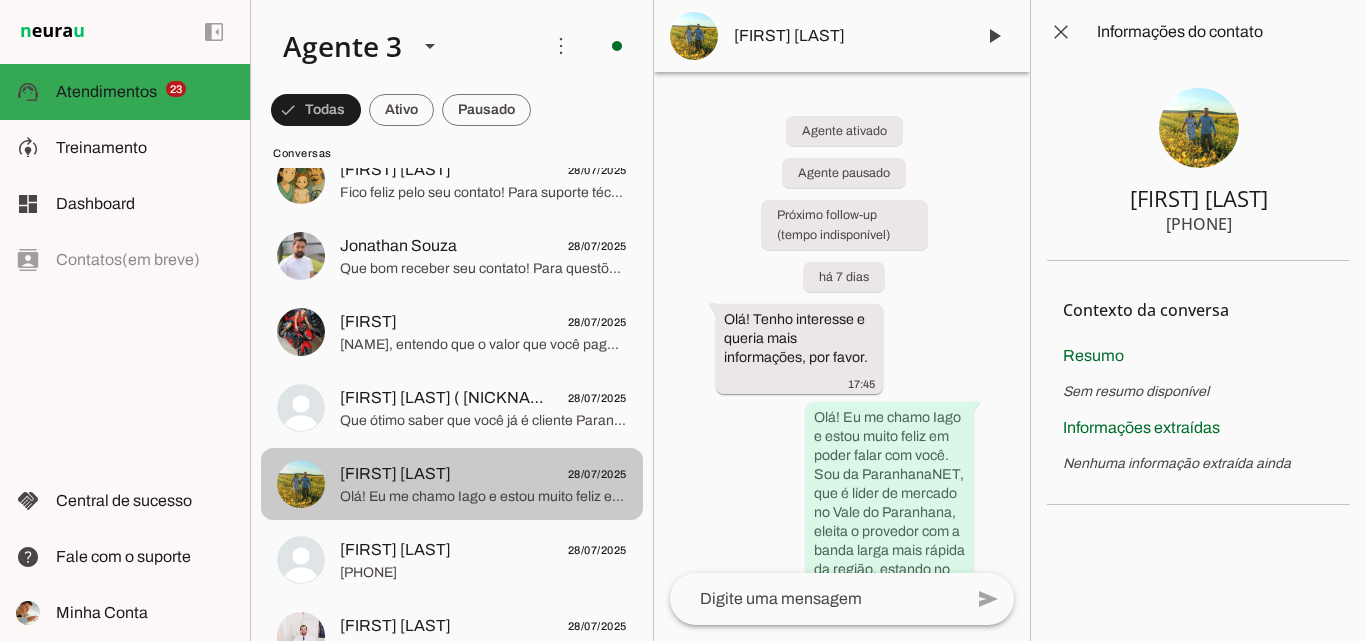 click on "Que ótimo saber que você já é cliente ParanhanaNET! Para suporte técnico, segunda via de boleto ou qualquer outro atendimento que não seja contratação de plano novo, por favor, entre em contato pelo WhatsApp [PHONE], onde nossa equipe especializada poderá te ajudar.
Se estiver interessado em contratar um novo plano de internet ou linha telefônica fixa, posso ajudar você com isso. Posso saber se deseja informações para contratar um novo serviço?" 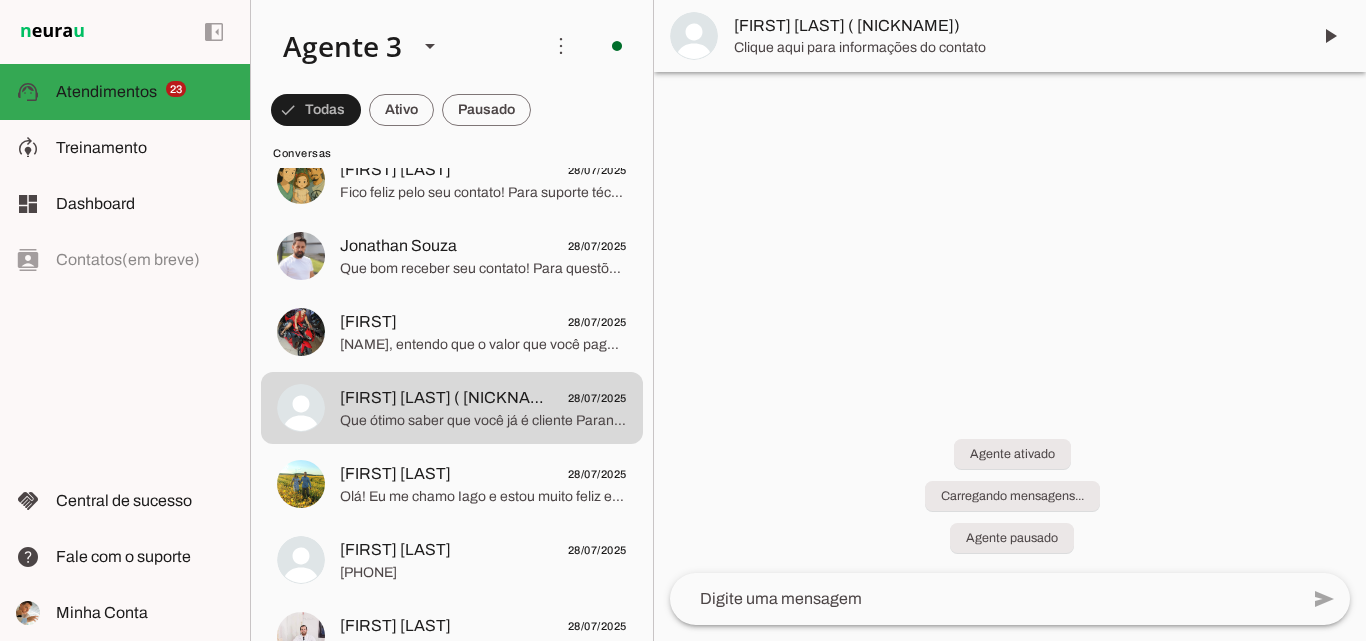 click on "[FIRST] [LAST] ( [NICKNAME])" at bounding box center [1014, 26] 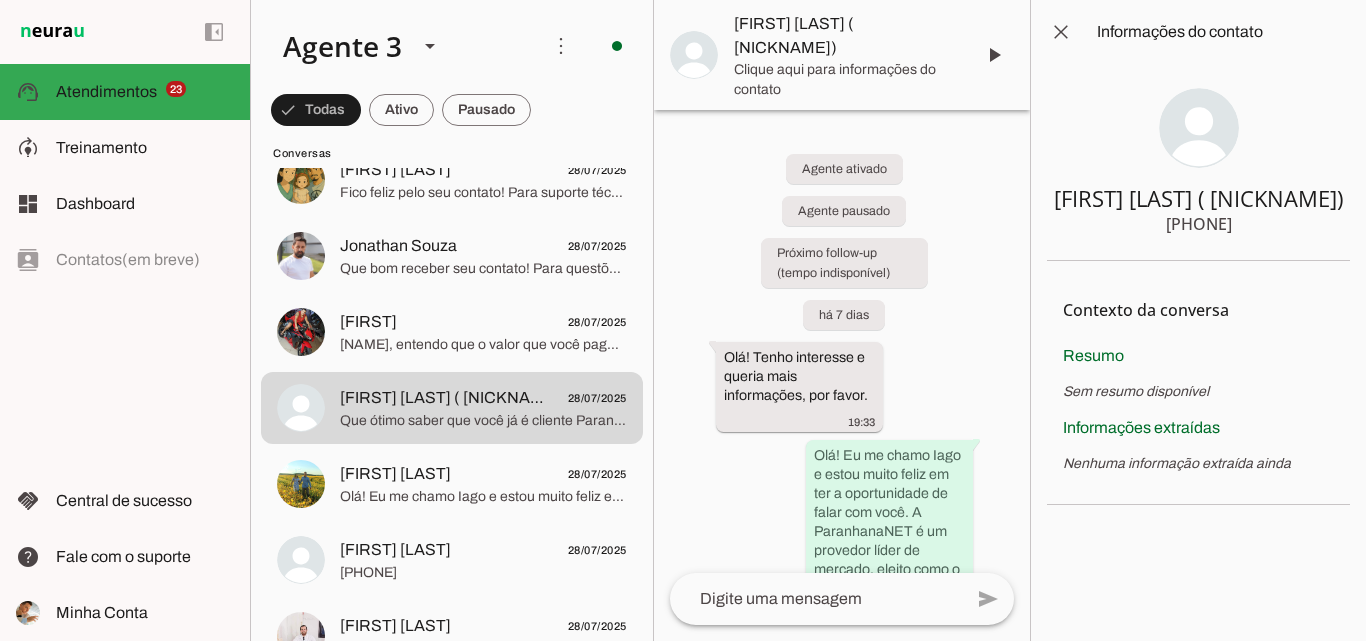 type 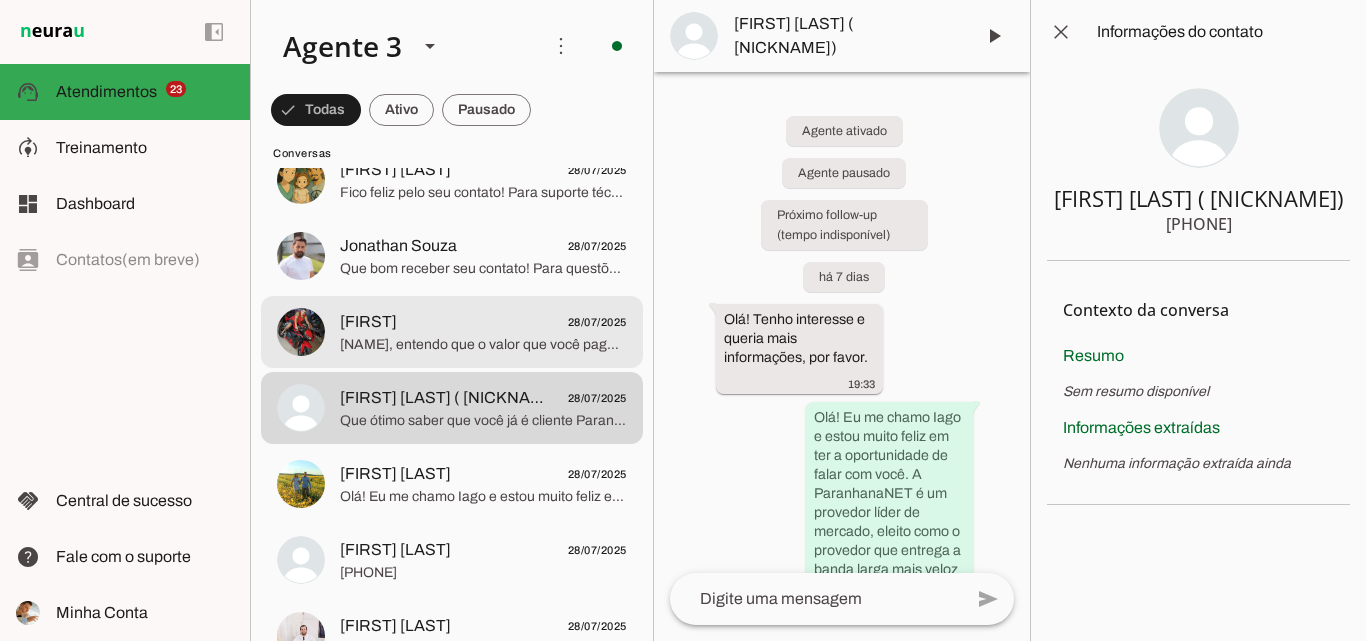 click on "[NAME], entendo que o valor que você paga hoje por 700 Mb é o mesmo que estamos oferecendo no Plano MARROM PLUS, que está com valor promocional de R$ 139,90 por mês. Esse plano inclui não só a internet rápida e estável de 700 Mb, mas também um roteador Wi-Fi 6 de última geração, serviço de gerenciamento da rede interna para suportar todos os seus dispositivos, TV Digital gratuita com mais de 150 canais, e ainda a opção de câmera de monitoramento ou dois roteadores Mesh para uma cobertura Wi-Fi ampliada.
Além disso, você tem o suporte 24h, rede protegida por anel óptico para maior estabilidade, e acesso ao ParanhanaCLUBE com descontos exclusivos.
Quer aproveitar que temos portas disponíveis para instalação rápida e garantir esses benefícios com isenção da taxa de instalação? Se sim, posso seguir com o cadastro, só preciso confirmar alguns dados com você." 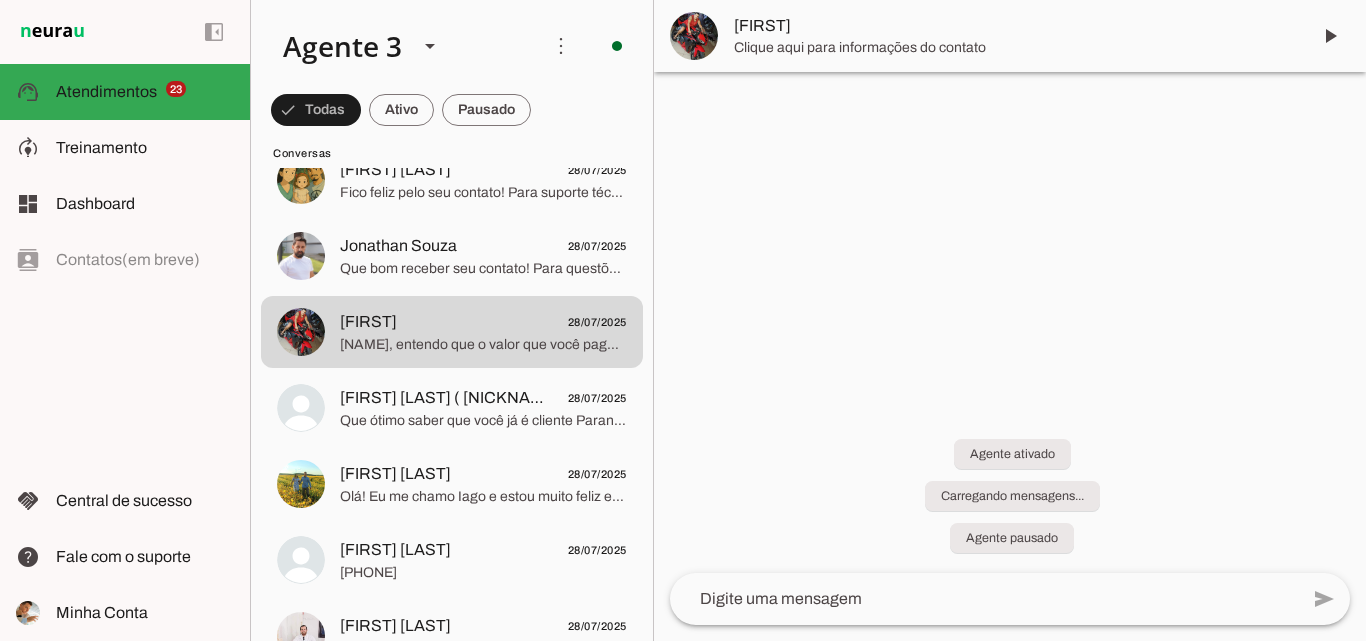 click on "[FIRST]" at bounding box center (1014, 26) 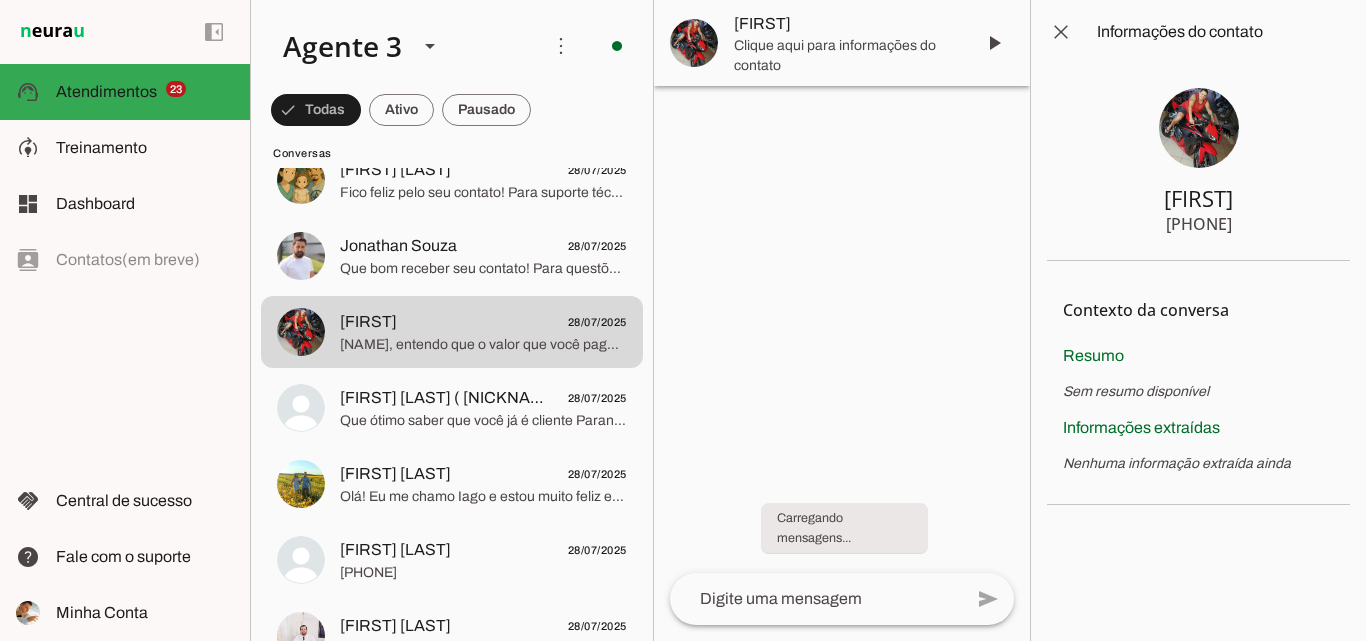 type 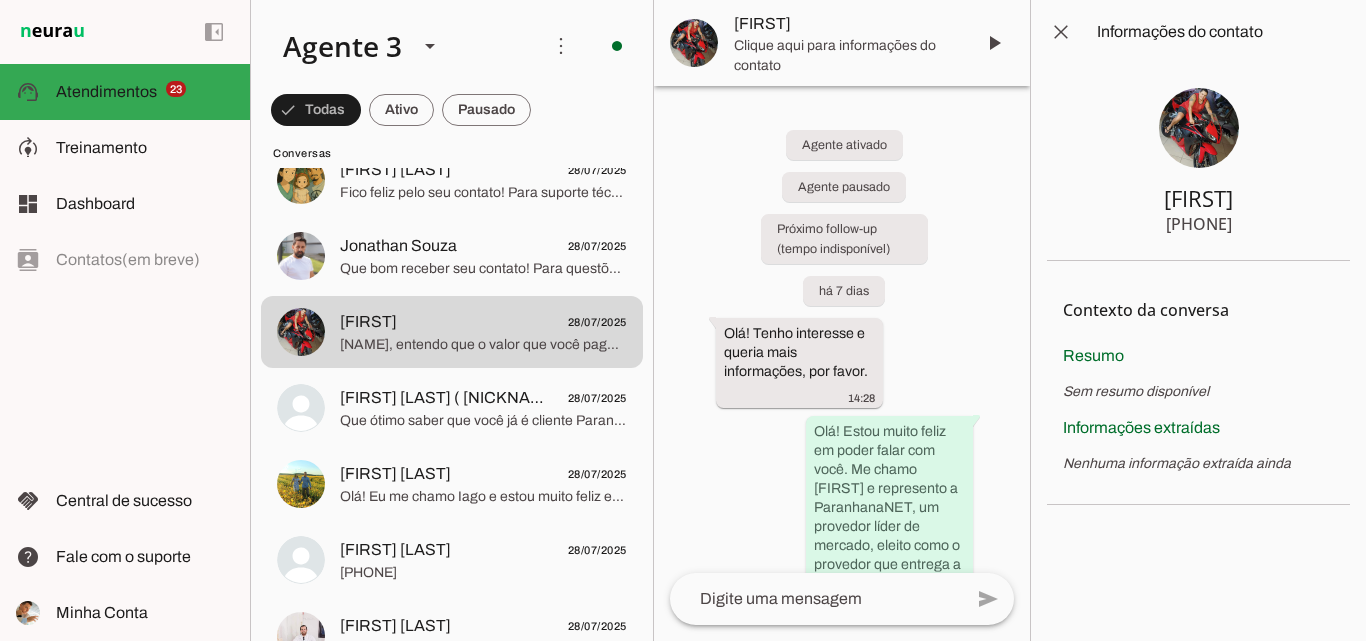 drag, startPoint x: 1170, startPoint y: 225, endPoint x: 1279, endPoint y: 225, distance: 109 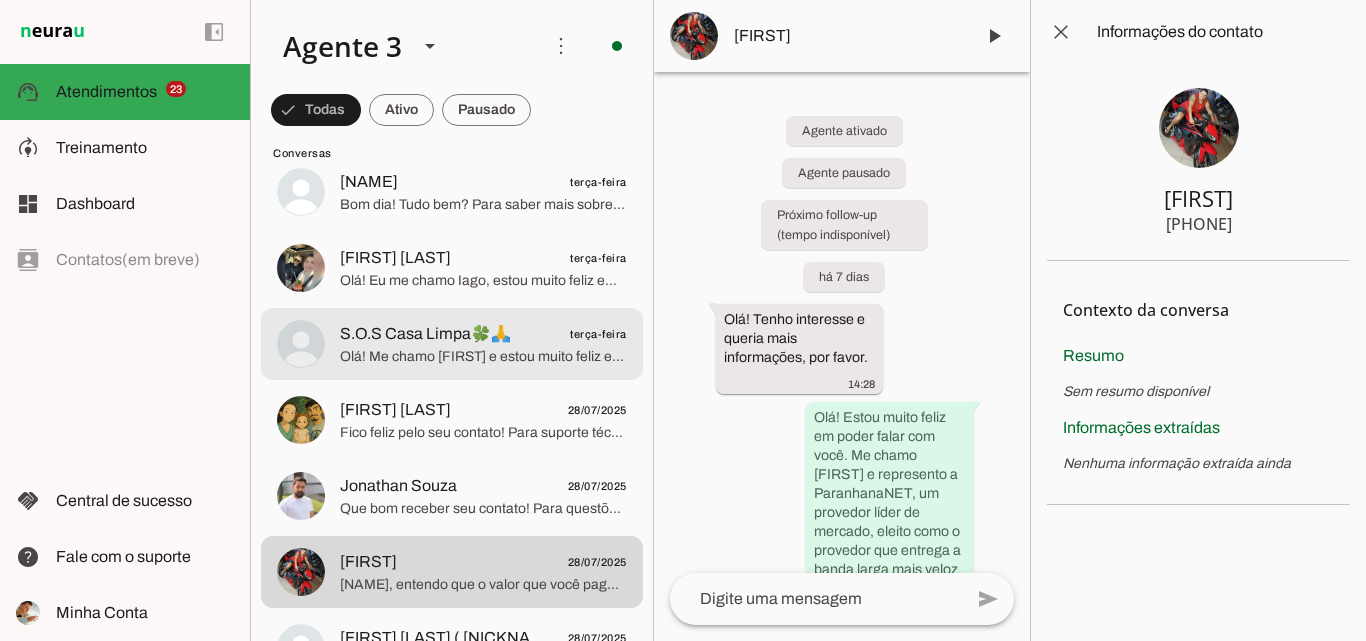 scroll, scrollTop: 9988, scrollLeft: 0, axis: vertical 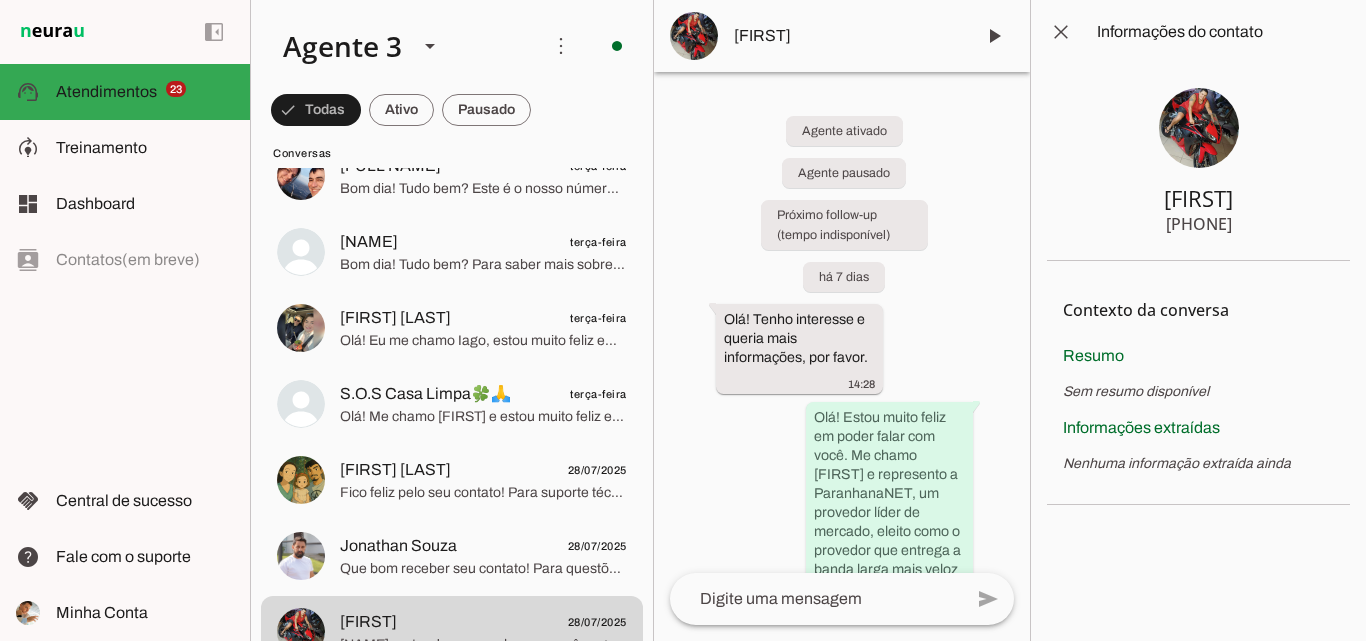 click on "[FIRST] [LAST]
[DATE]
Que bom receber seu contato! Para questões de clientes já ativos, como acesso ao ParanhanaCLUBE e outros benefícios, o canal ideal é o nosso suporte pelo WhatsApp ([PHONE]). Por favor, entre em contato por lá que a equipe especializada irá te ajudar prontamente.
Se desejar contratar uma nova conexão ou tiver interesse em ampliar seu plano, estou à disposição para ajudar!" at bounding box center [452, -9740] 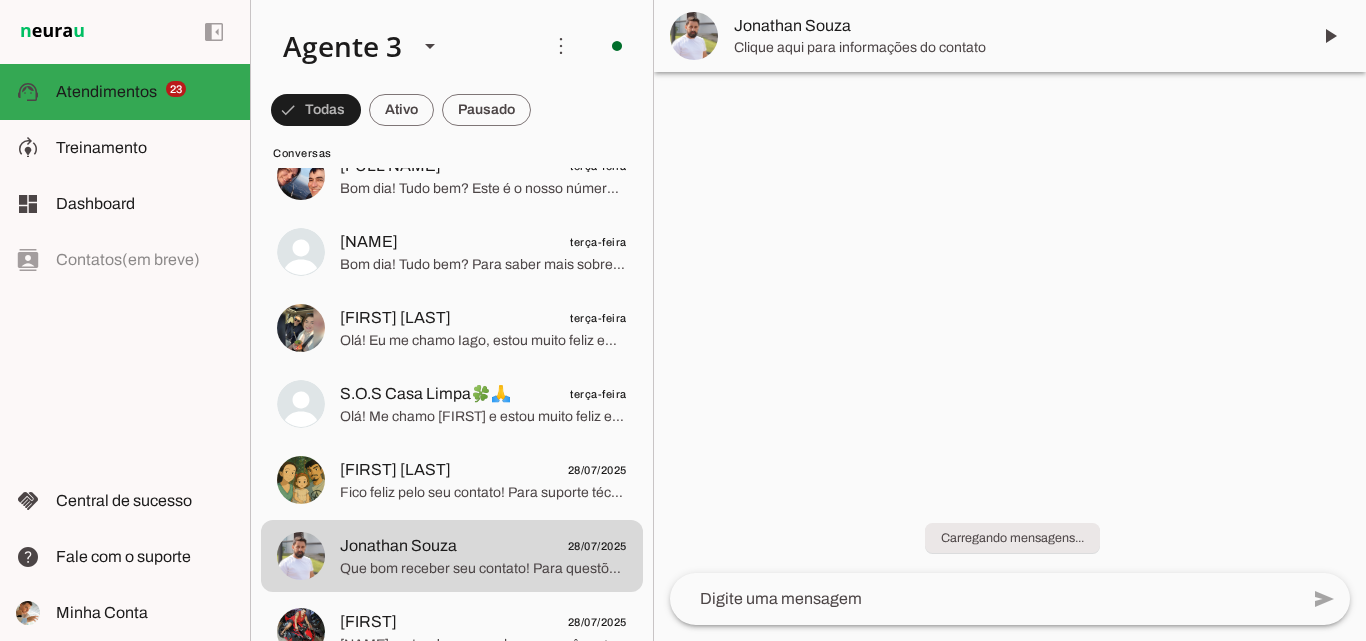 click on "Jonathan Souza" at bounding box center (1014, 26) 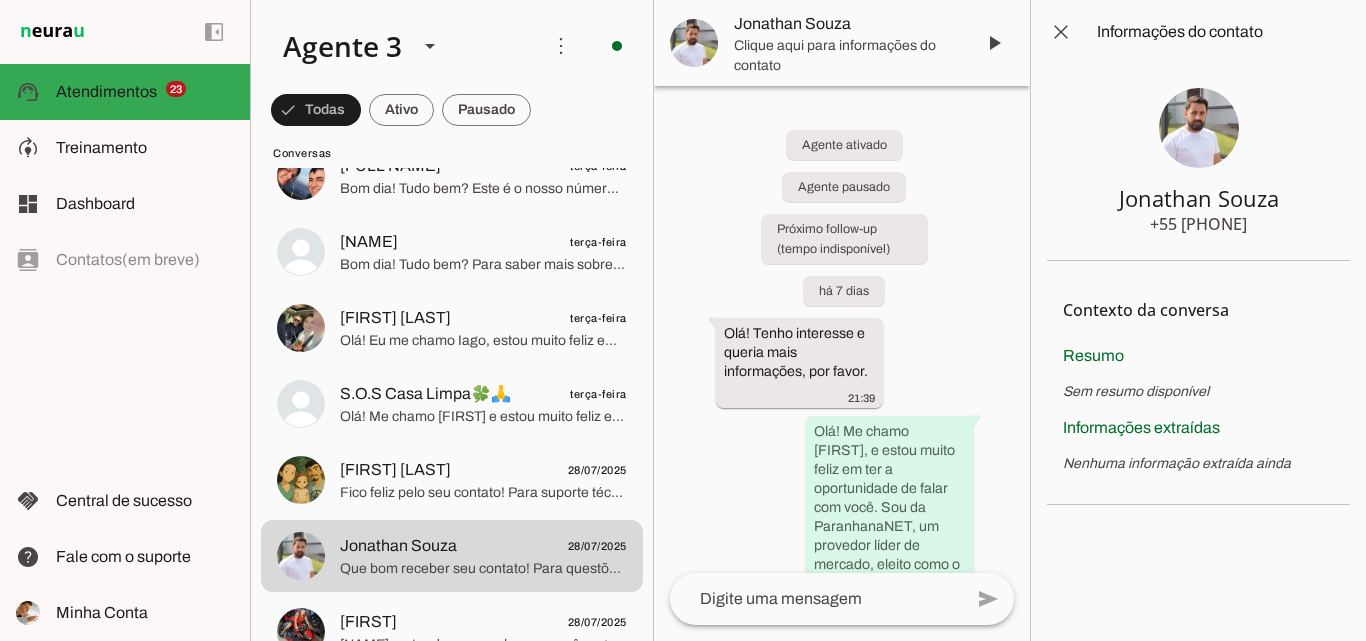 type 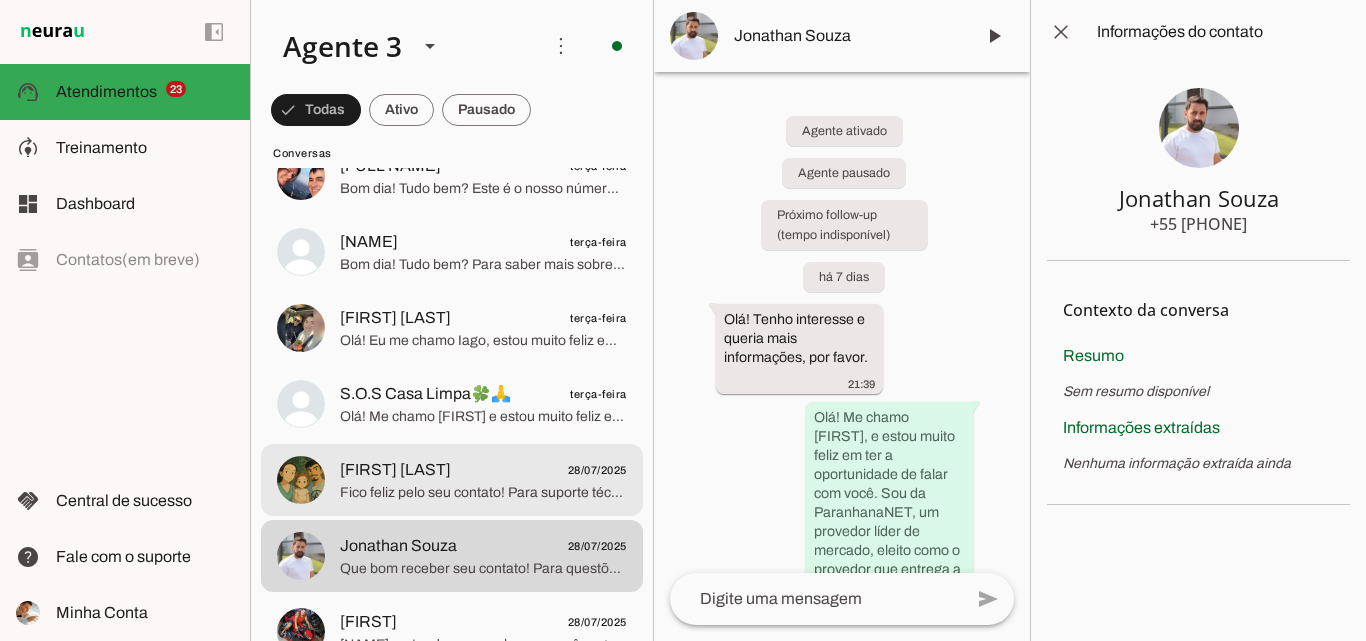 click on "[FULL_NAME]
[DATE]" 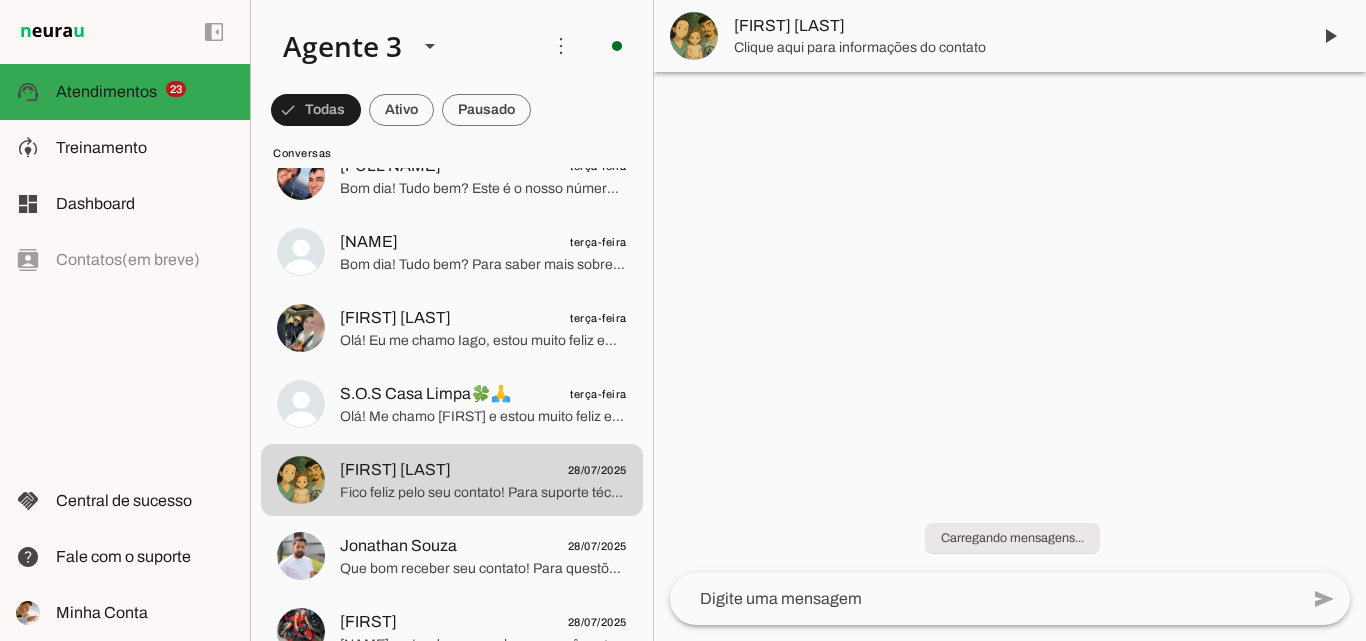 click on "[FIRST] [LAST]" at bounding box center (1014, 26) 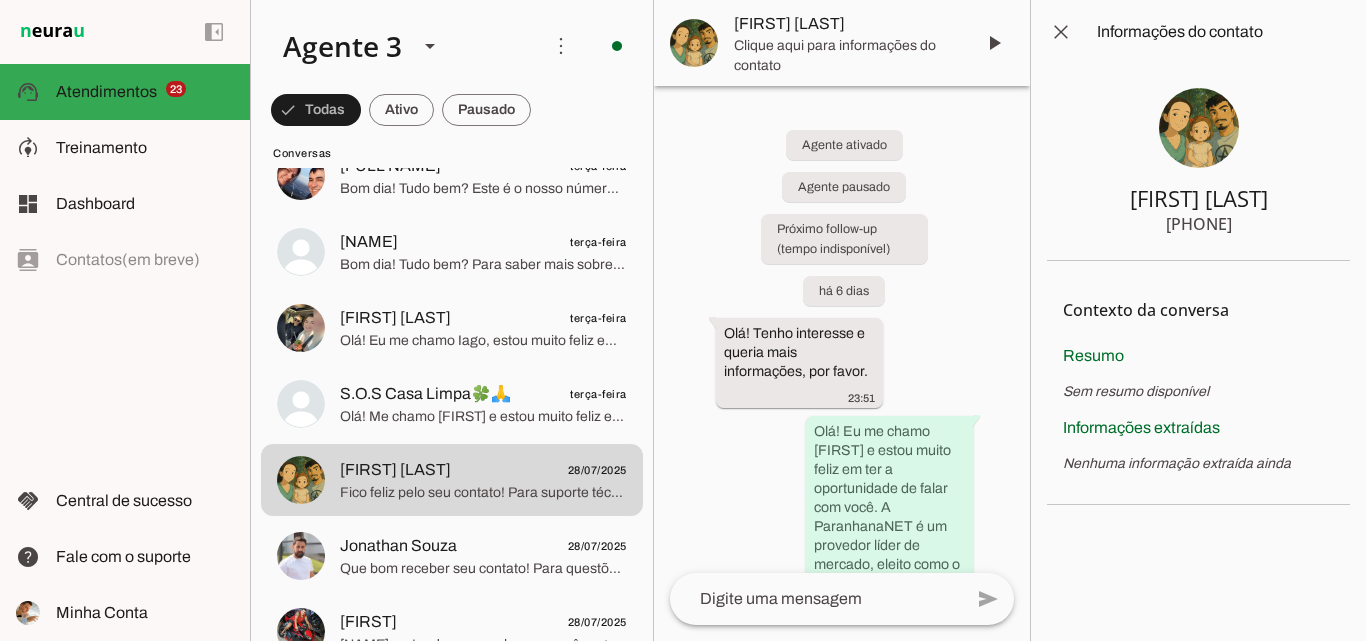 type 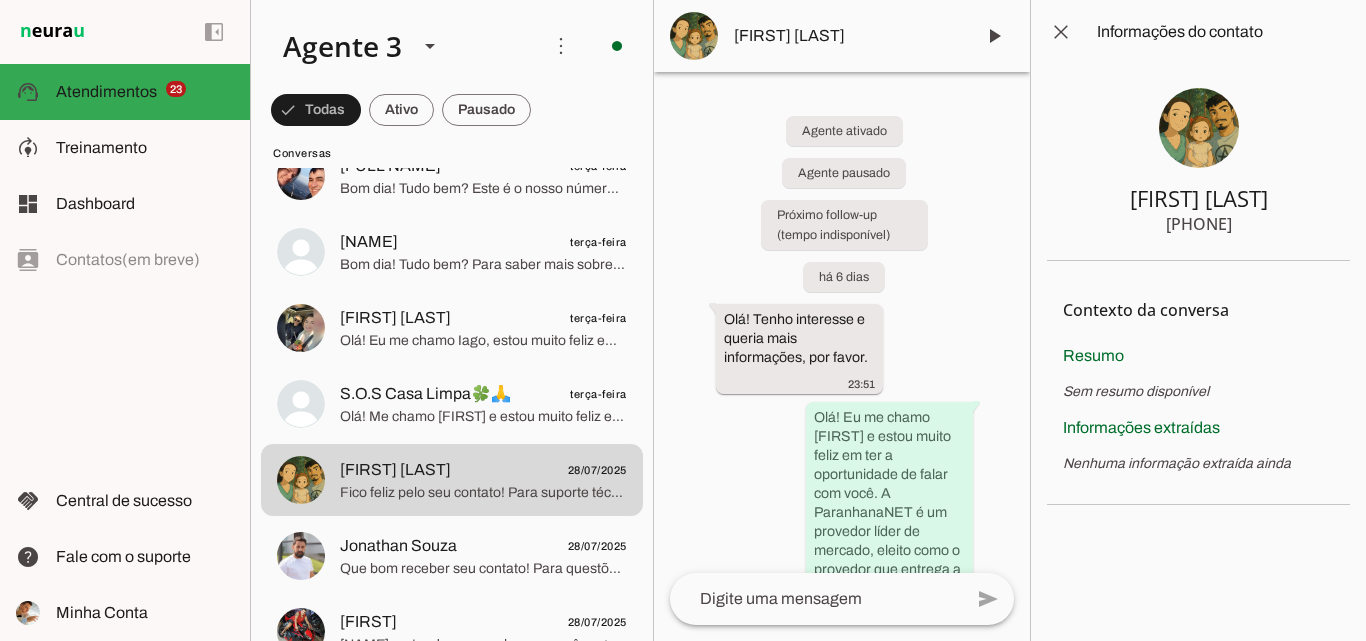 drag, startPoint x: 1169, startPoint y: 221, endPoint x: 1266, endPoint y: 226, distance: 97.128784 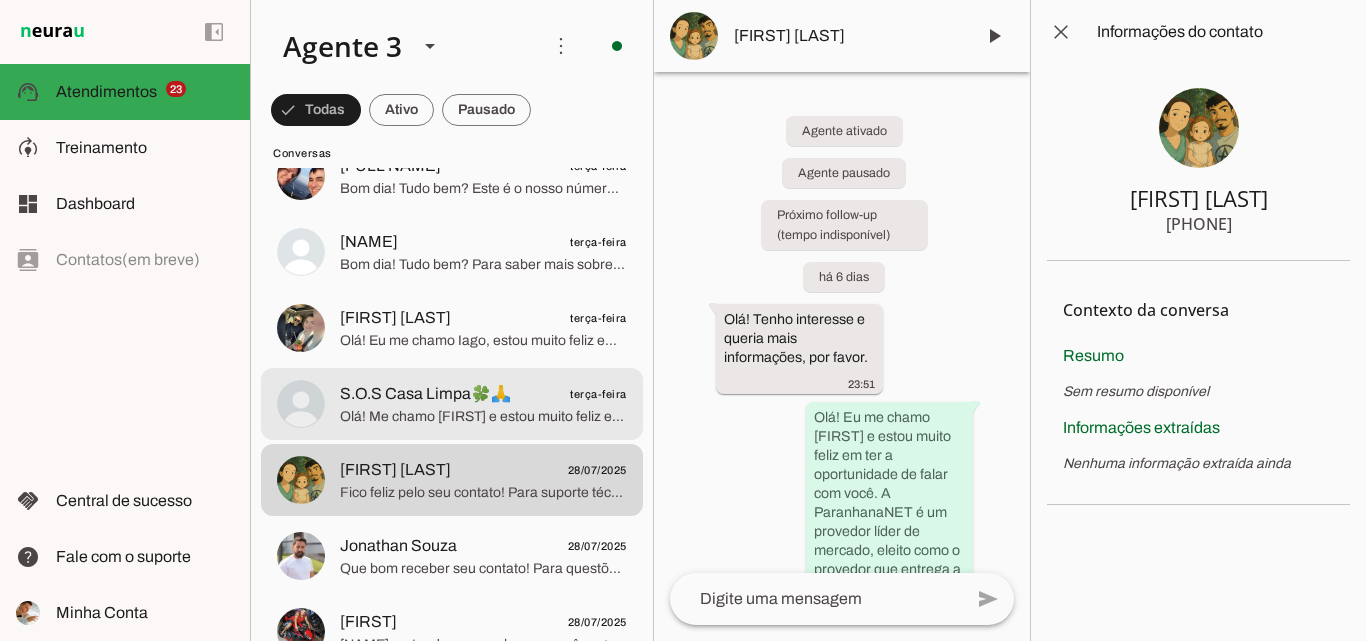 click on "S.O.S Casa Limpa🍀🙏" 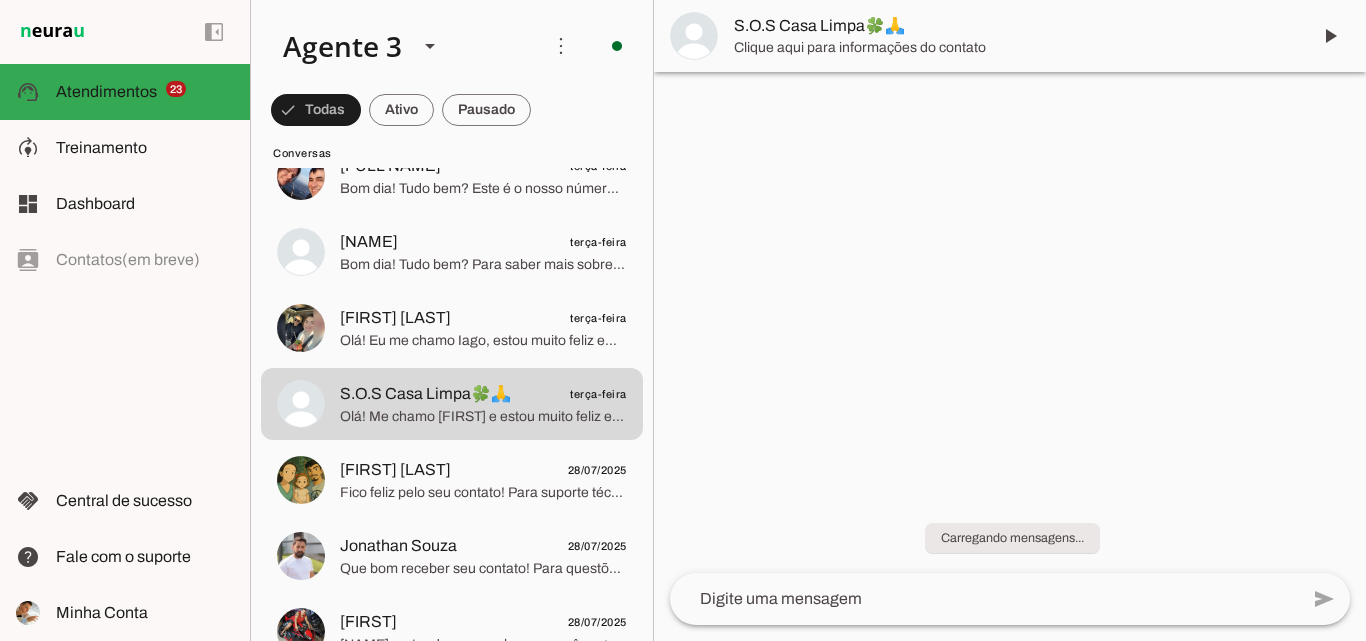 click on "S.O.S Casa Limpa🍀🙏" at bounding box center [1014, 26] 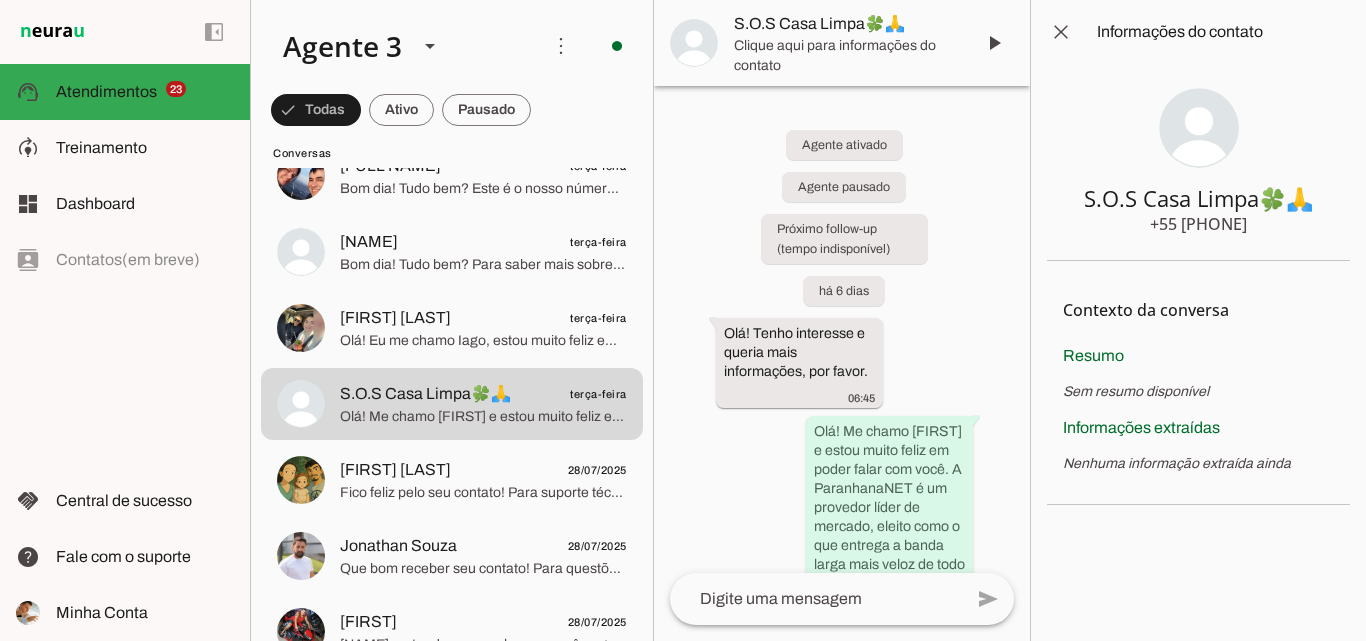 type 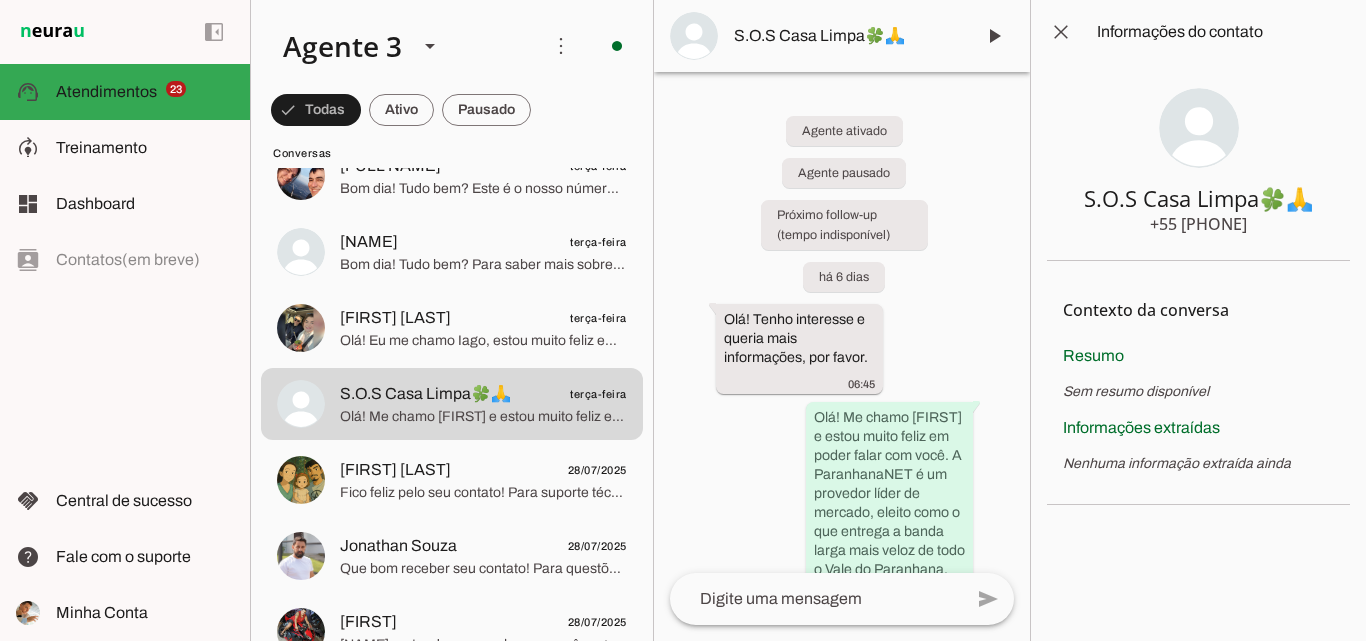 drag, startPoint x: 1169, startPoint y: 224, endPoint x: 1186, endPoint y: 214, distance: 19.723083 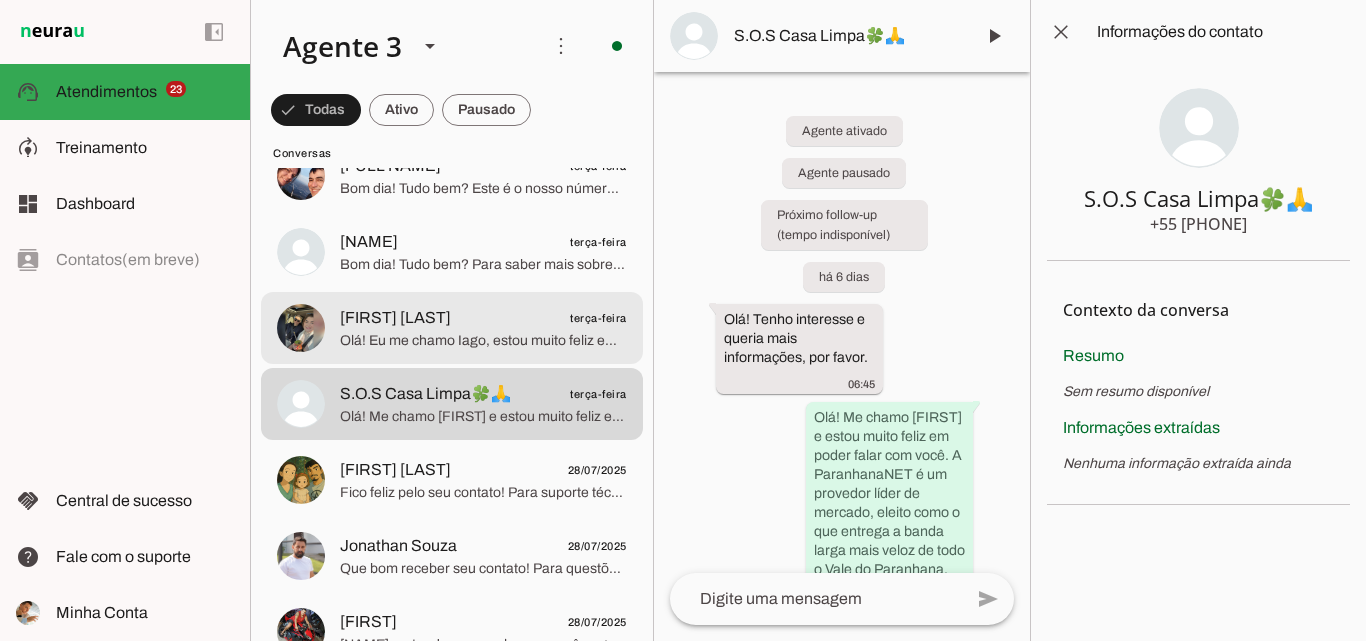 click on "[FIRST] [LAST]
[DATE]" 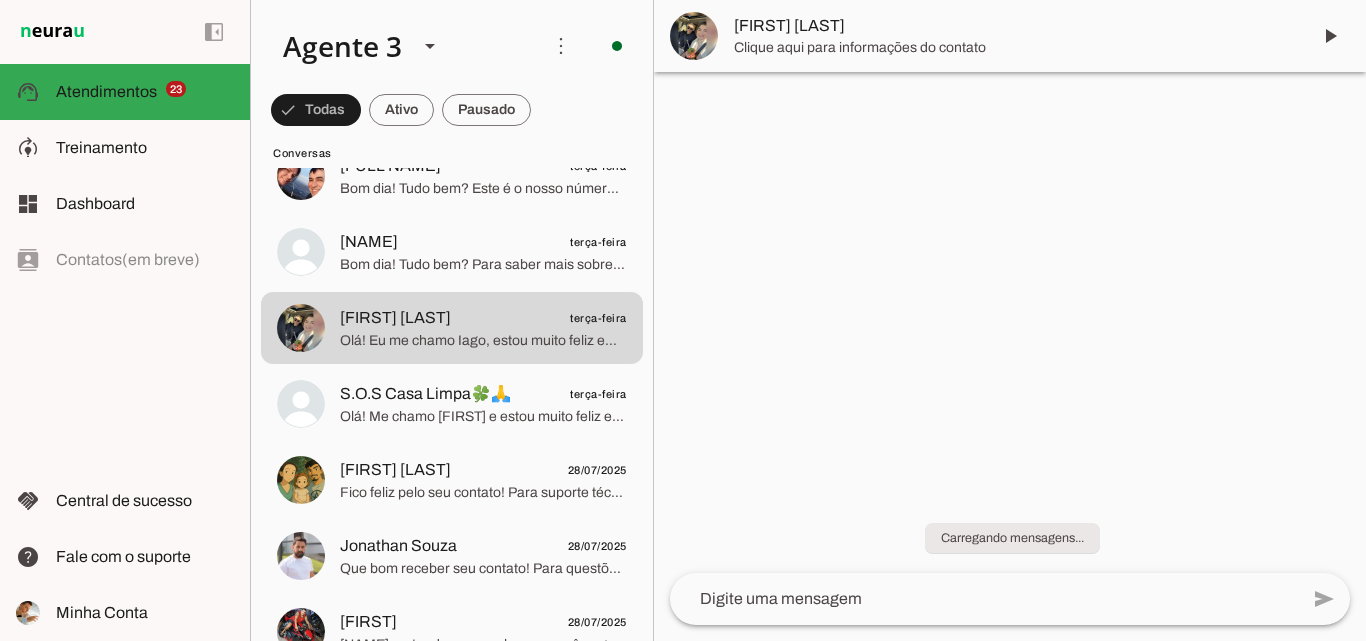 click on "[FIRST] [LAST]" at bounding box center (1014, 26) 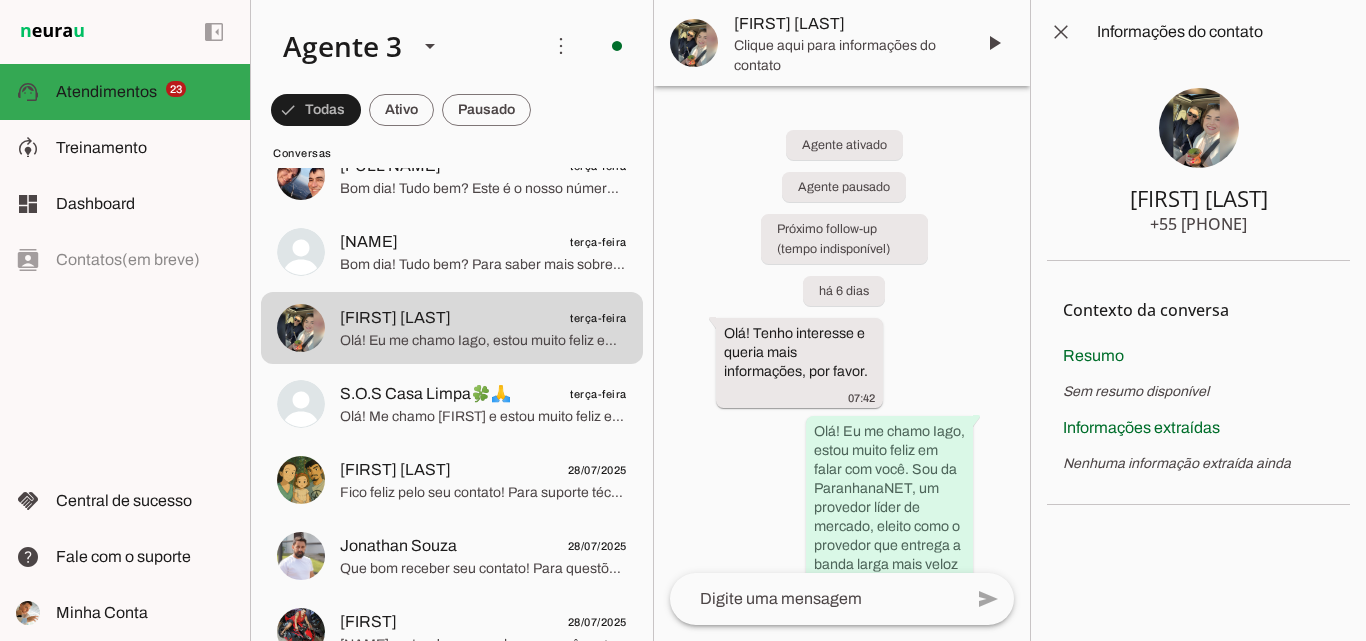 type 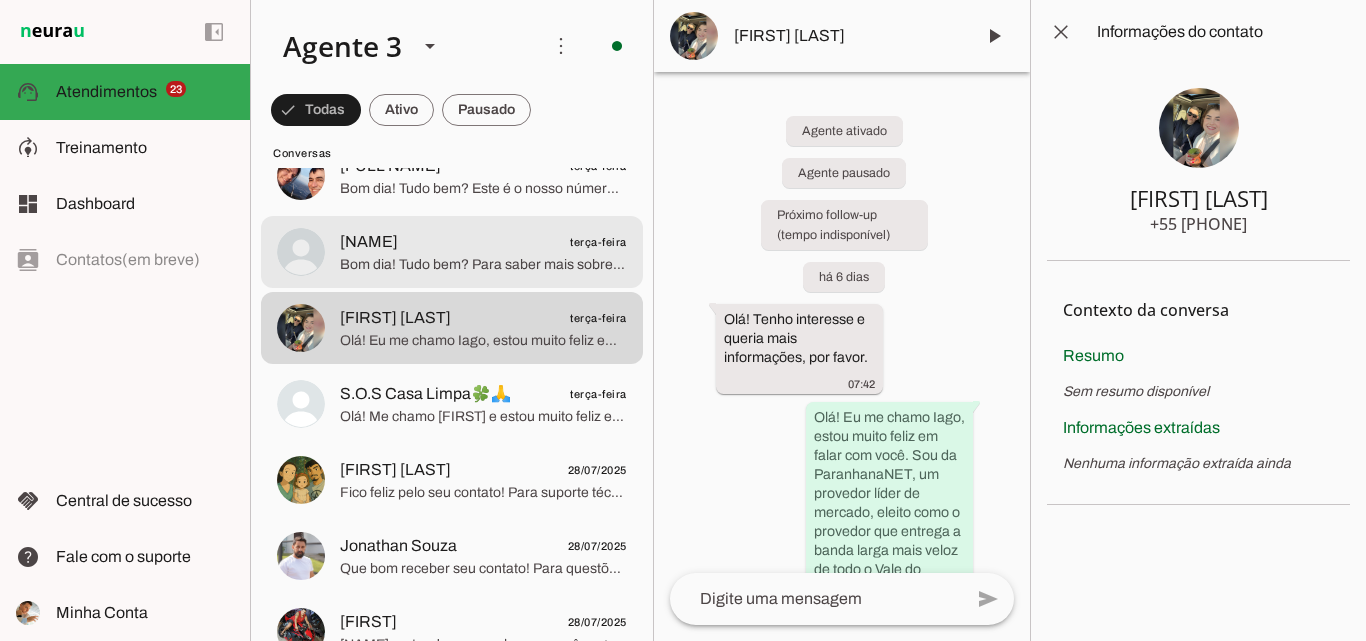 scroll, scrollTop: 9888, scrollLeft: 0, axis: vertical 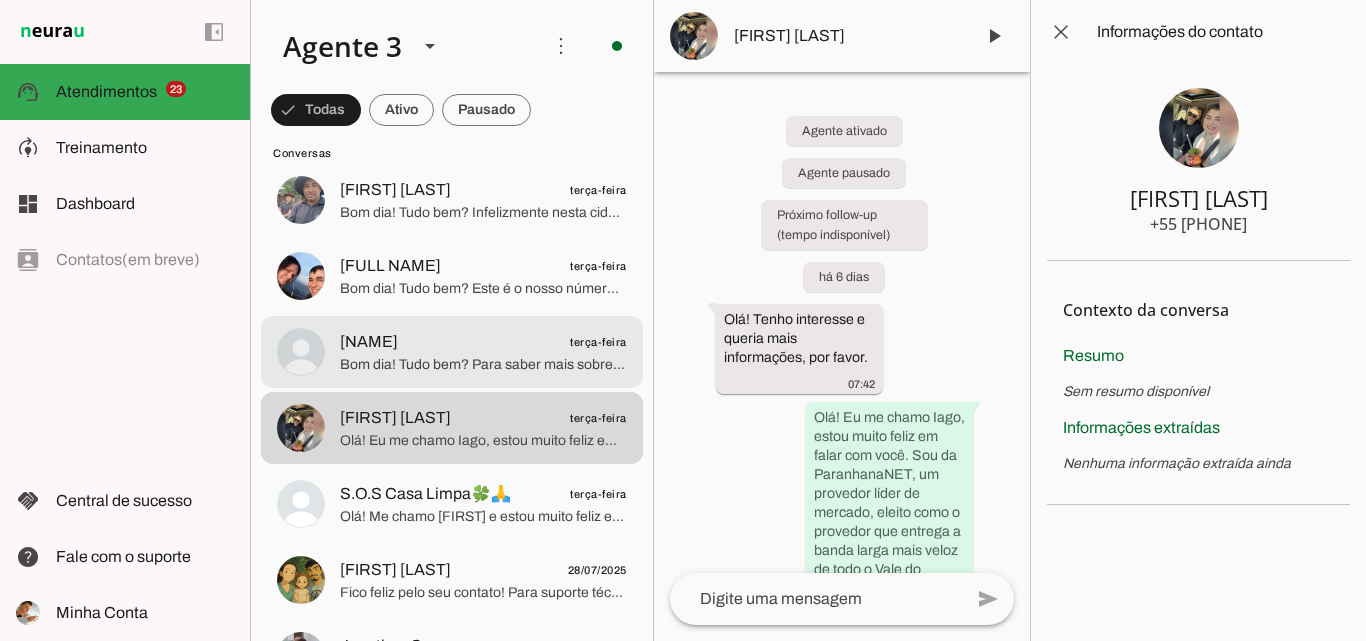 click on "Bom dia! Tudo bem?
Para saber mais sobre nossos novos benefícios, por favor, entre em contato pela nossa central no fon [PHONE]. Nossos atendentes ficarão felizes em lhe apresentar nossas novas vantagens!" 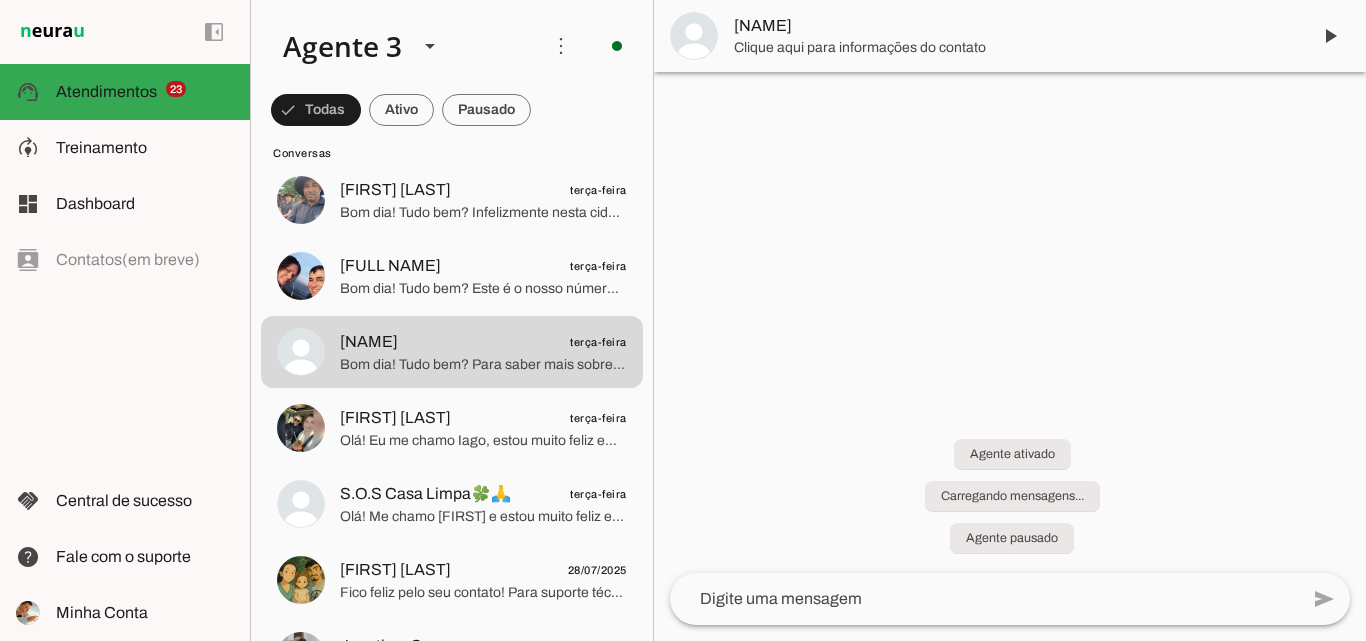 click on "[NAME]" at bounding box center (1014, 26) 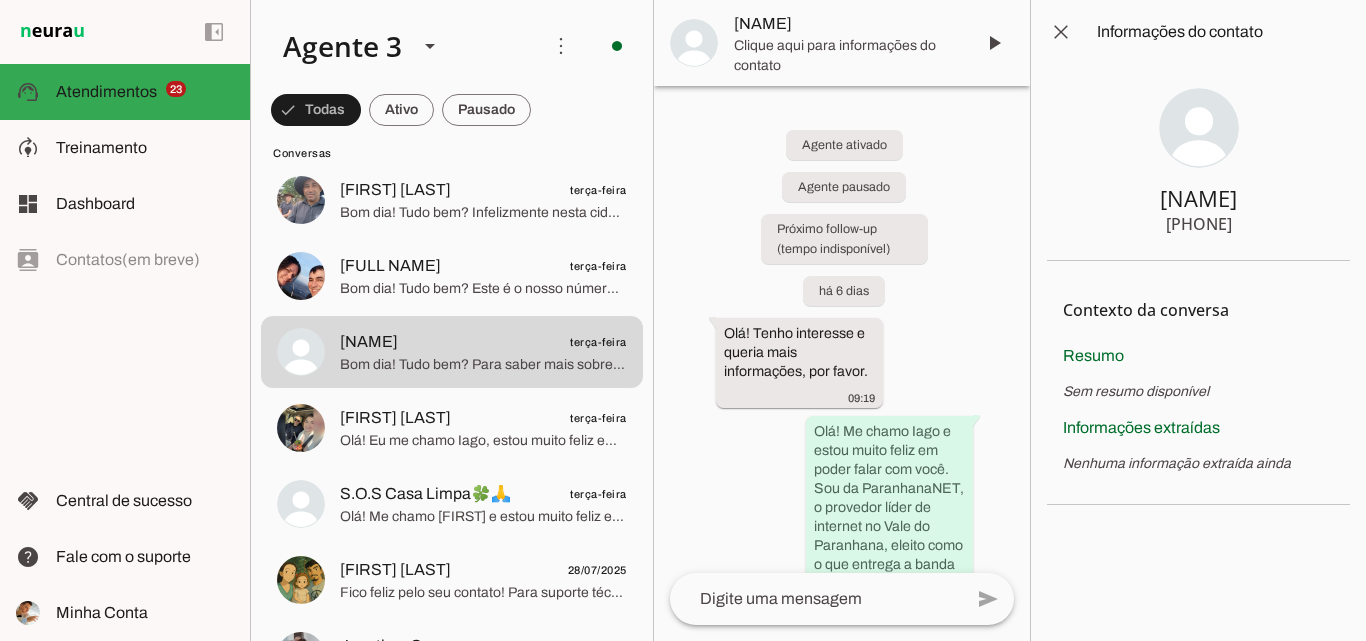 type 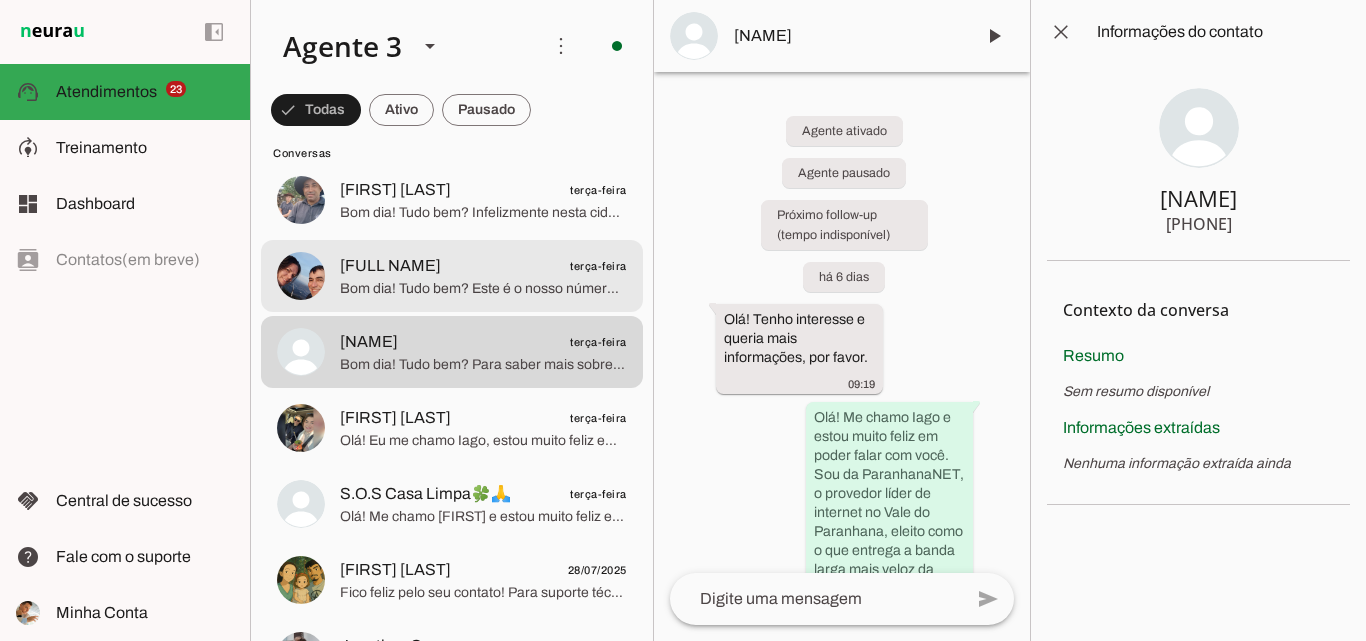 click on "Bom dia! Tudo bem?
Este é o nosso número comercial. Para atendimentos referente a suporte técnico e financeiro, por favor, entre em contato pelo fone [PHONE]. Nossos atendentes ficarão felizes em lhe ajudar!" 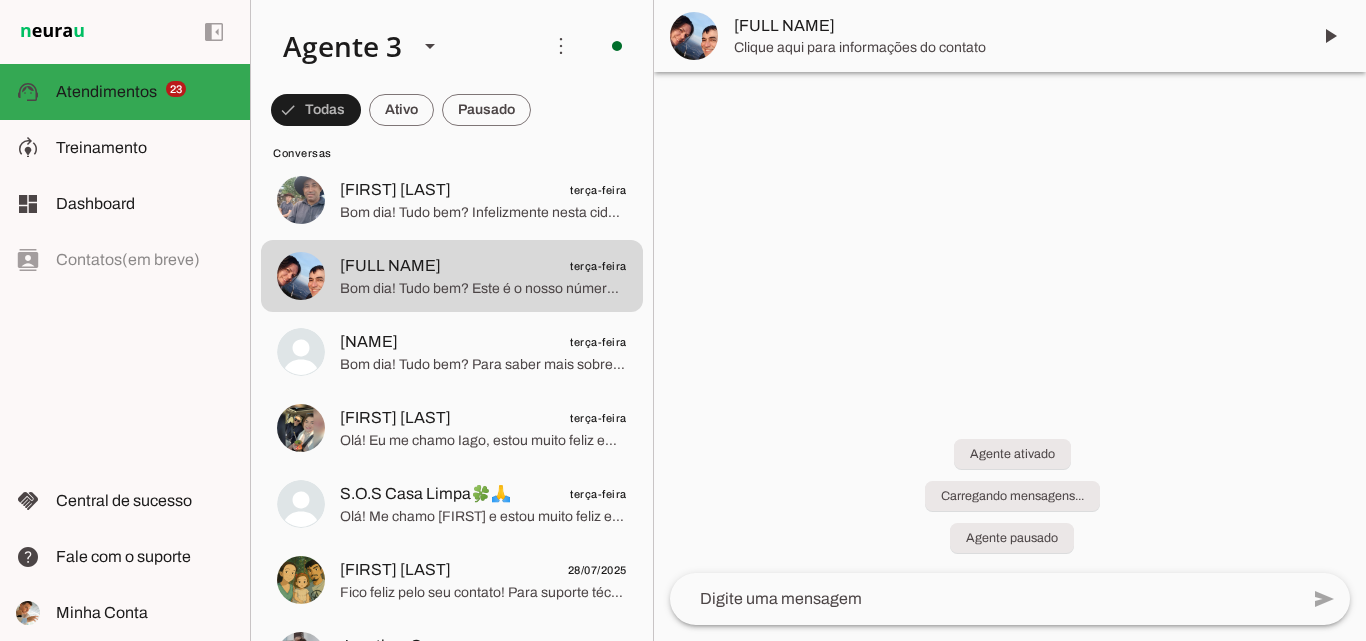 click on "[FULL NAME]" at bounding box center [1014, 26] 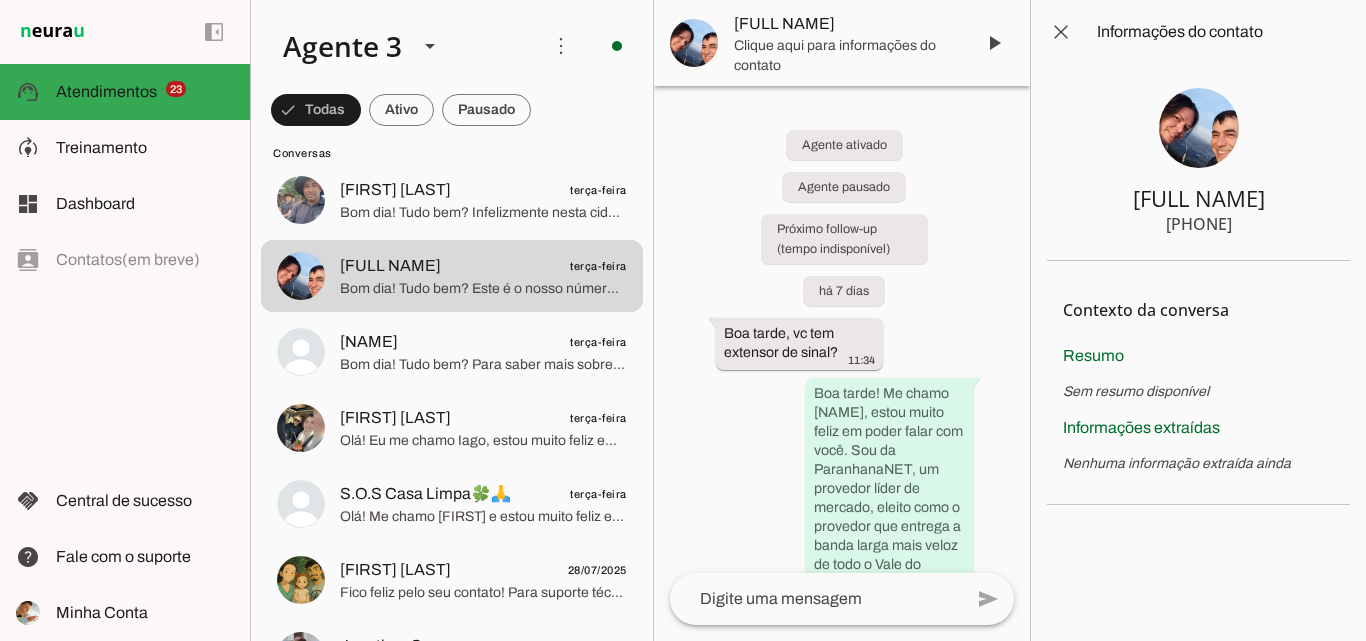 type 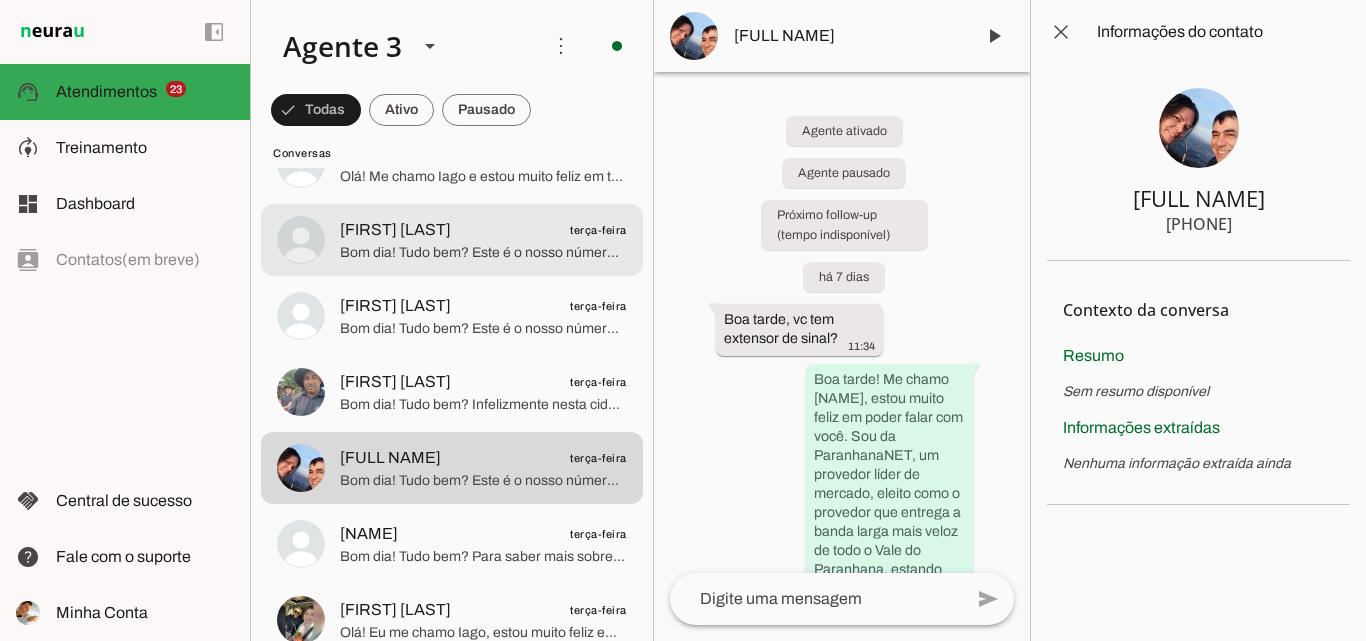 scroll, scrollTop: 9688, scrollLeft: 0, axis: vertical 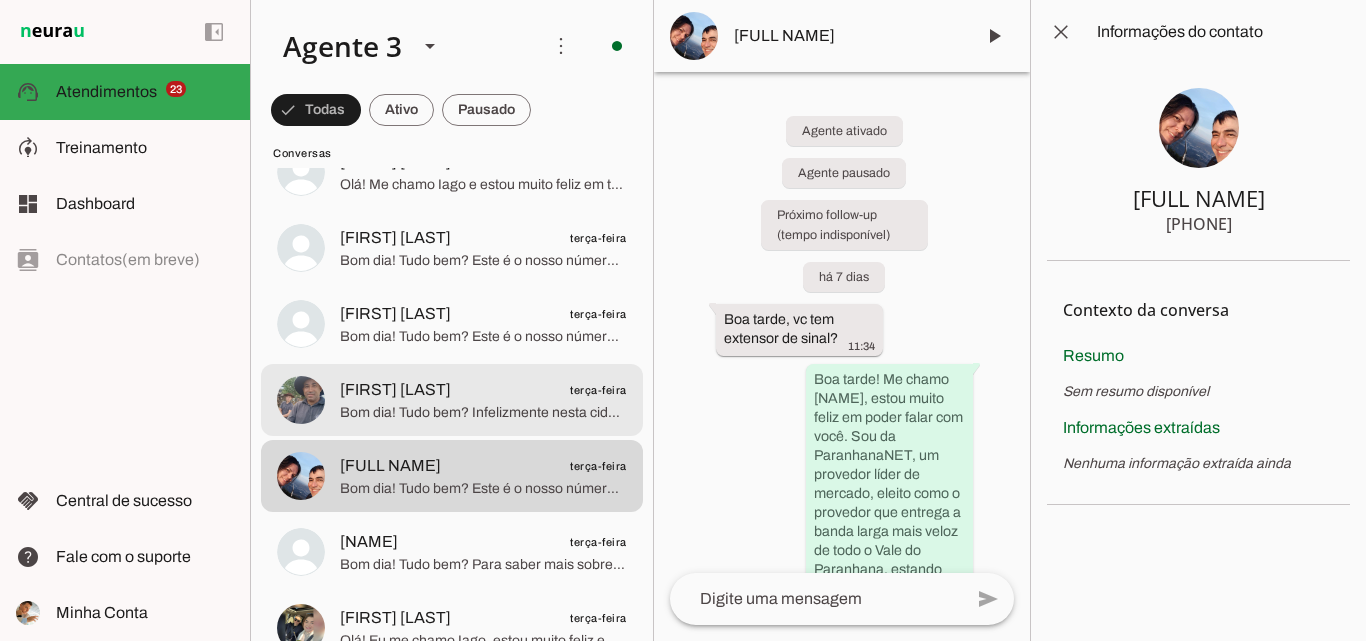 drag, startPoint x: 478, startPoint y: 390, endPoint x: 807, endPoint y: 83, distance: 449.9889 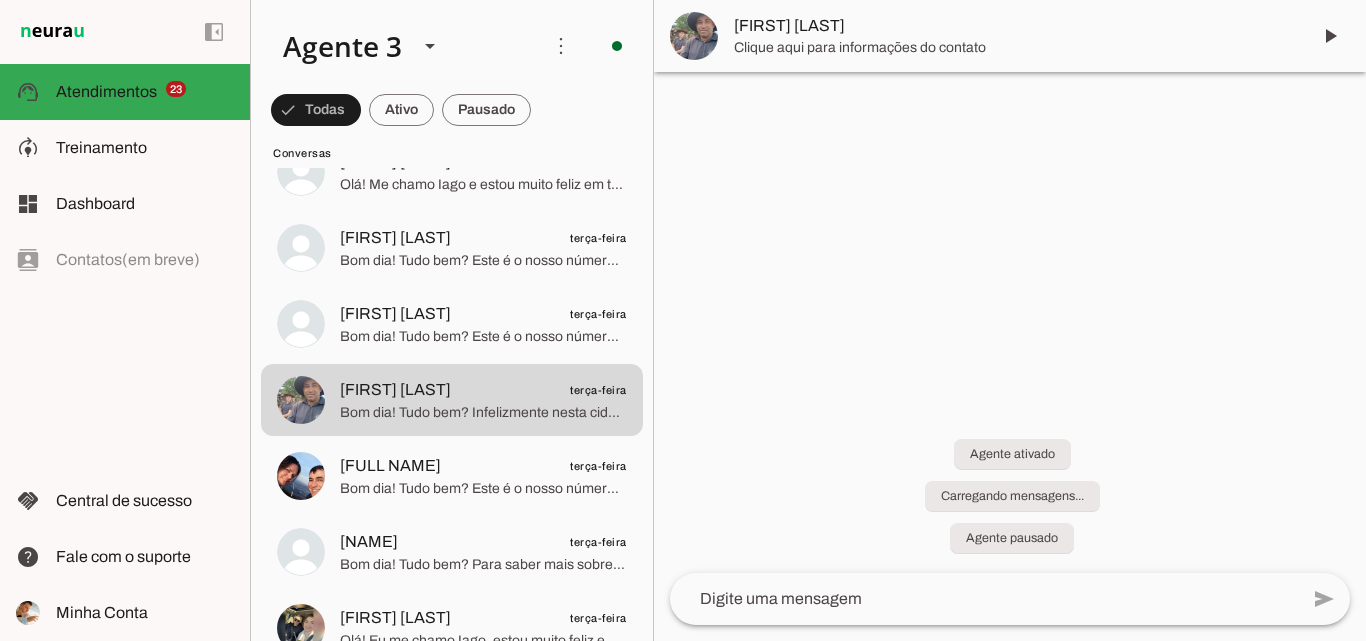 click on "[FIRST] [LAST]" at bounding box center (1014, 26) 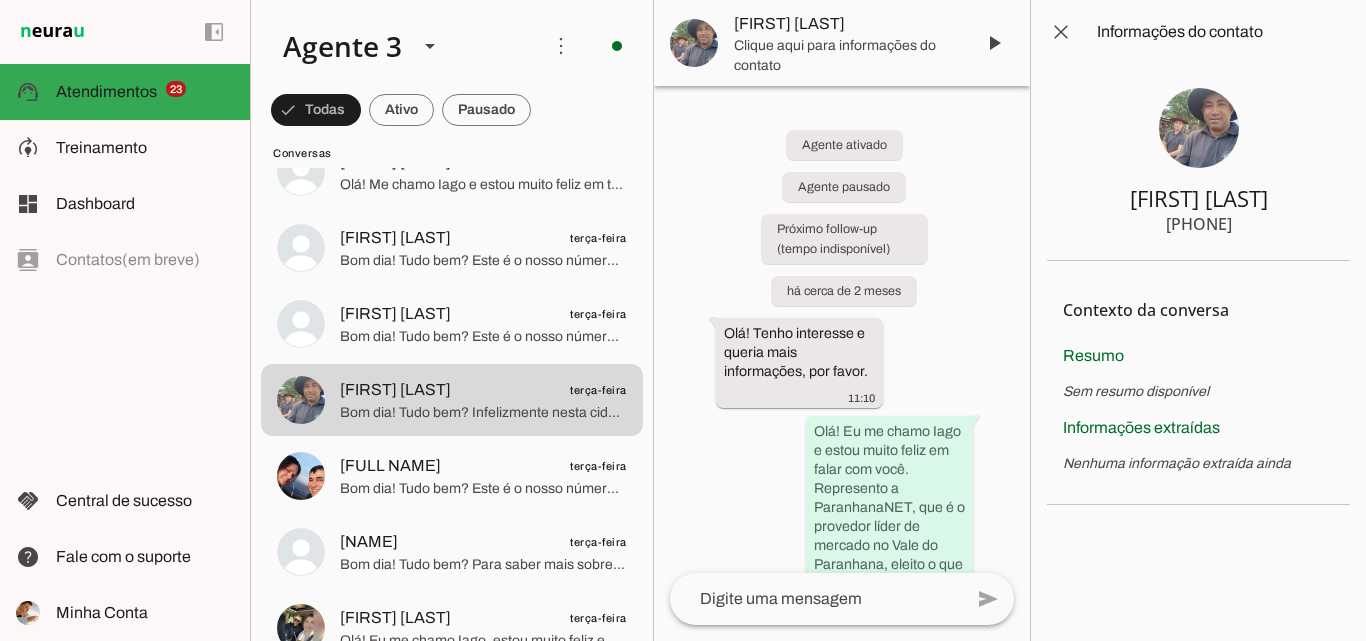 type 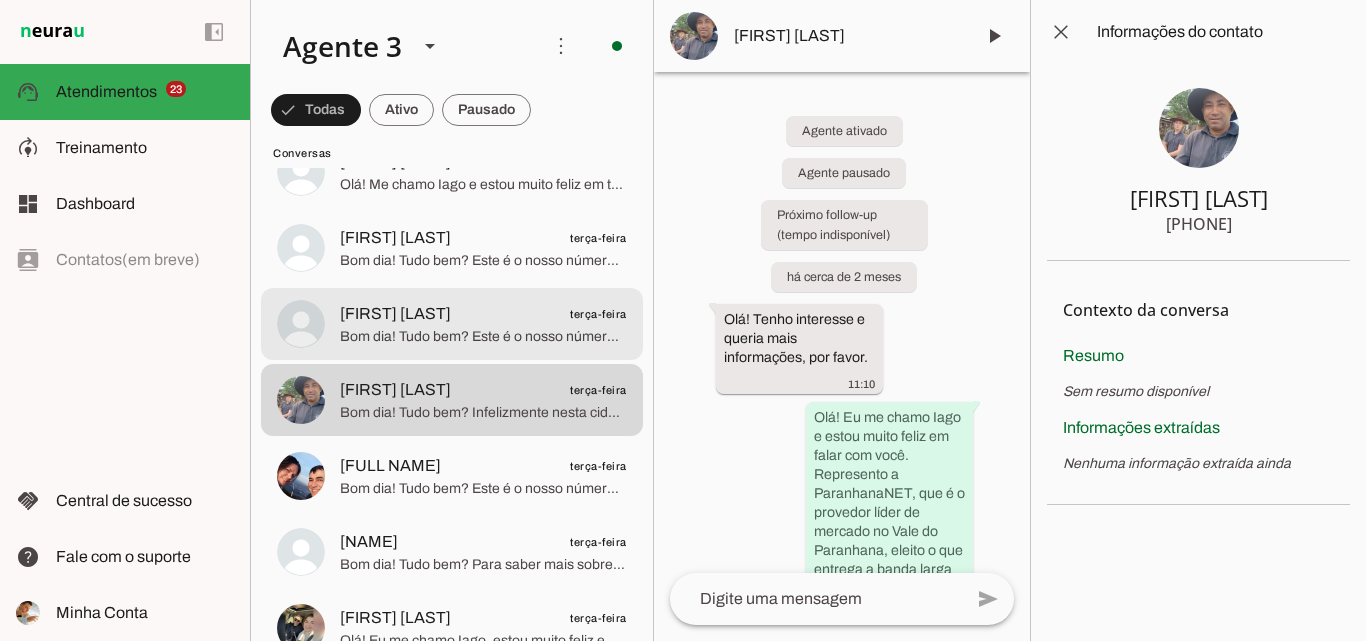 drag, startPoint x: 490, startPoint y: 325, endPoint x: 717, endPoint y: 96, distance: 322.4438 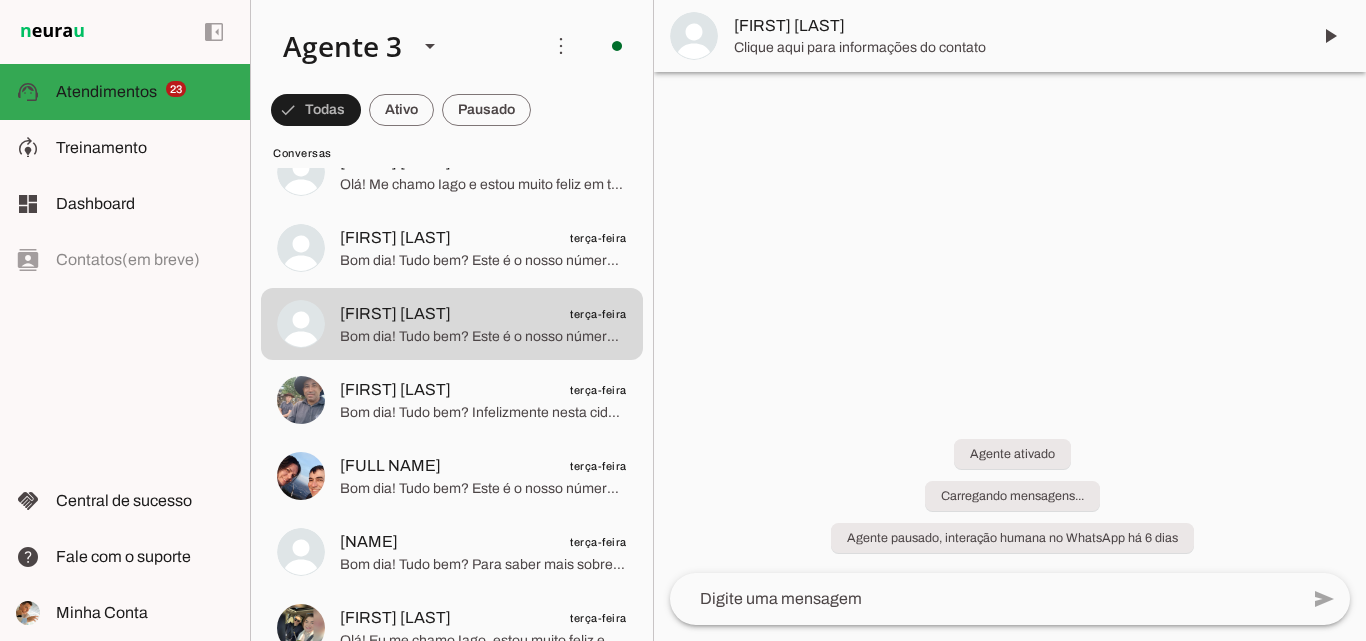 click on "[FIRST] [LAST]" at bounding box center (1014, 26) 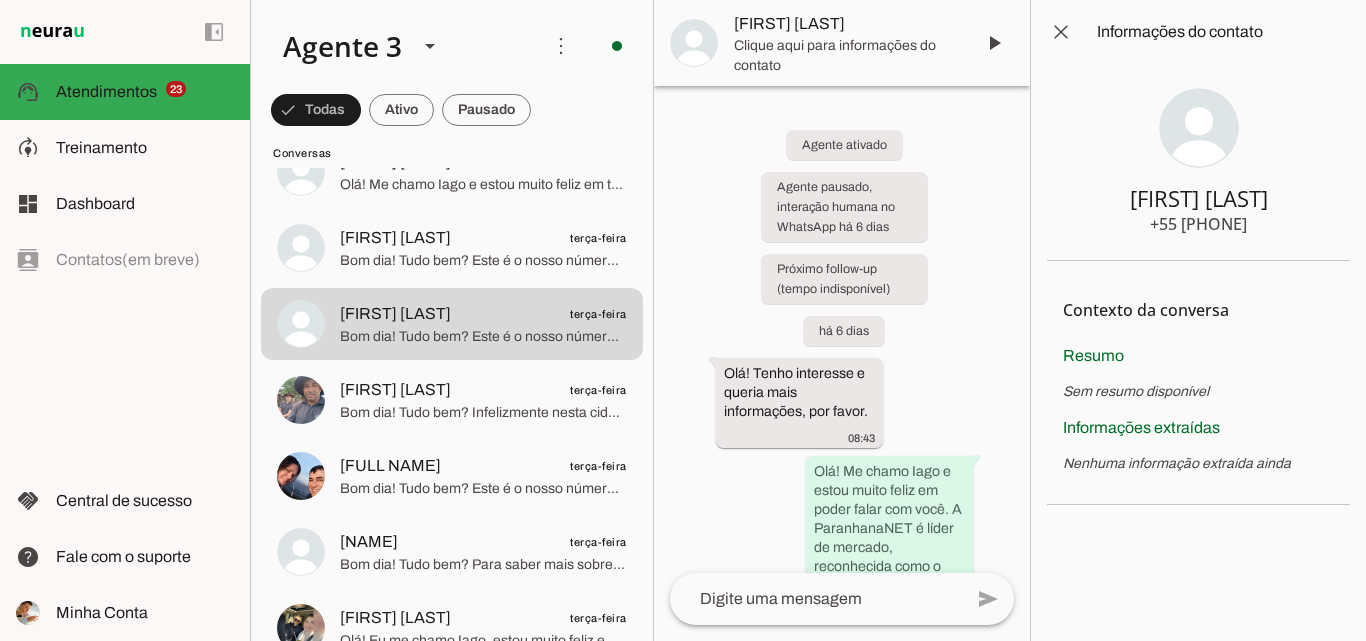 type 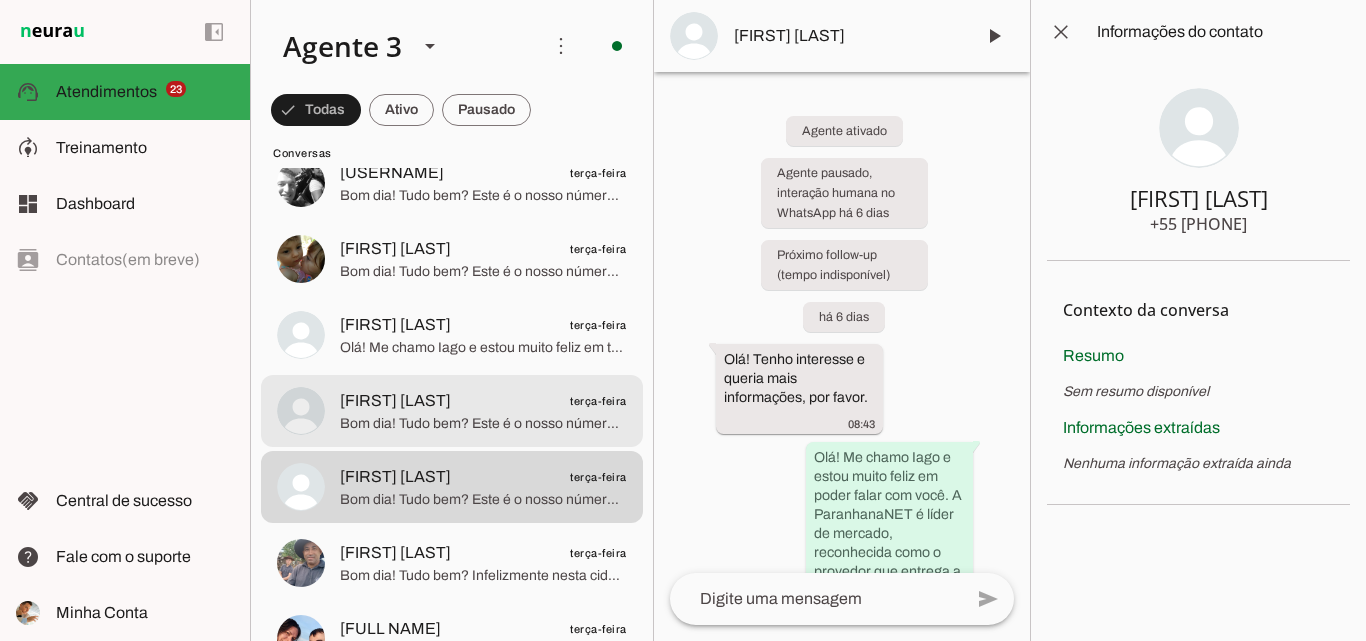 scroll, scrollTop: 9488, scrollLeft: 0, axis: vertical 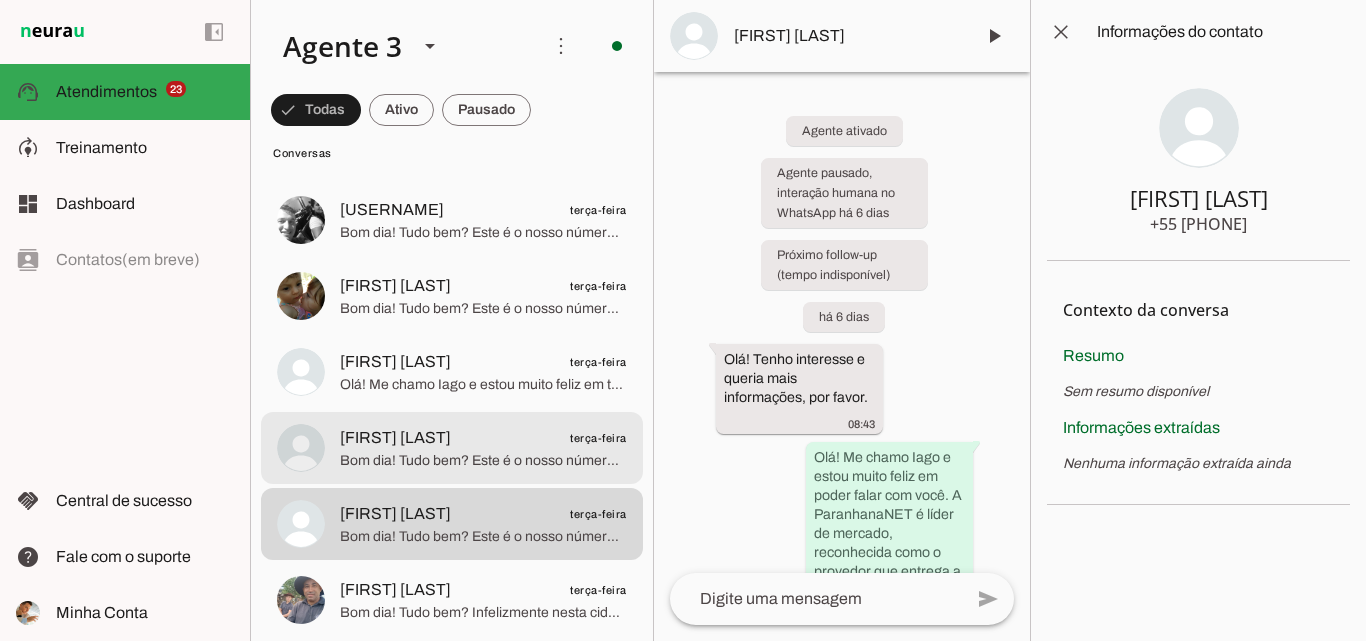 click on "Bom dia! Tudo bem?
Este é o nosso número comercial. Para atendimentos referente a suporte técnico e financeiro, por favor, entre em contato pelo fone [PHONE]. Nossos atendentes ficarão felizes em lhe ajudar!" 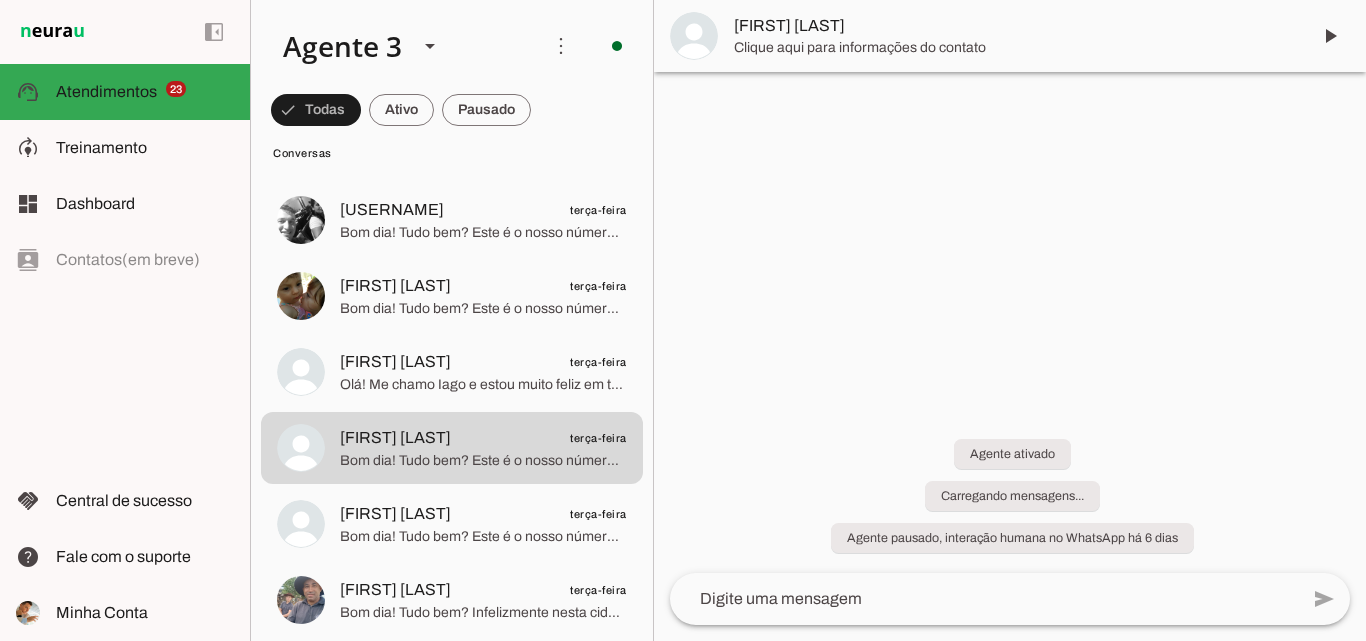 click on "[FIRST] [LAST]" at bounding box center (1014, 26) 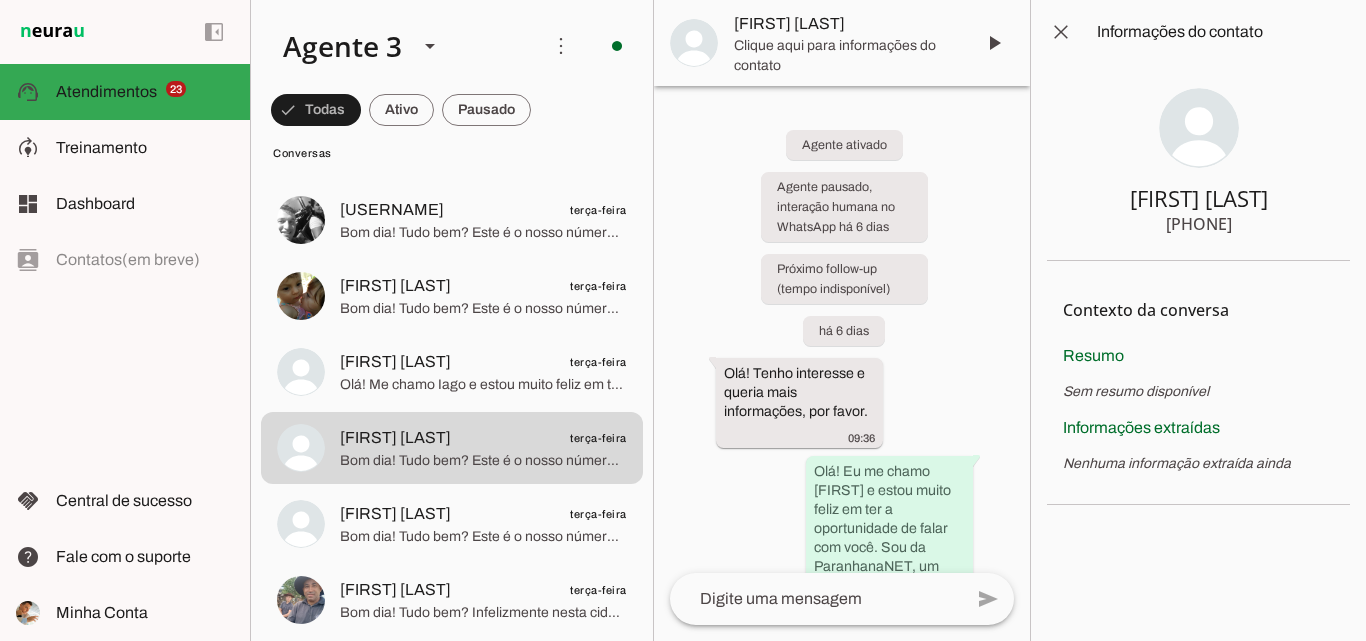 type 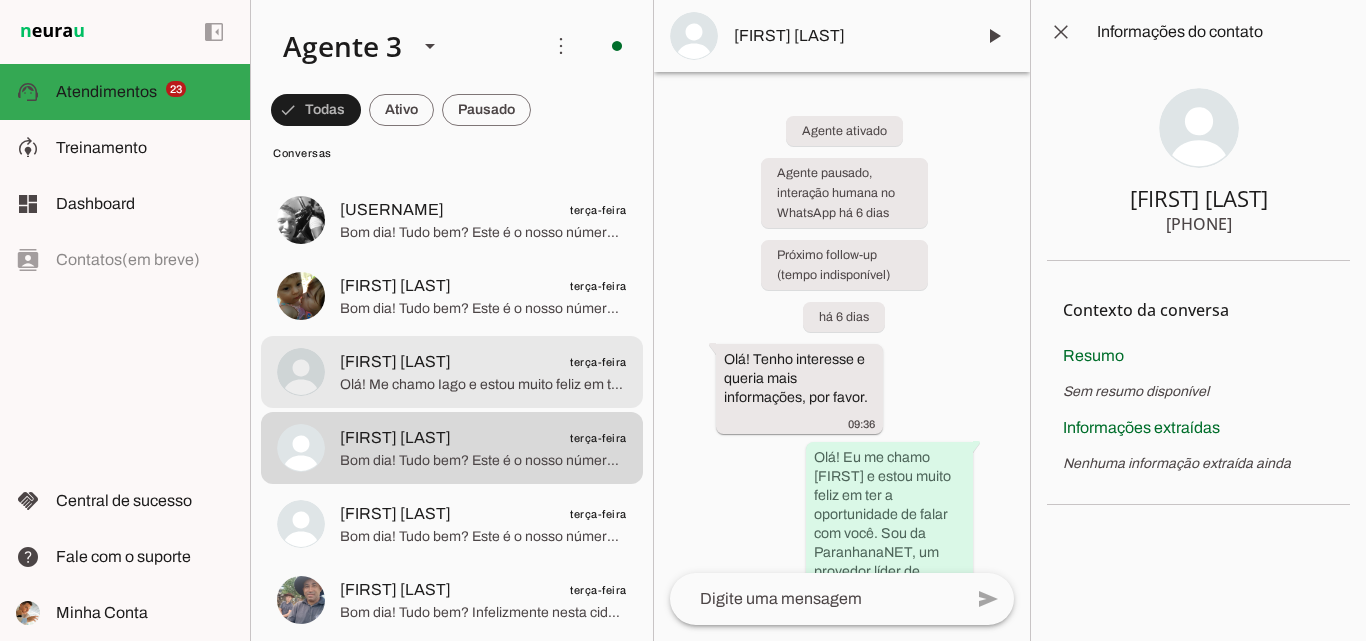 click on "Olá! Me chamo Iago e estou muito feliz em ter a oportunidade de falar com você. A ParanhanaNET é o provedor líder de mercado, eleito como o provedor que entrega a banda larga mais veloz de todo o Vale do Paranhana. Estamos no top 3 do ranking de velocidade de internet no Rio Grande do Sul e no Top 10 do Brasil, segundo o site www.minhaconexao.com.br. Além disso, somos reconhecidos como o melhor provedor de internet em qualidade de atendimento e suporte técnico no Vale do Paranhana.
Para começarmos, qual é o seu nome? E você poderia me informar o endereço completo onde deseja a instalação? (nome da rua, número, bairro e cidade) Isso é importante para verificar se temos cobertura e a disponibilidade para atender você." 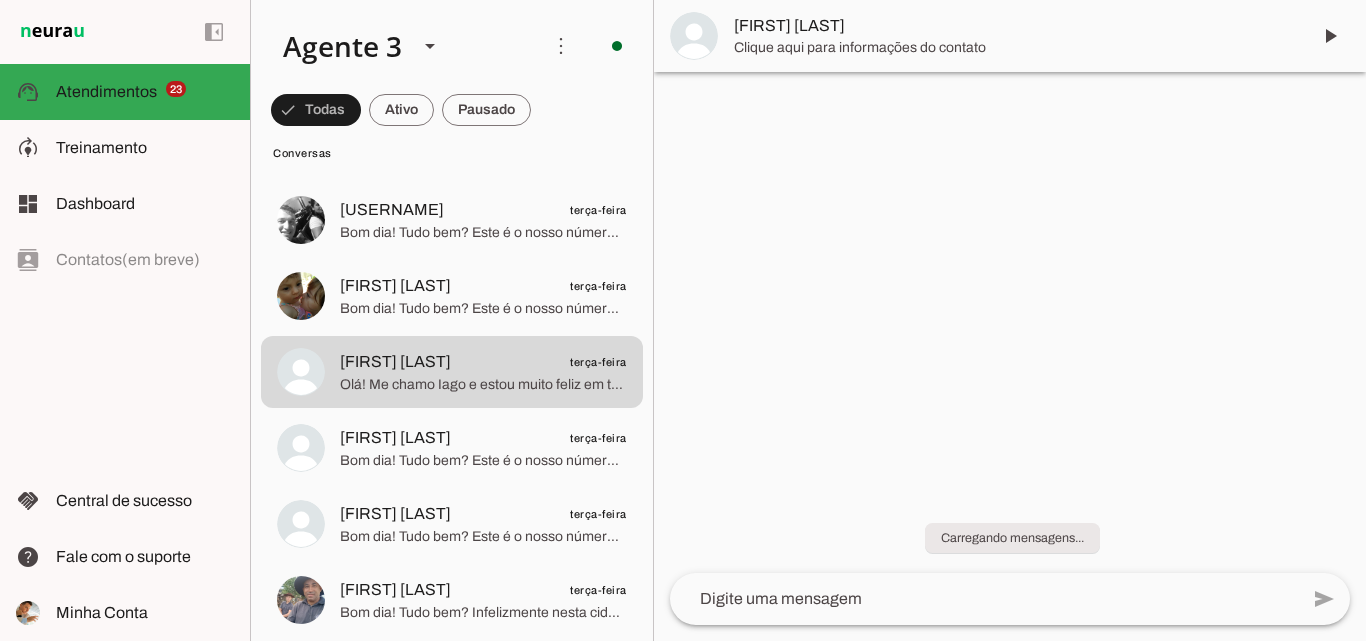 click on "[FIRST] [LAST]" at bounding box center (1014, 26) 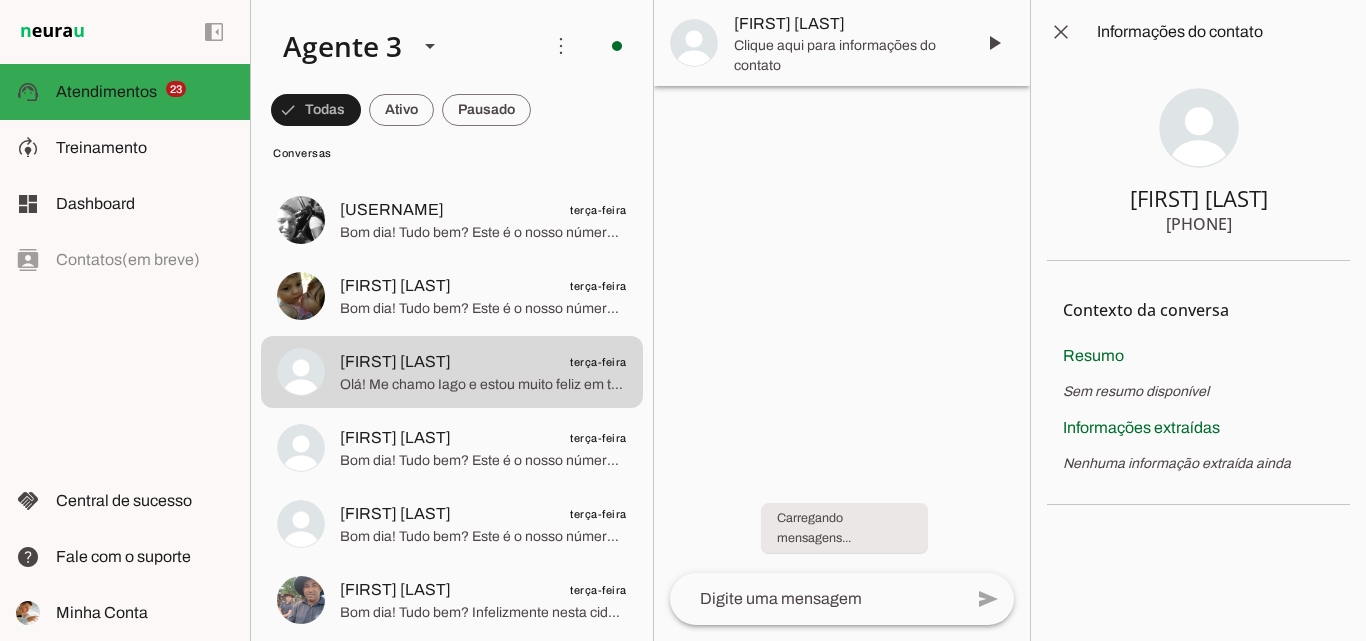 type 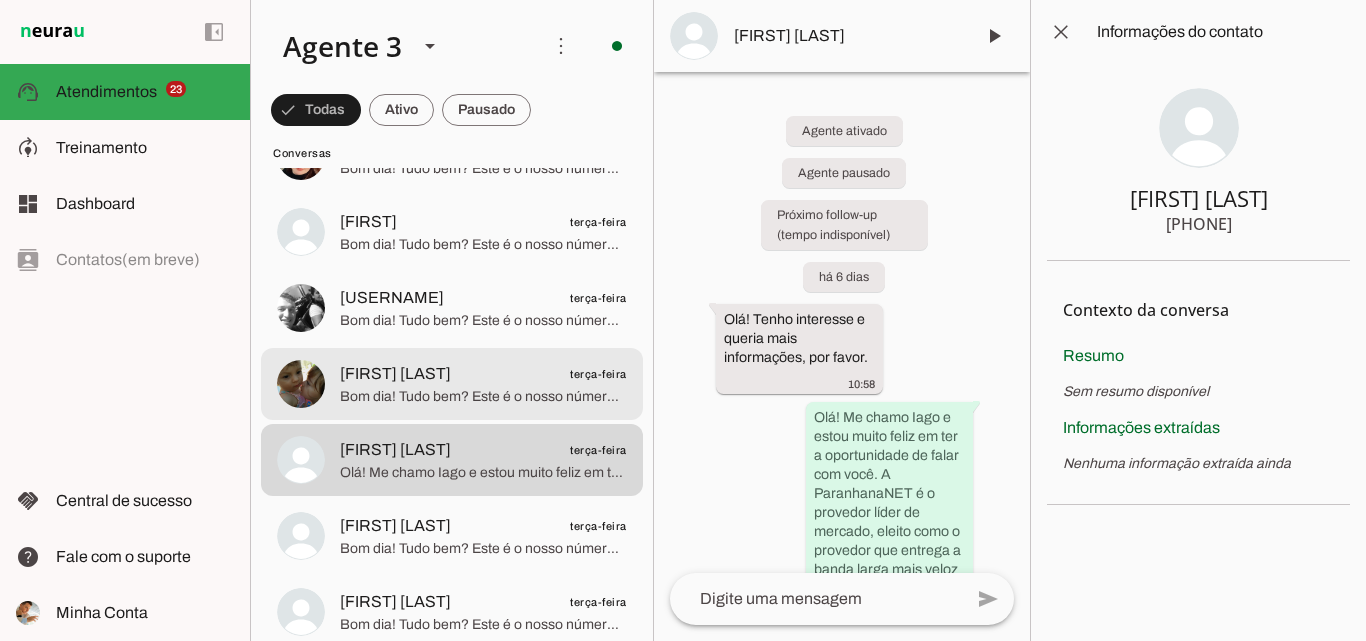 scroll, scrollTop: 9388, scrollLeft: 0, axis: vertical 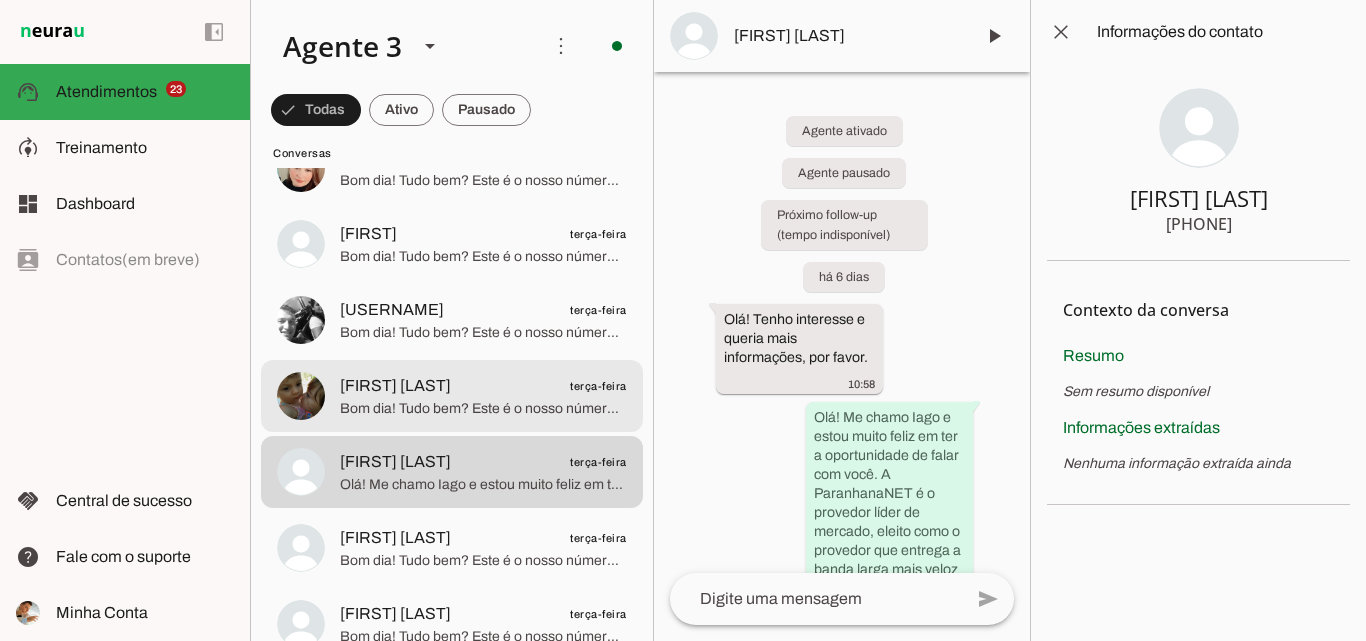 click on "Bom dia! Tudo bem?
Este é o nosso número comercial. Para atendimentos referente a suporte técnico e financeiro, por favor, entre em contato pelo fone [PHONE]. Nossos atendentes ficarão felizes em lhe ajudar!" 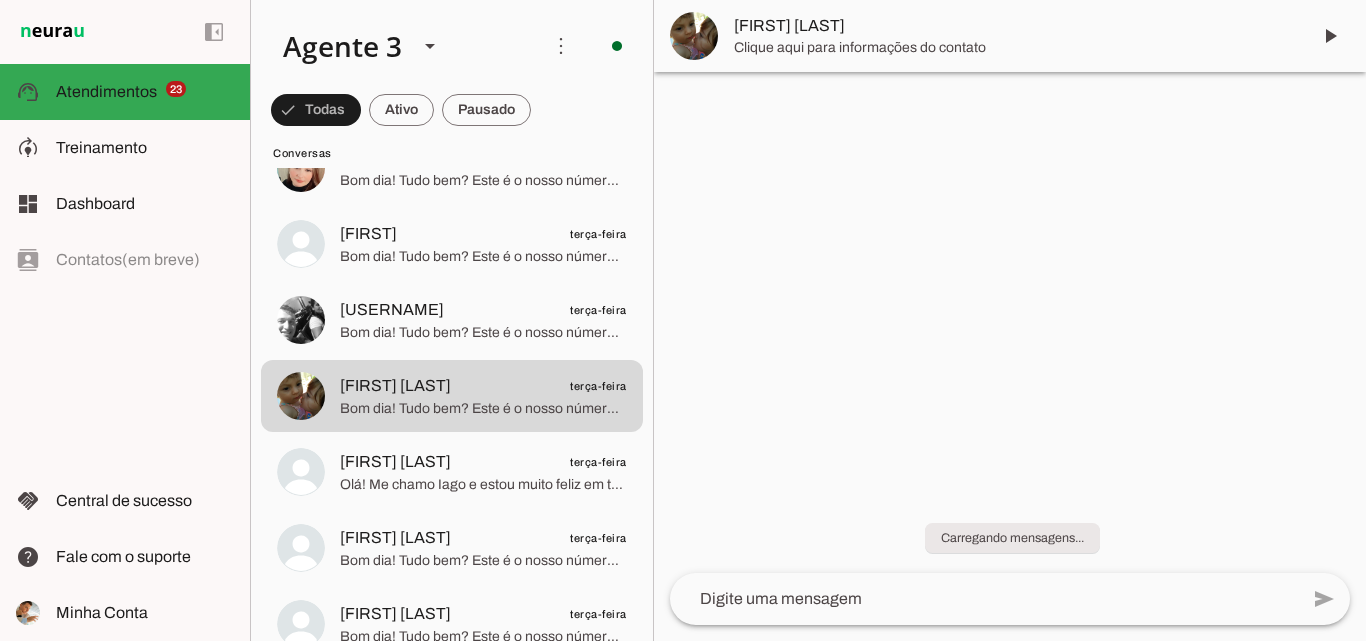 click on "[FIRST] [LAST]" at bounding box center [1014, 26] 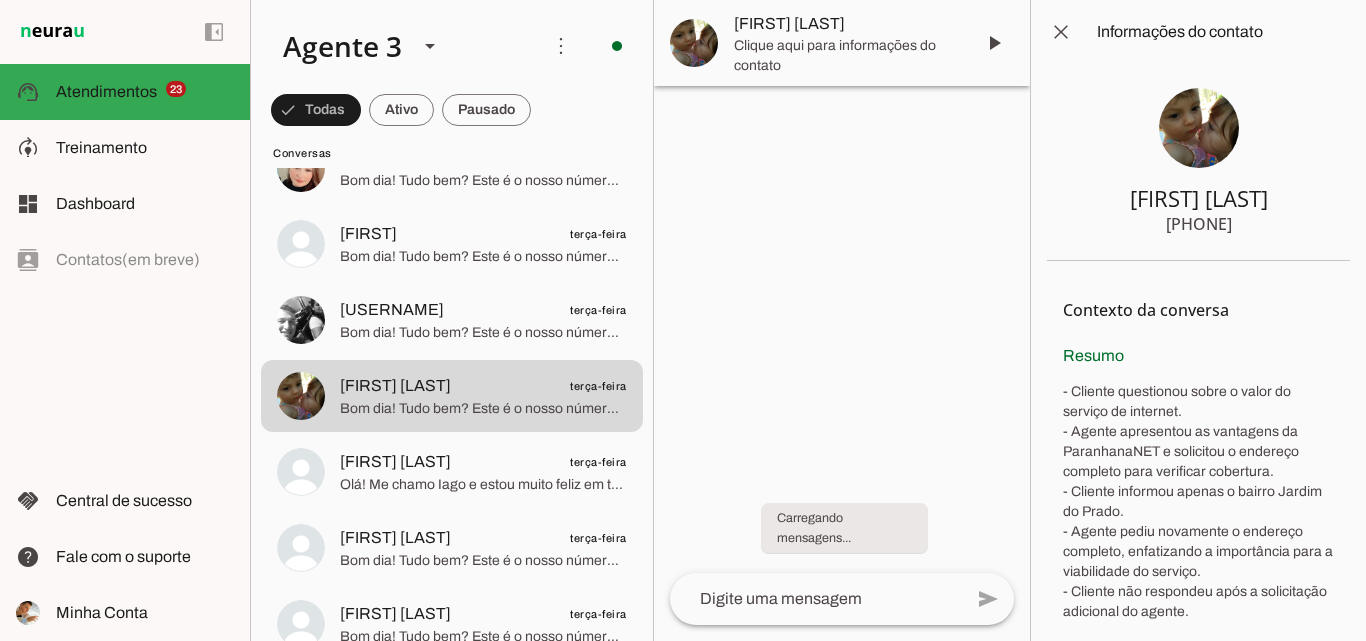 type 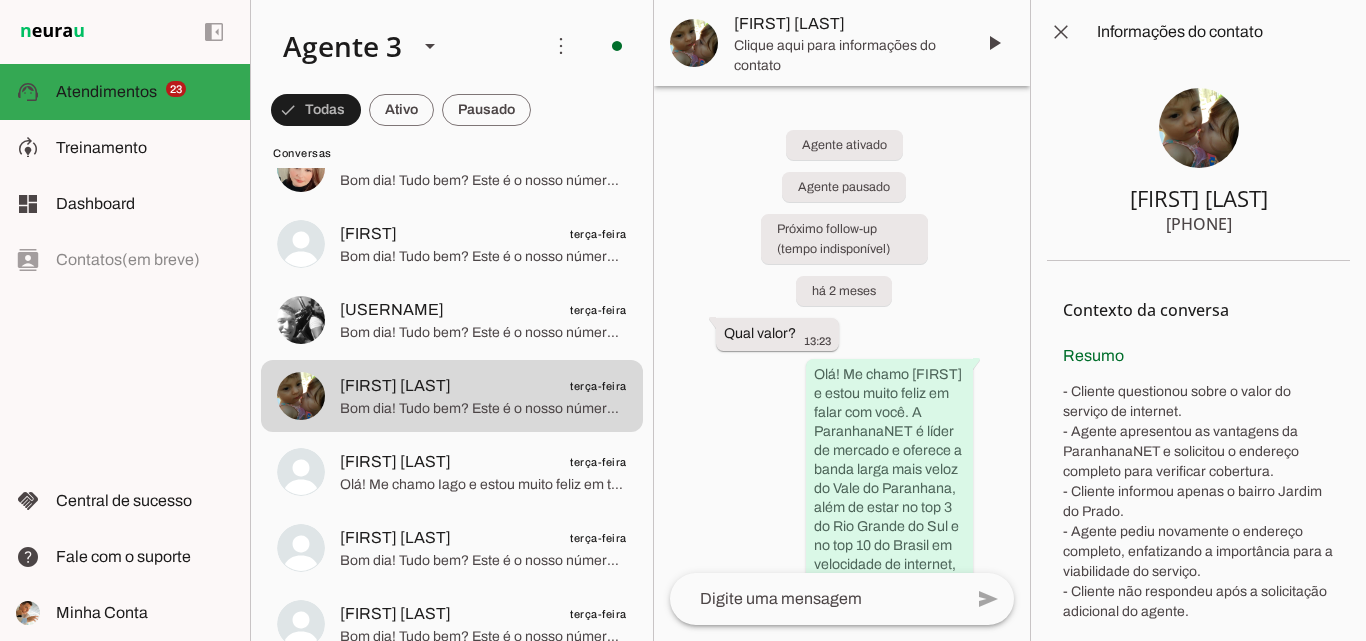 drag, startPoint x: 1163, startPoint y: 227, endPoint x: 1262, endPoint y: 232, distance: 99.12618 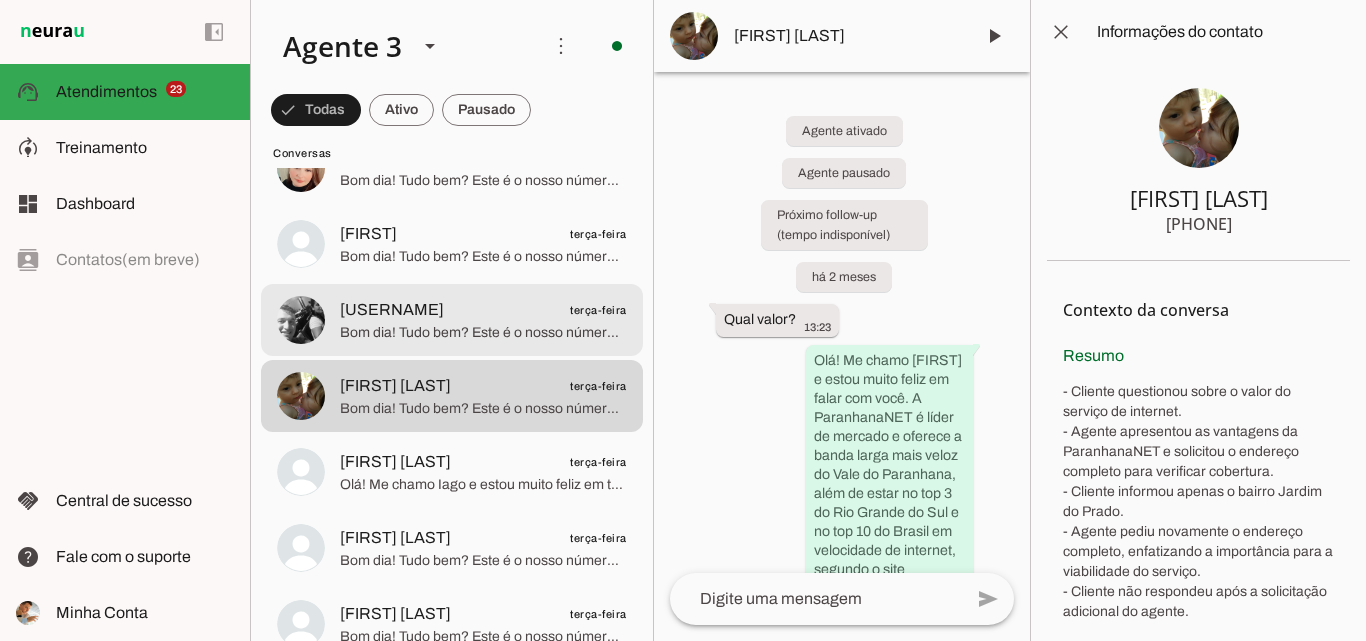 click at bounding box center [483, -972] 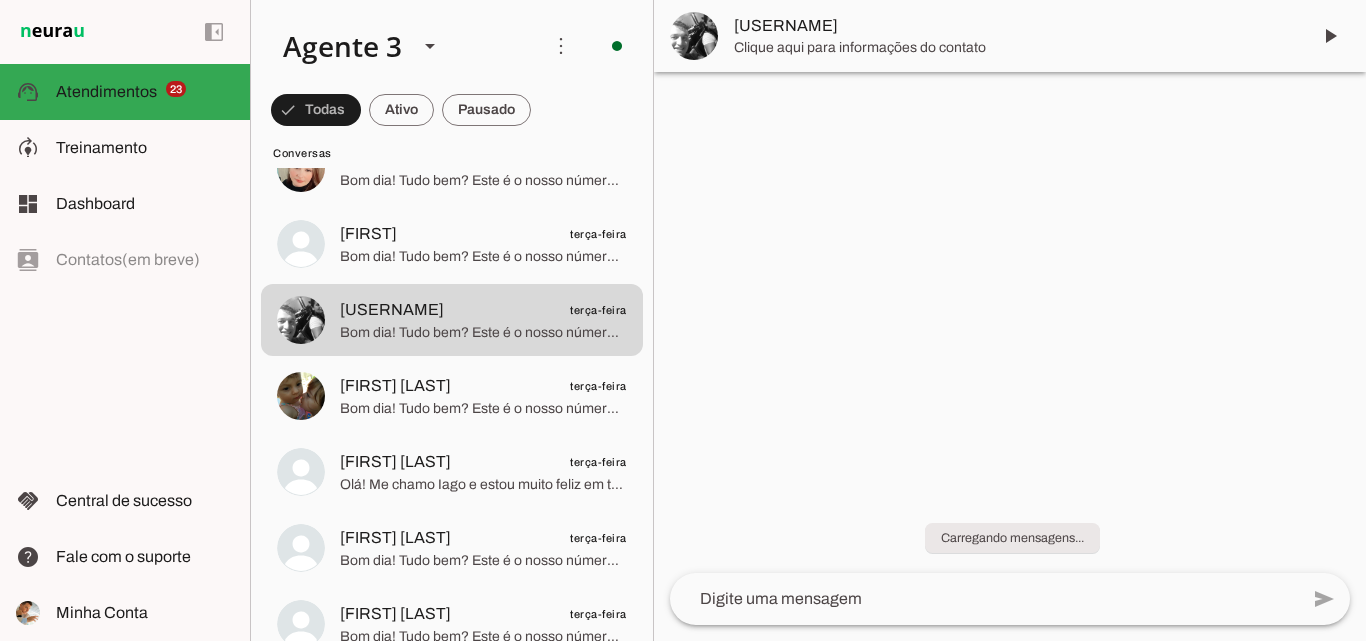 click on "[USERNAME]" at bounding box center (1014, 26) 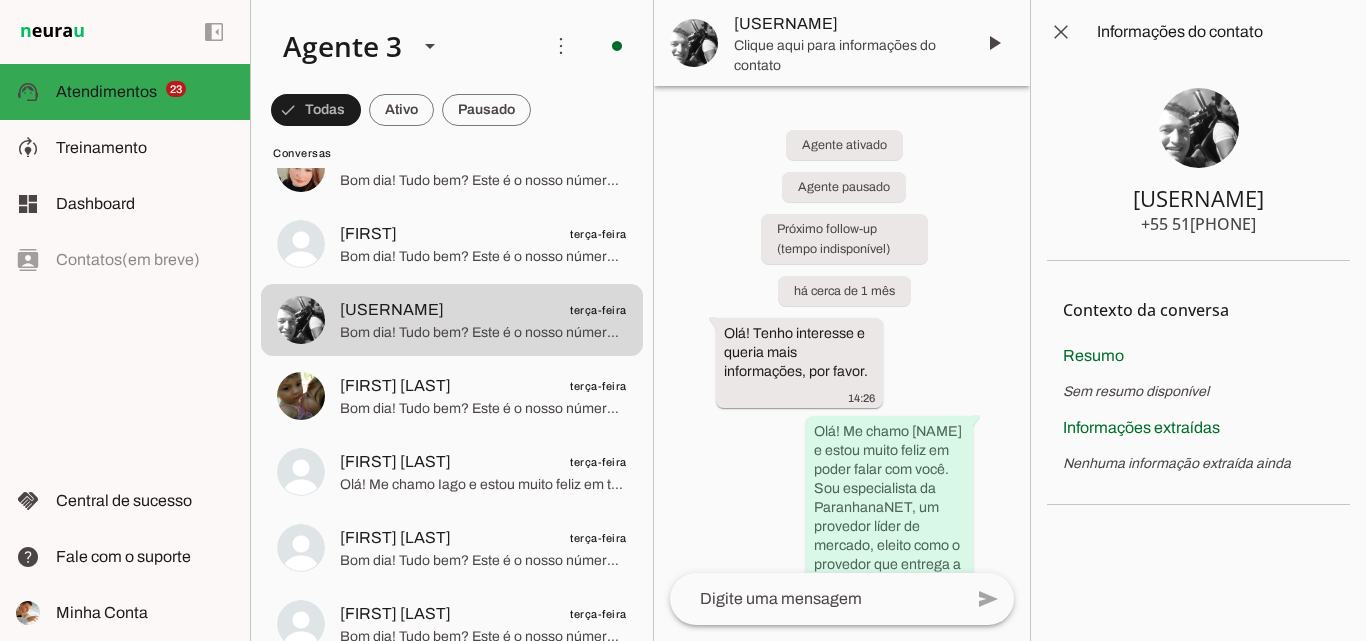 type 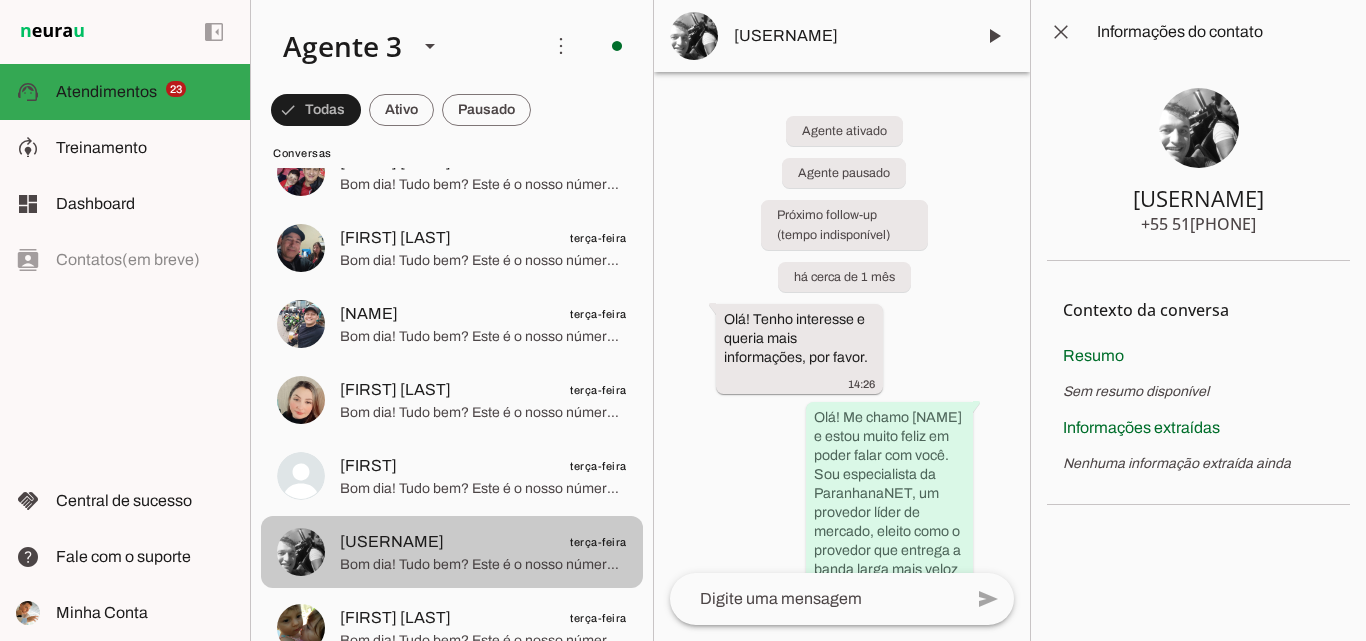 scroll, scrollTop: 9088, scrollLeft: 0, axis: vertical 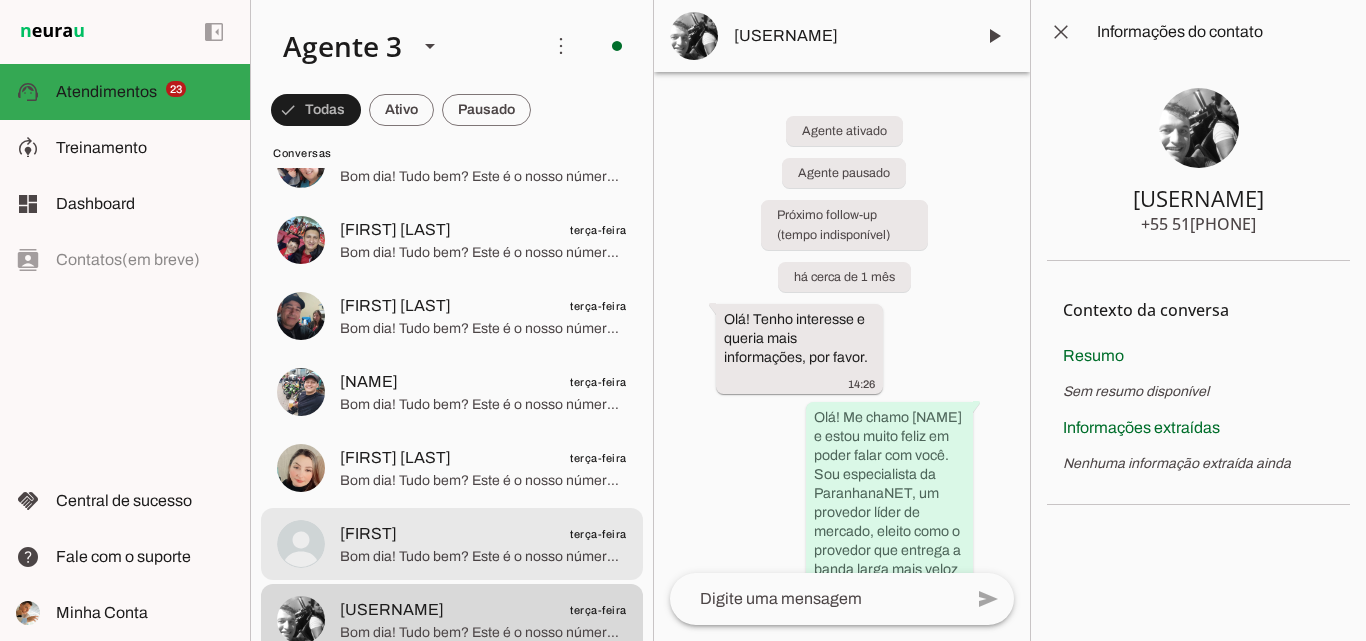 click on "[NAME]
[DAY_OF_WEEK]" 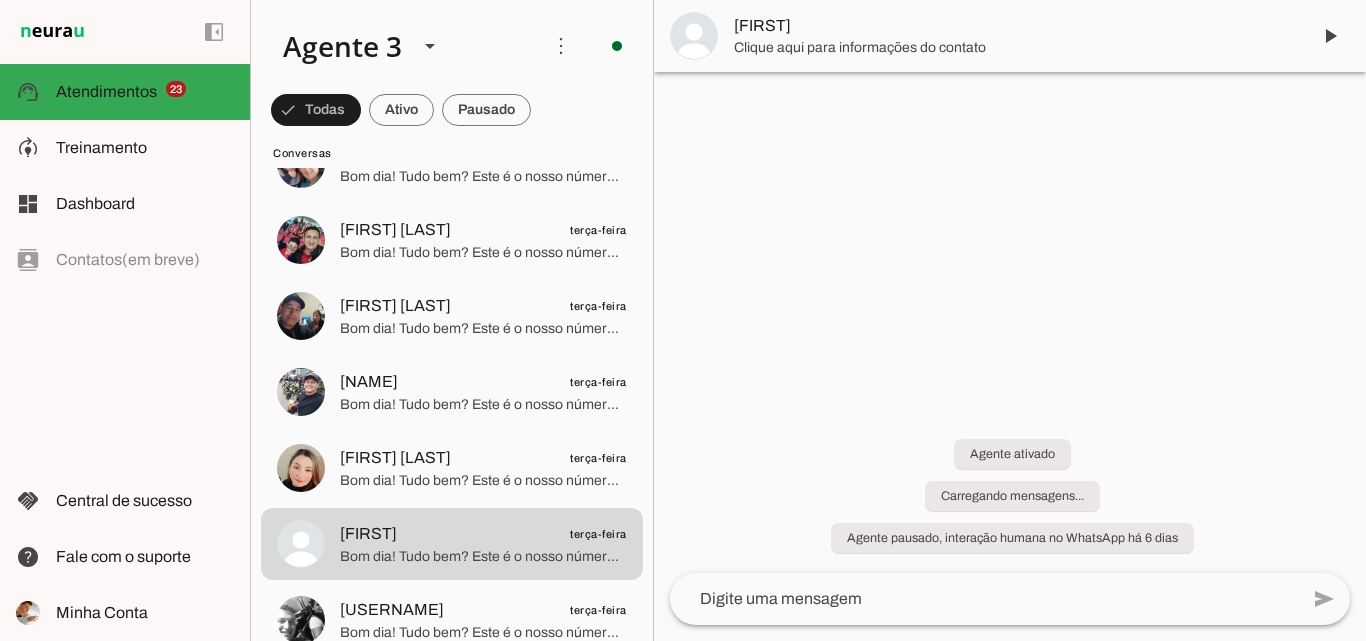 click on "[FIRST]" at bounding box center [1014, 26] 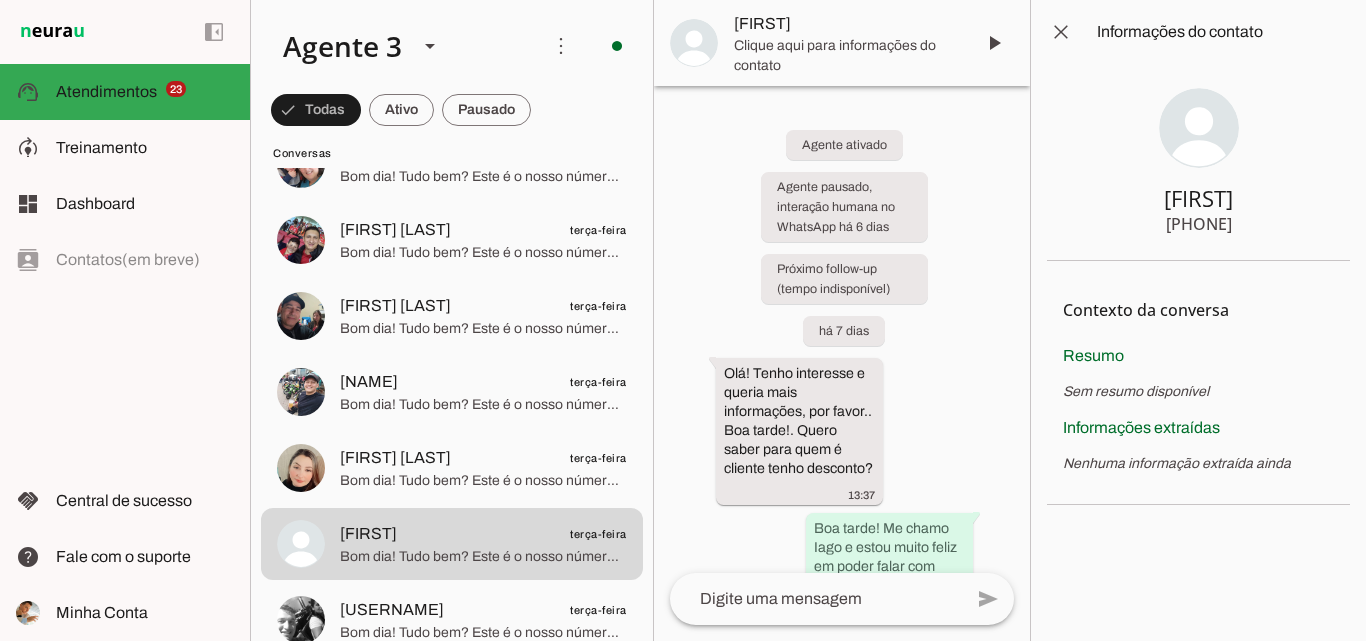 type 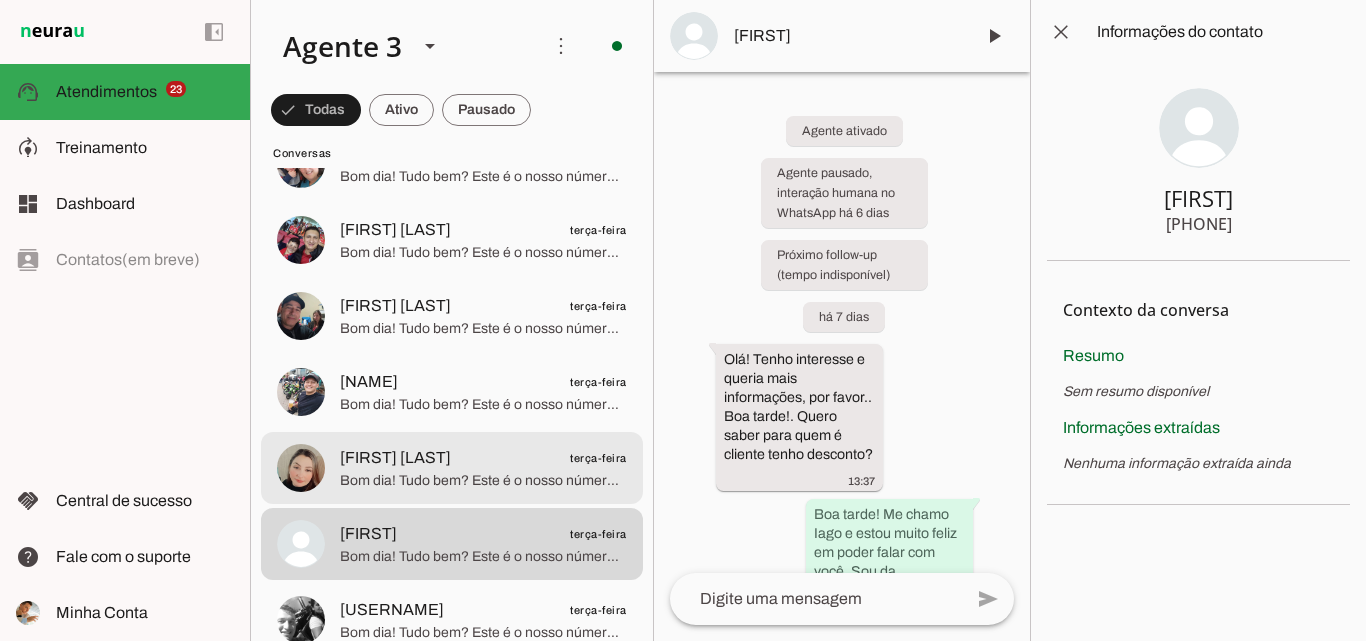 drag, startPoint x: 460, startPoint y: 477, endPoint x: 538, endPoint y: 362, distance: 138.95683 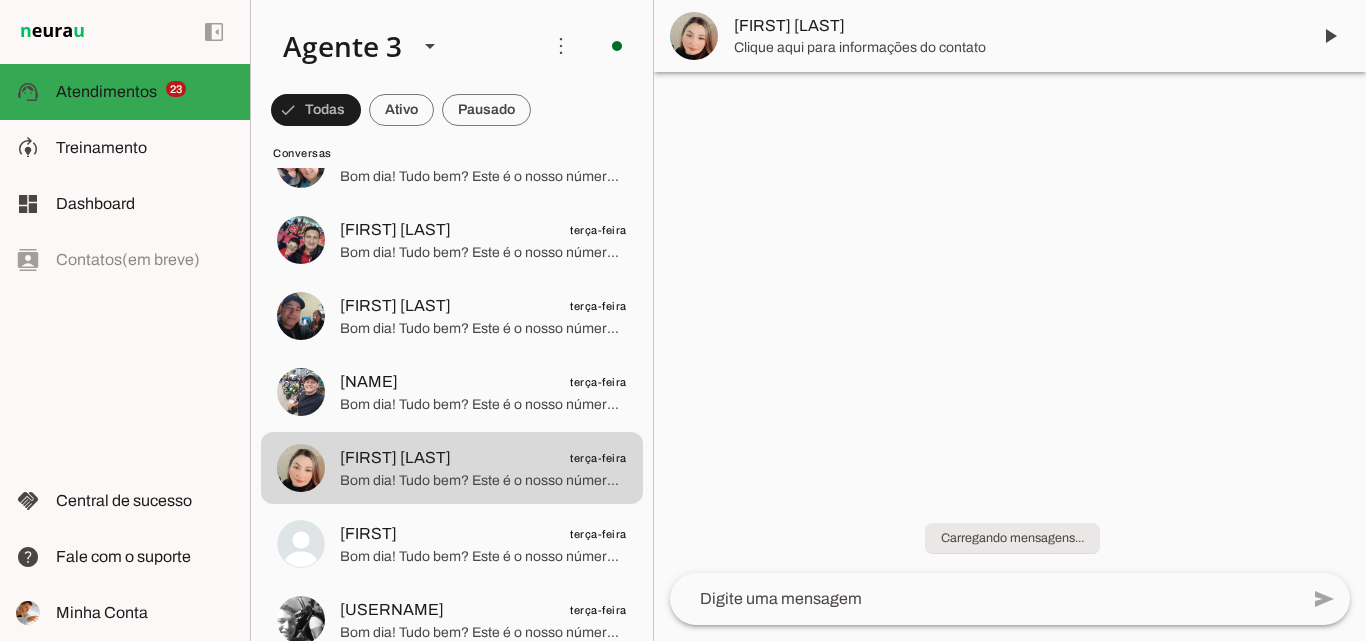 drag, startPoint x: 785, startPoint y: 30, endPoint x: 796, endPoint y: 50, distance: 22.825424 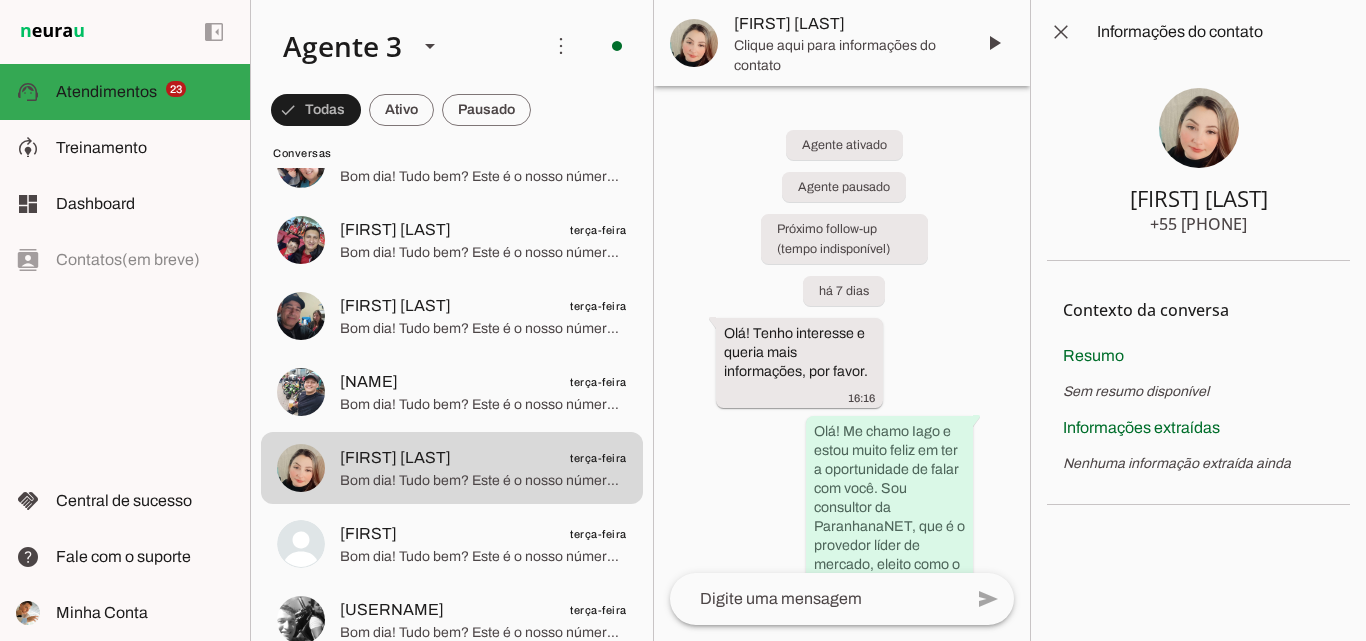 type 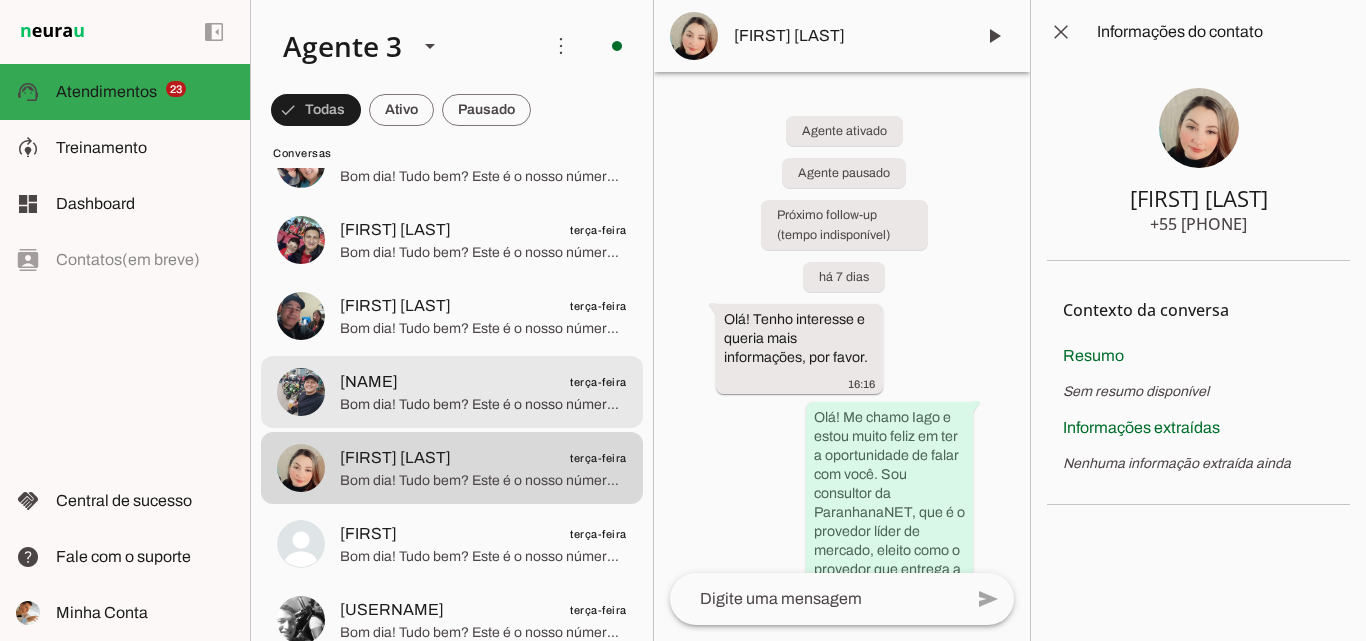 drag, startPoint x: 405, startPoint y: 382, endPoint x: 553, endPoint y: 196, distance: 237.69728 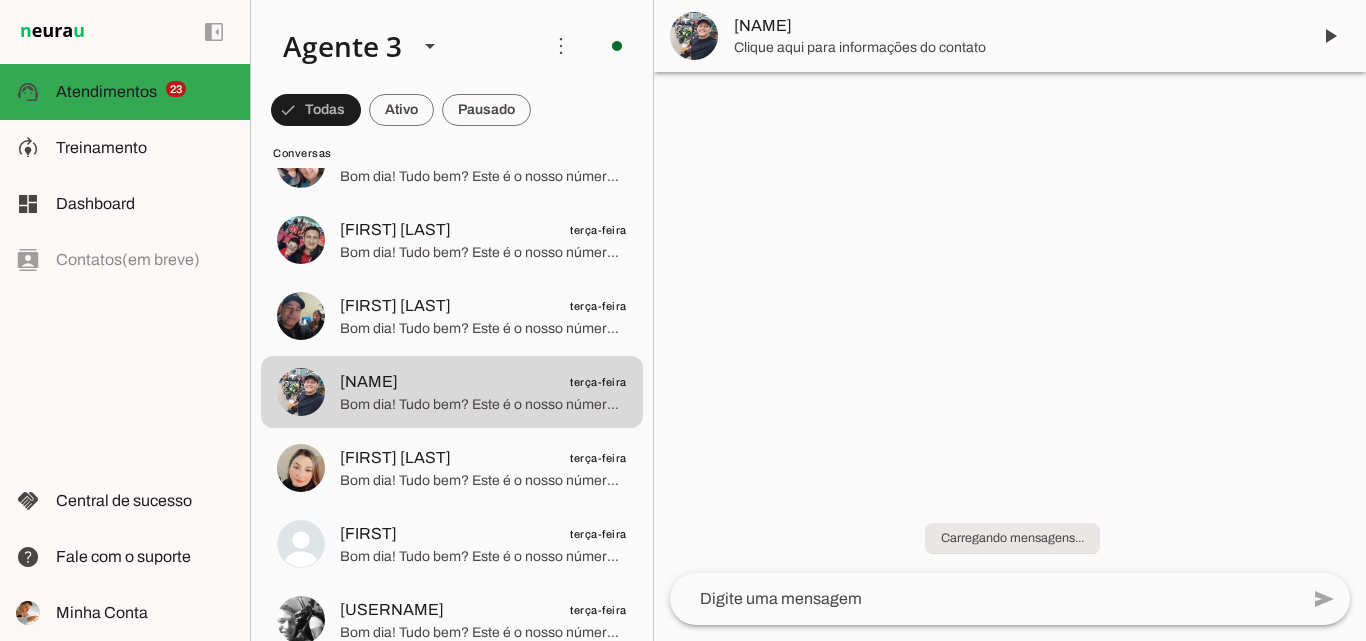 click on "[NAME]" at bounding box center (1014, 26) 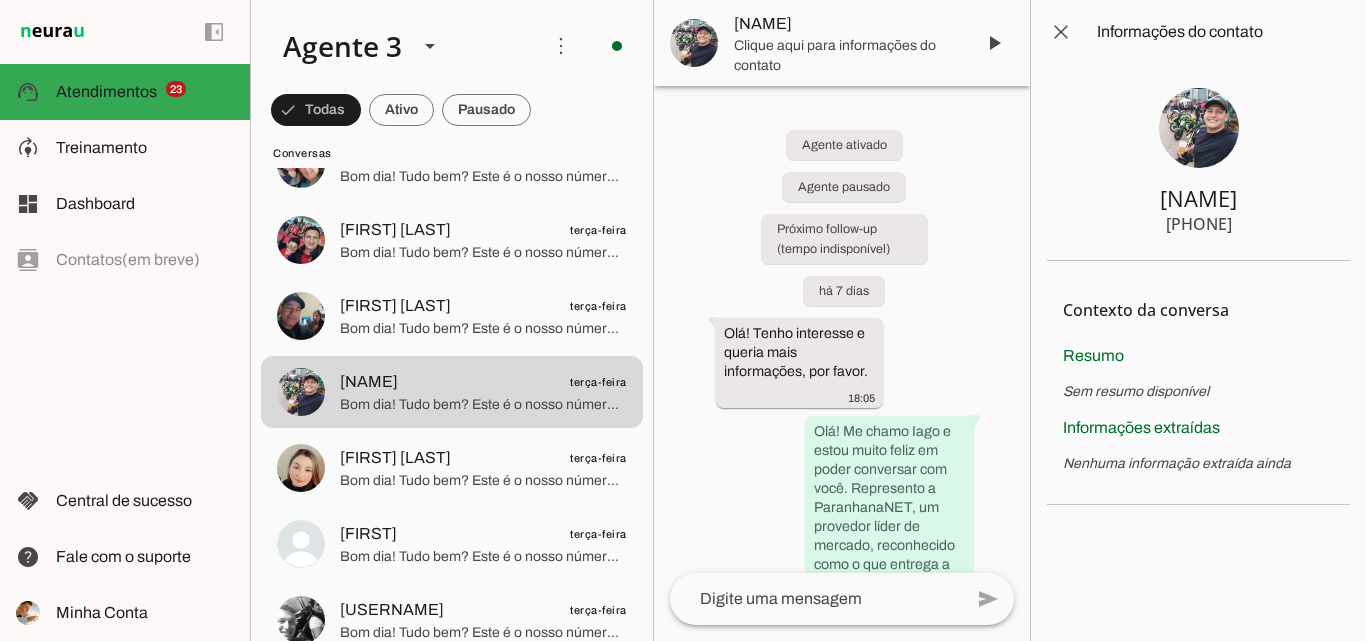 type 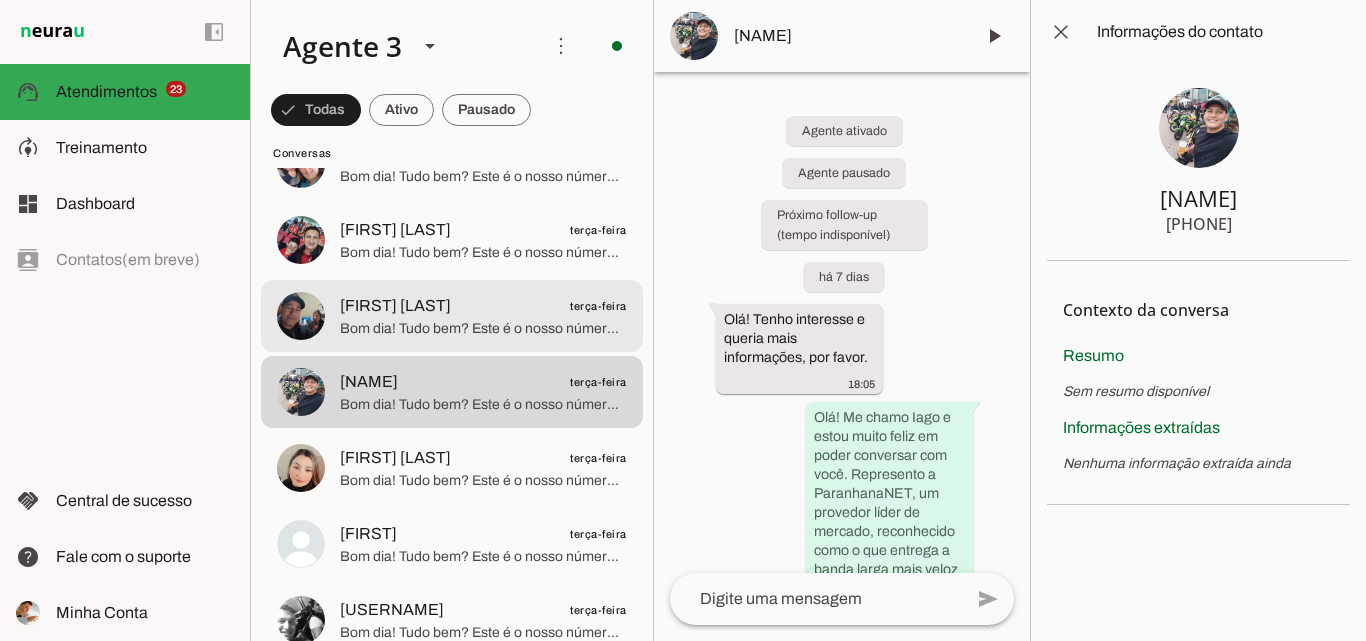 click on "Bom dia! Tudo bem?
Este é o nosso número comercial. Para atendimentos referente a suporte técnico e financeiro, por favor, entre em contato pelo fone [PHONE]. Nossos atendentes ficarão felizes em lhe ajudar!" 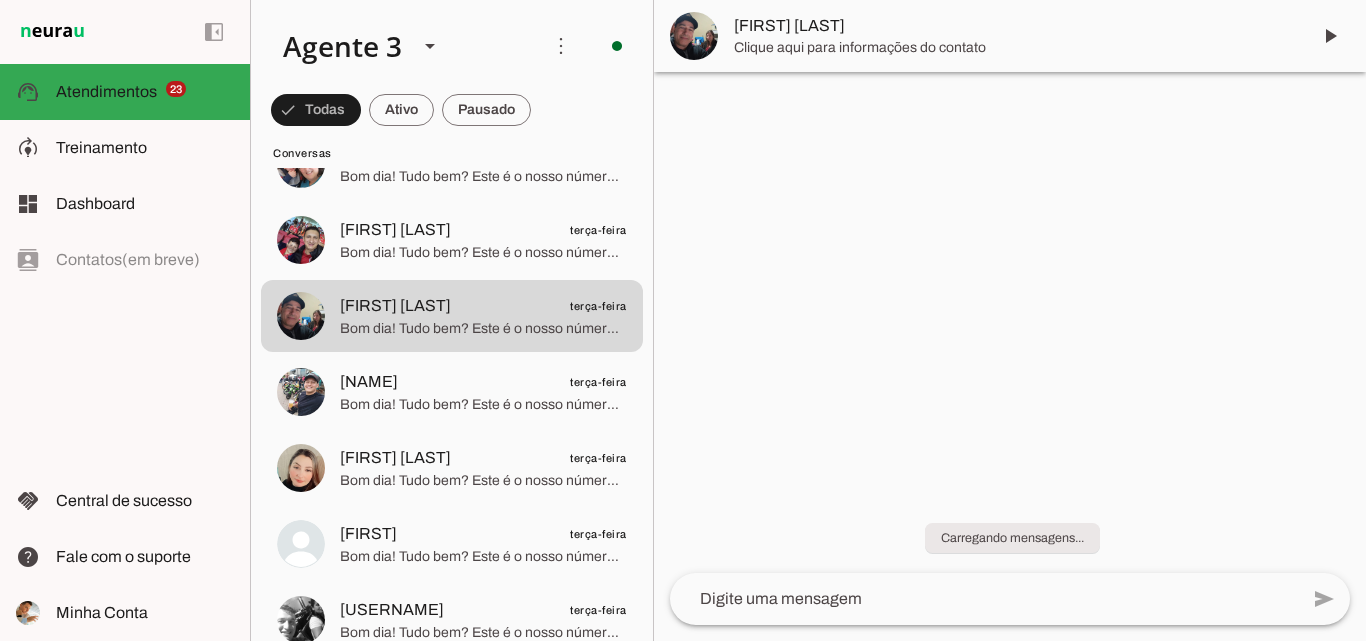 click on "[FIRST] [LAST]" at bounding box center [1014, 26] 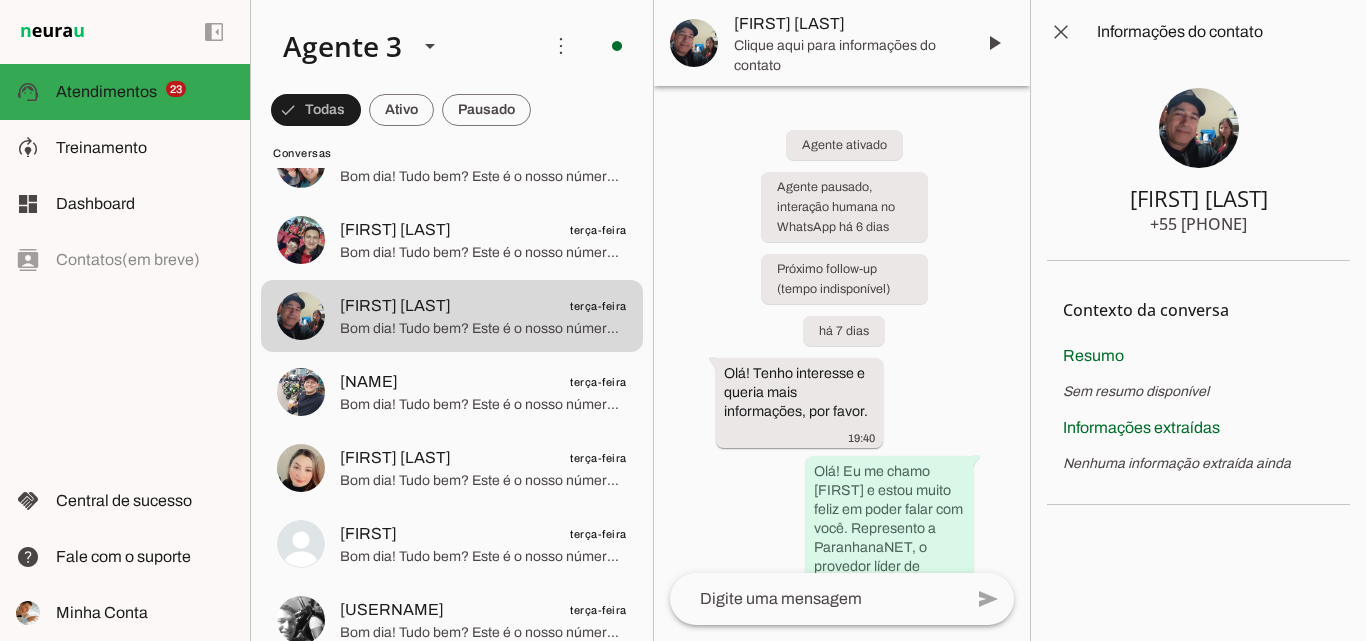 type 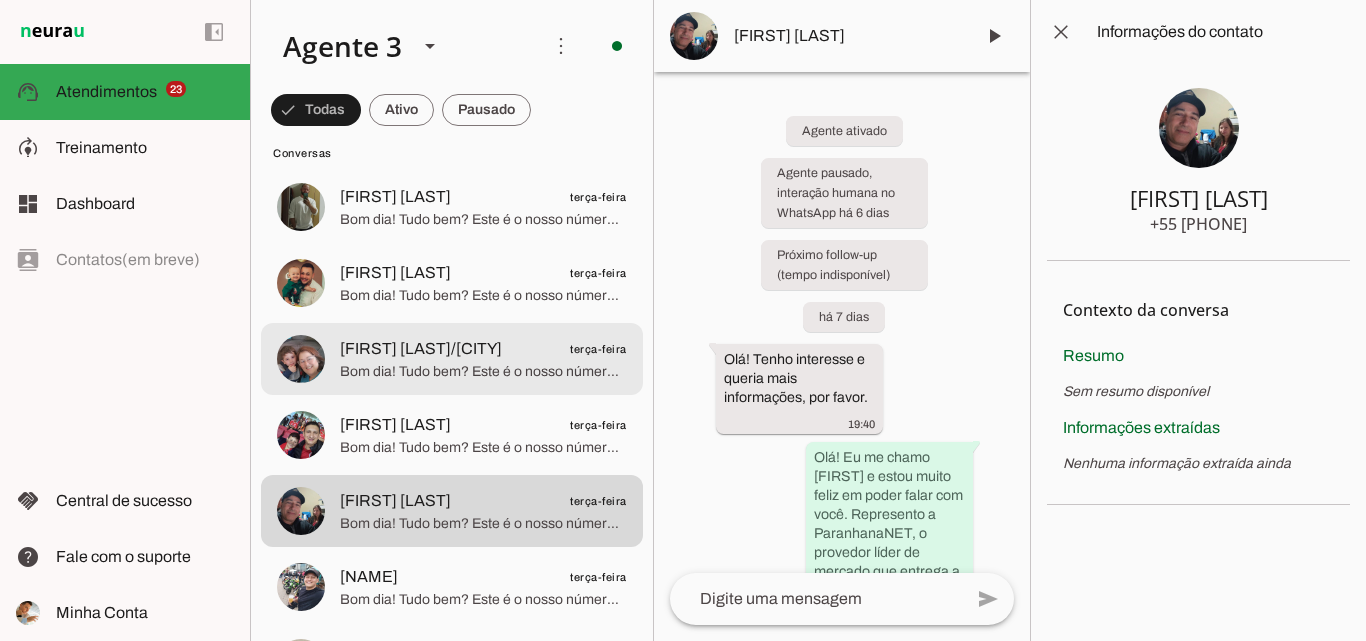 scroll, scrollTop: 8788, scrollLeft: 0, axis: vertical 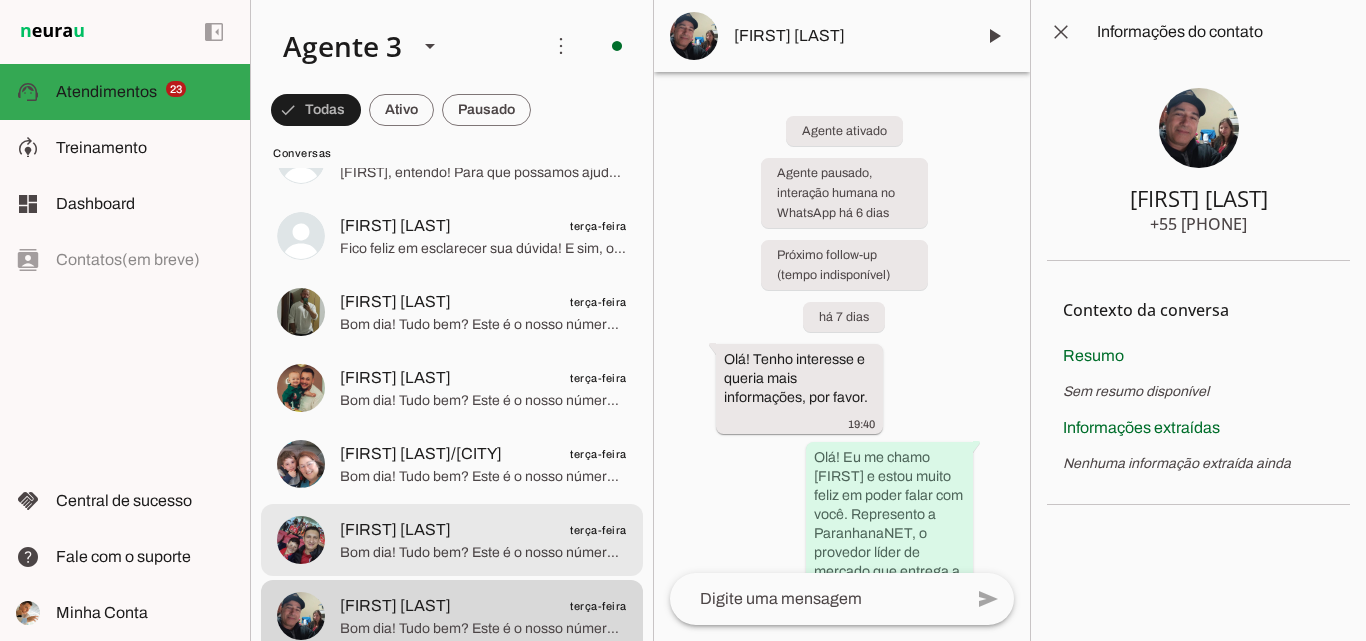 click on "Bom dia! Tudo bem?
Este é o nosso número comercial. Para atendimentos referente a suporte técnico e financeiro, por favor, entre em contato pelo fone [PHONE]. Nossos atendentes ficarão felizes em lhe ajudar!" 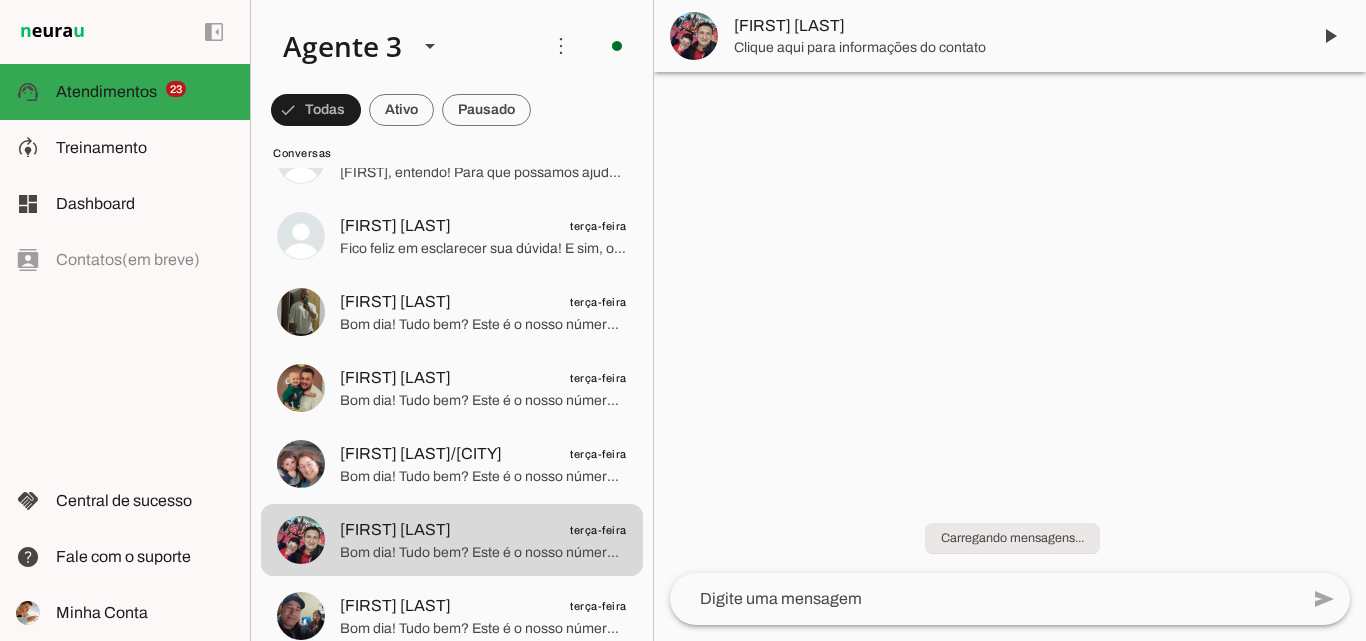 click on "[FIRST] [LAST]" at bounding box center (1014, 26) 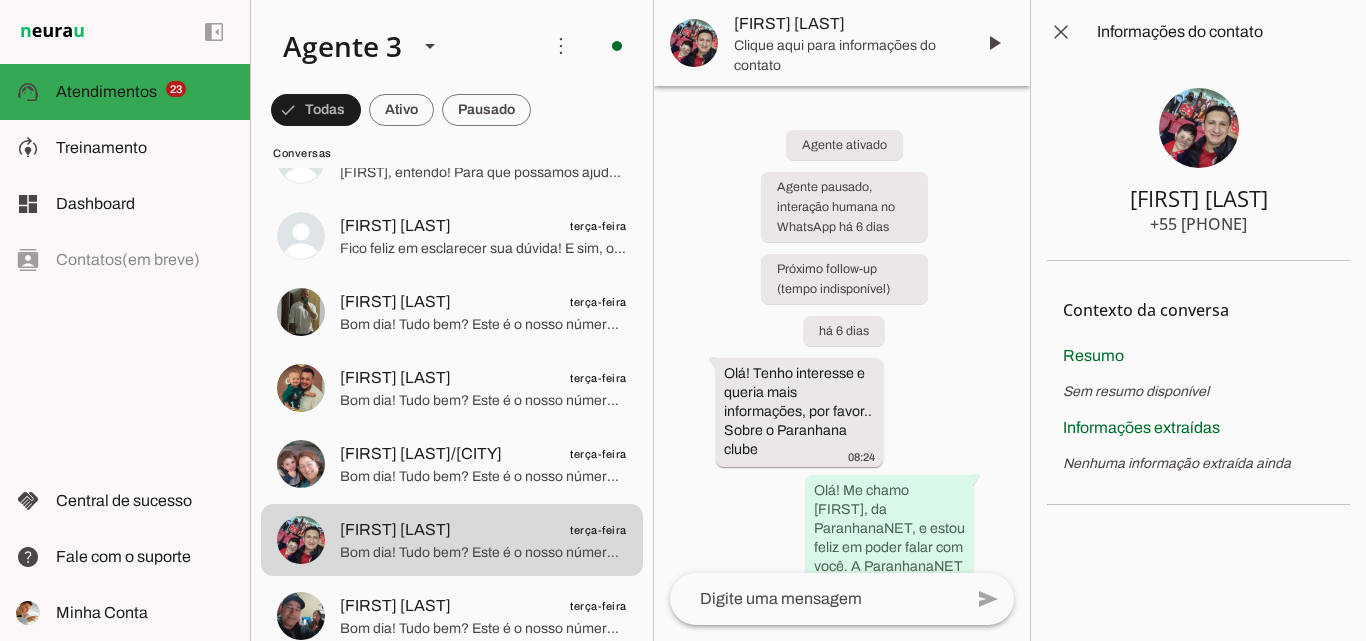type 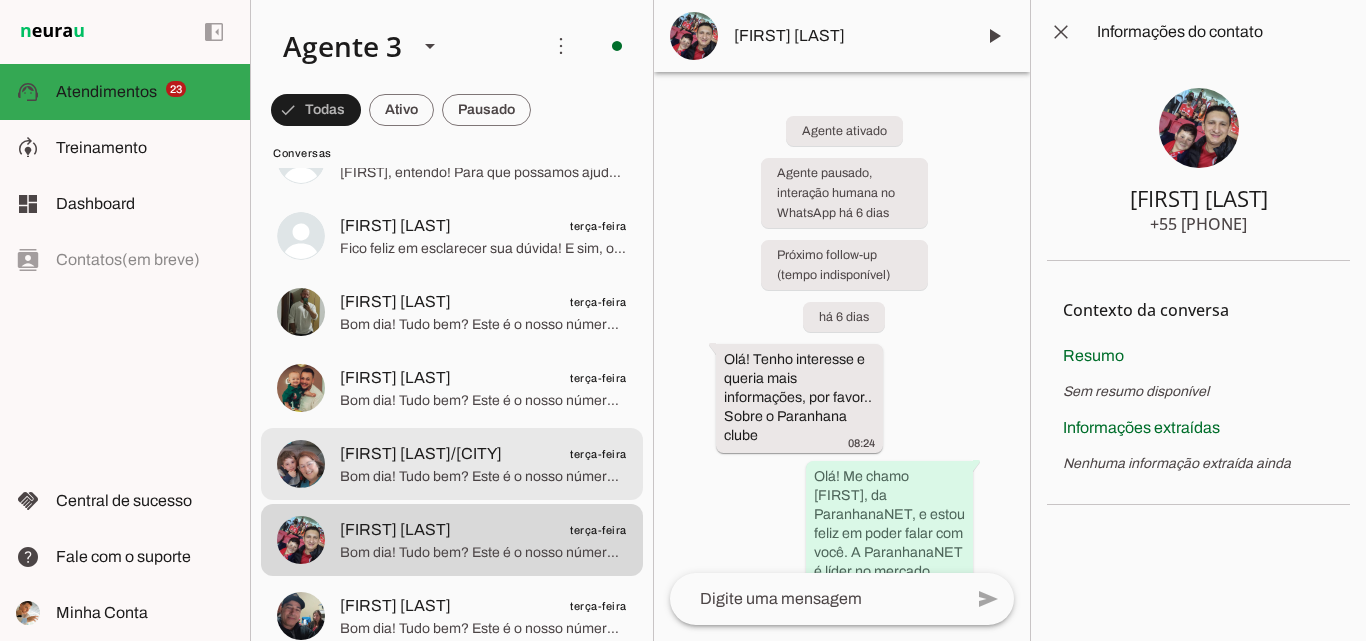 drag, startPoint x: 494, startPoint y: 452, endPoint x: 620, endPoint y: 178, distance: 301.5825 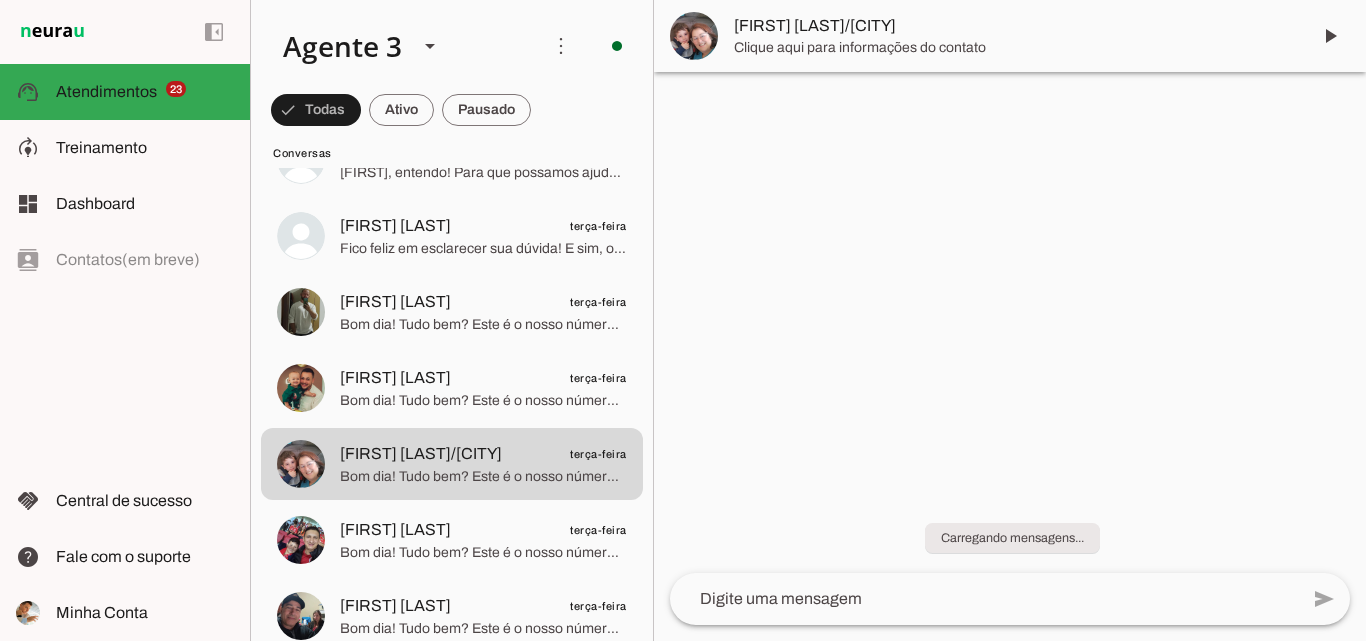 click on "[FIRST] [LAST]/[CITY]" at bounding box center [1014, 26] 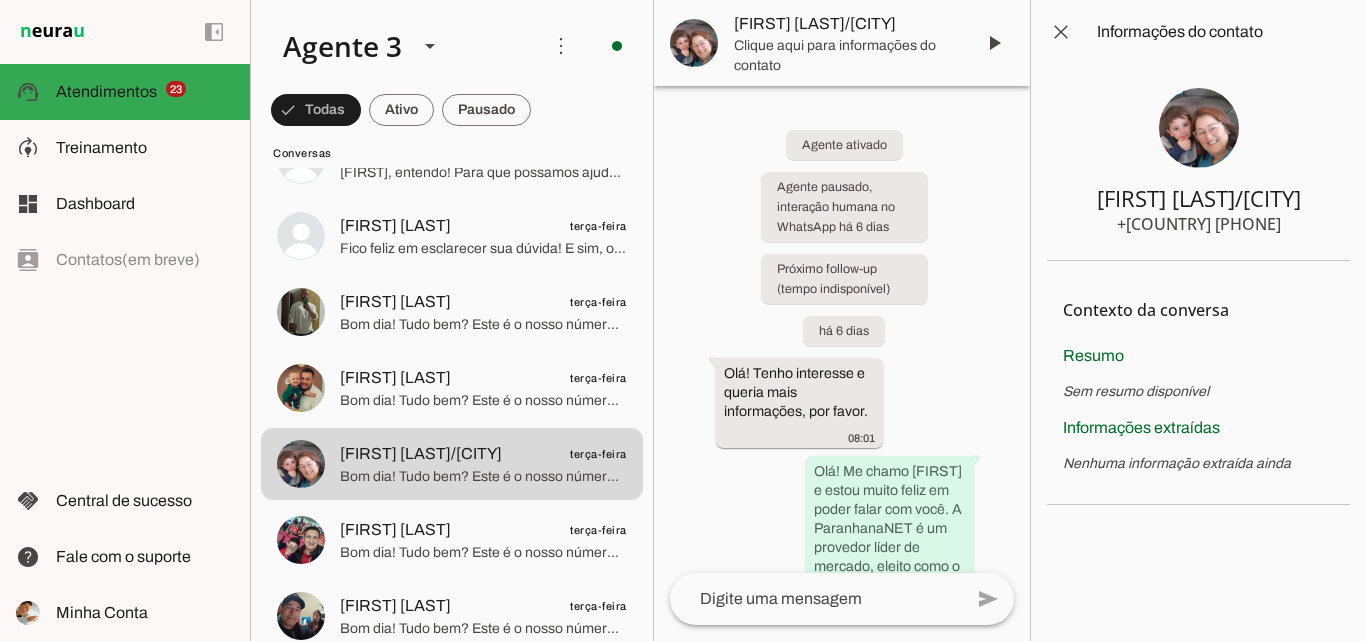 type 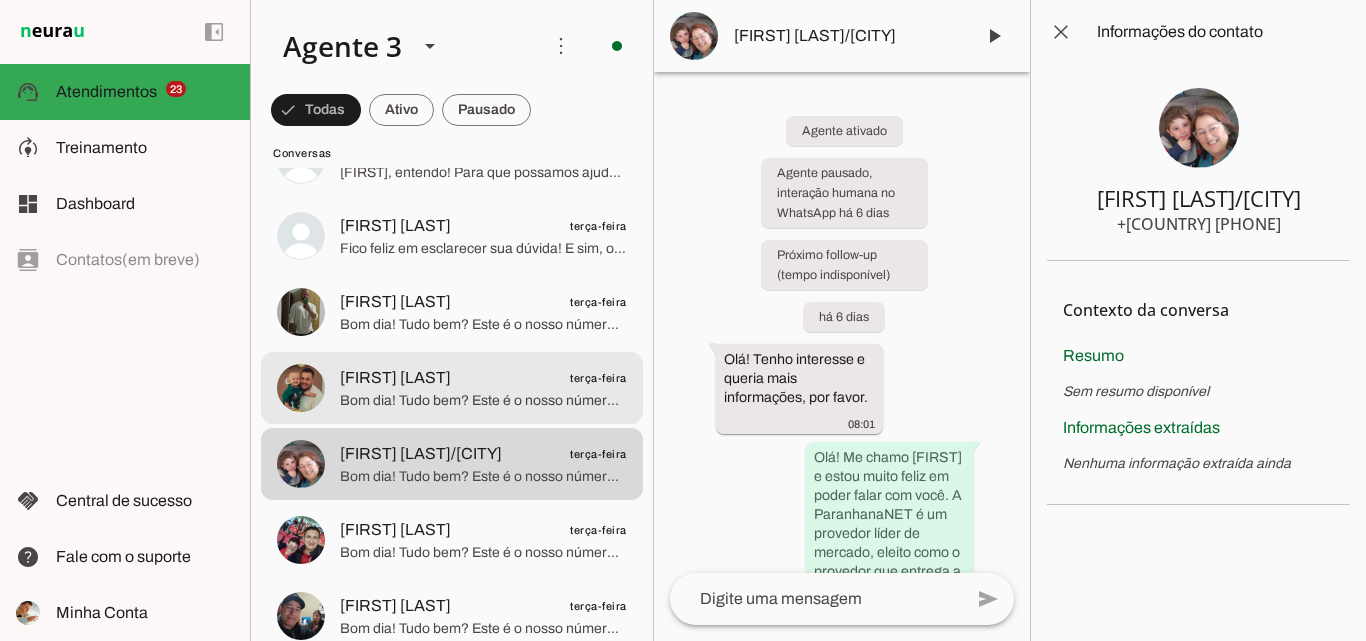 click on "Bom dia! Tudo bem?
Este é o nosso número comercial. Para atendimentos referente a suporte técnico e financeiro, por favor, entre em contato pelo fone [PHONE]. Nossos atendentes ficarão felizes em lhe ajudar!" 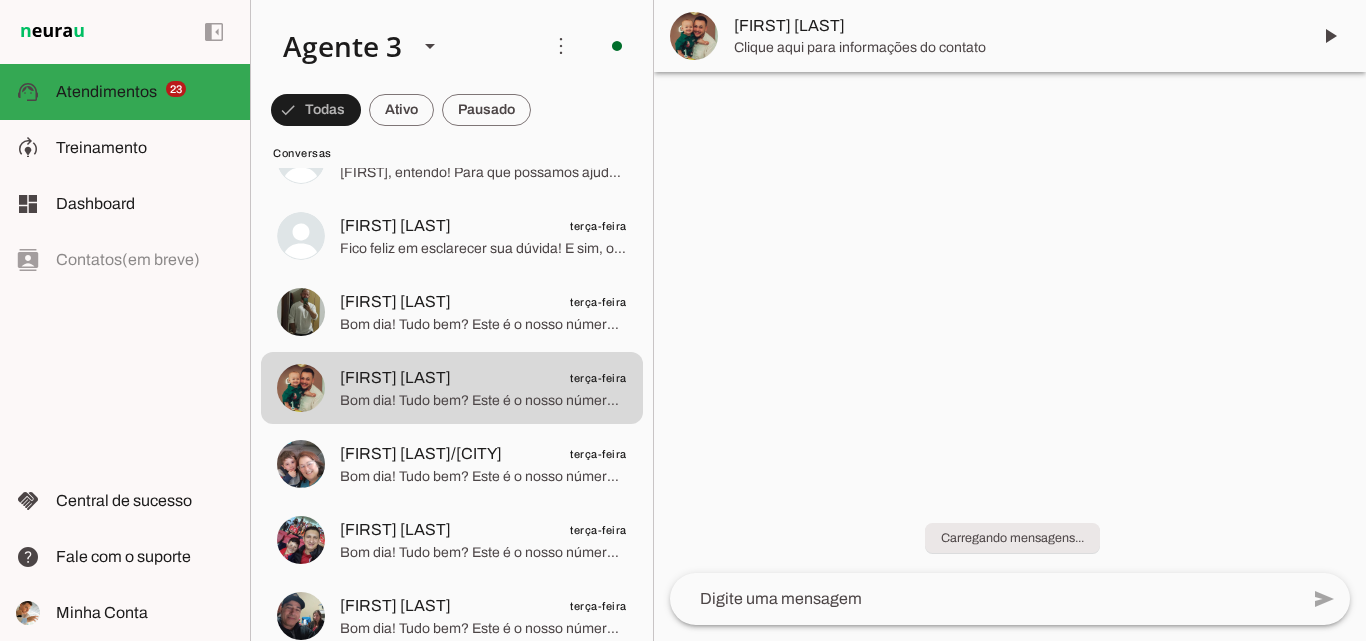 click on "[FIRST] [LAST]" at bounding box center [1014, 26] 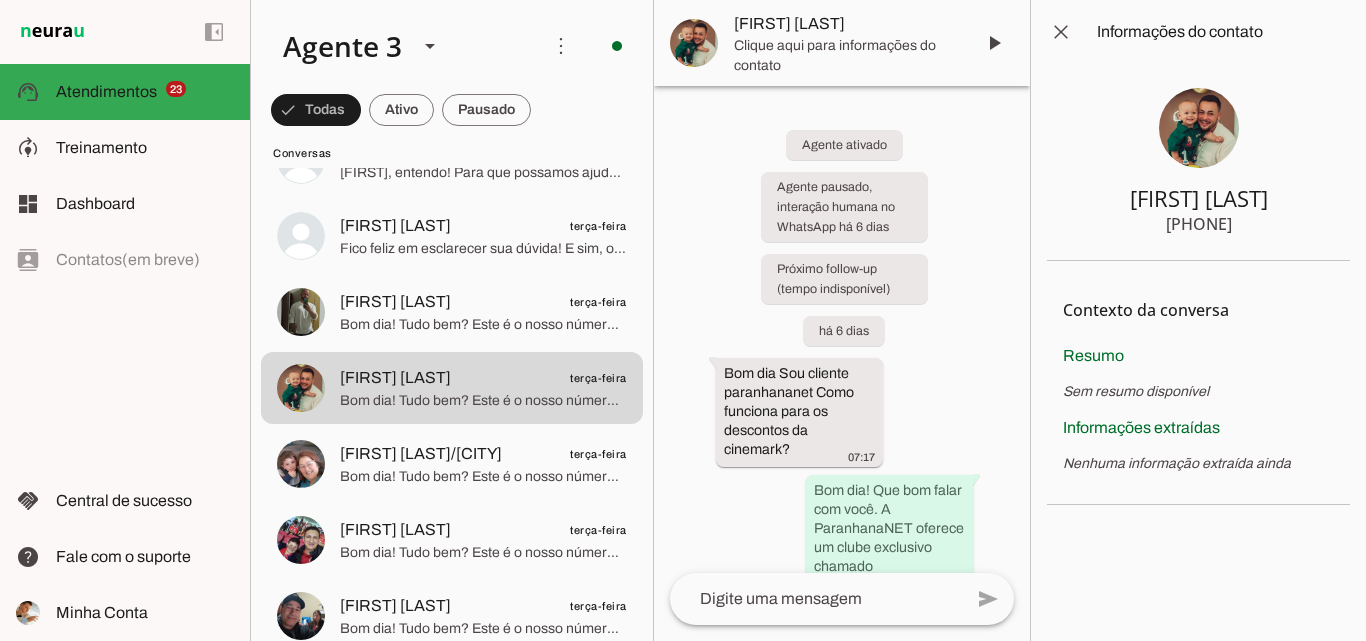 type 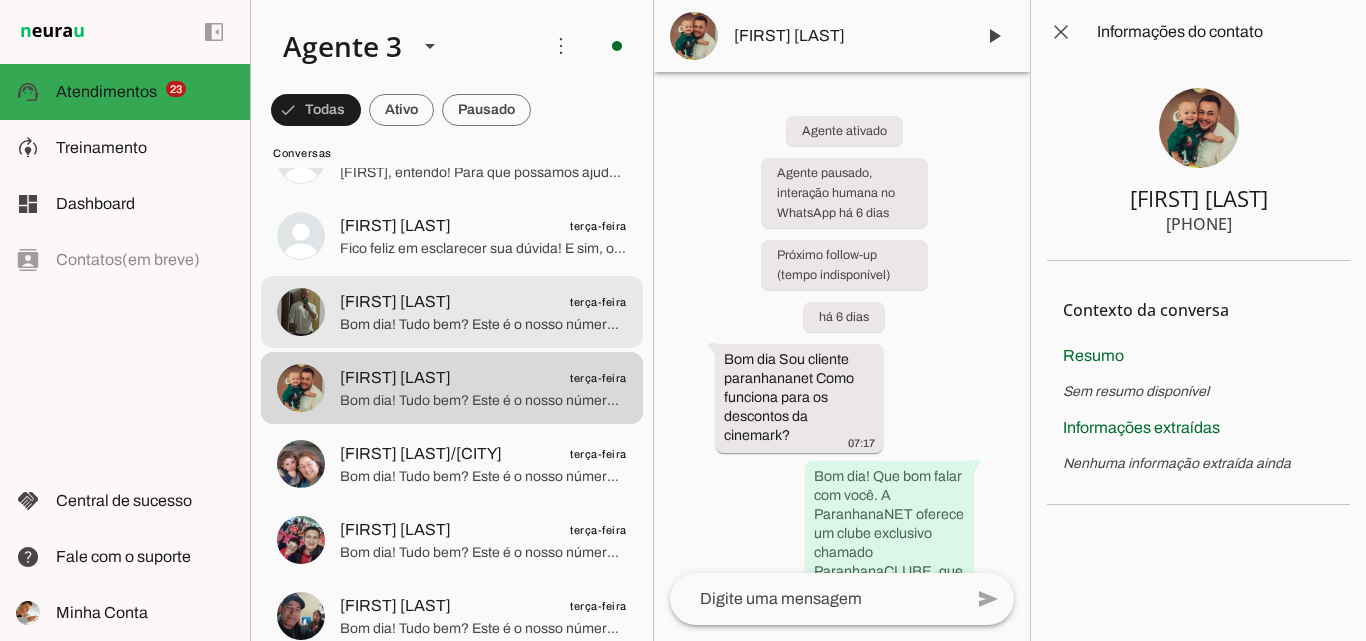 click on "Bom dia! Tudo bem?
Este é o nosso número comercial. Para atendimentos referente a suporte técnico e financeiro, por favor, entre em contato pelo fone [PHONE]. Nossos atendentes ficarão felizes em lhe ajudar!" 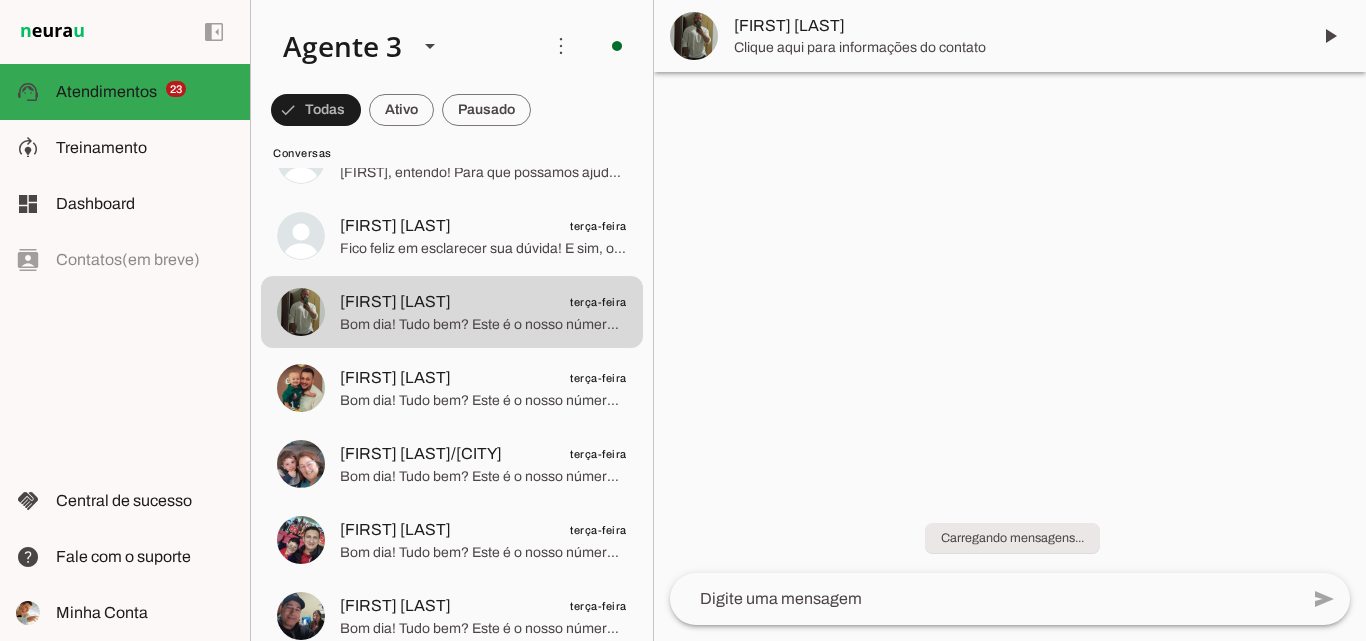 click on "[FIRST] [LAST]" at bounding box center [1010, 36] 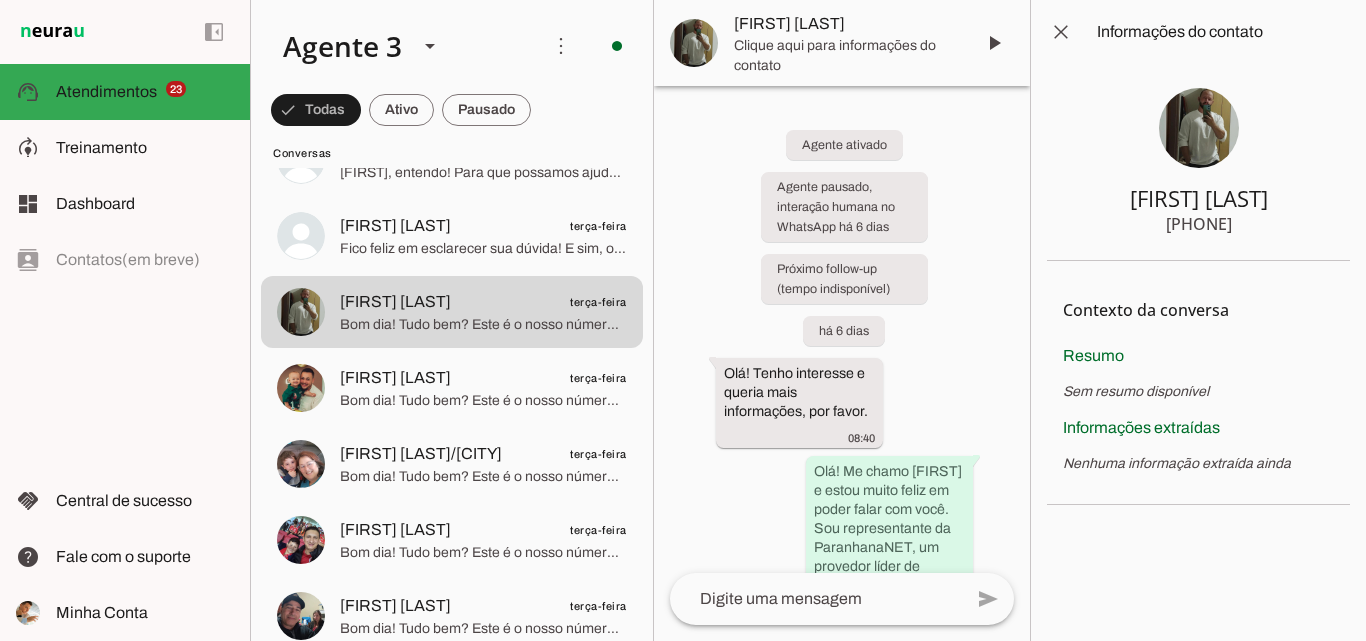 type 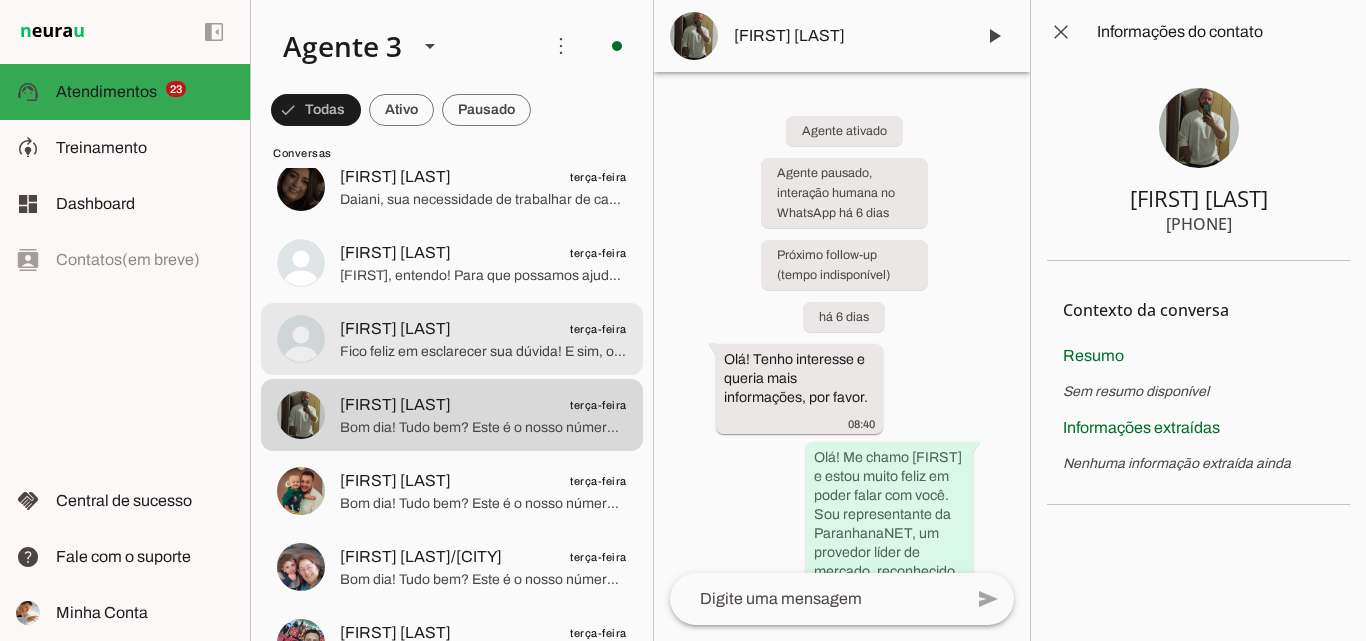 scroll, scrollTop: 8488, scrollLeft: 0, axis: vertical 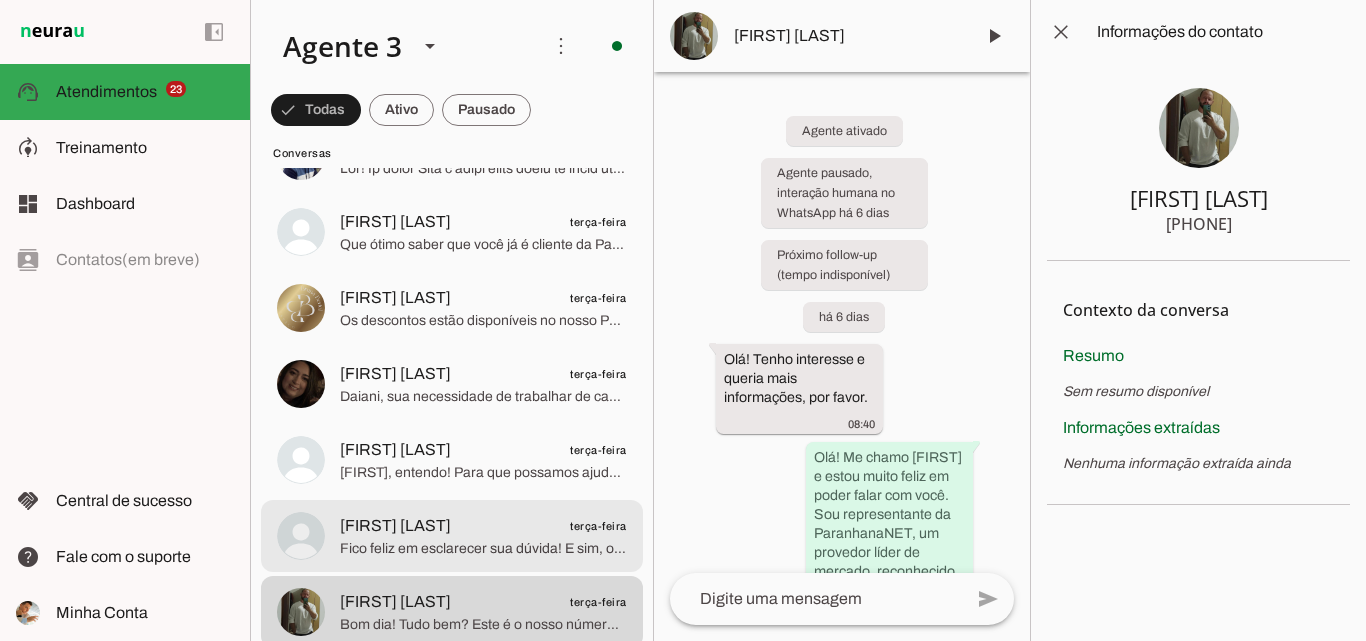 click on "[NAME] [LAST]
[DAY]" 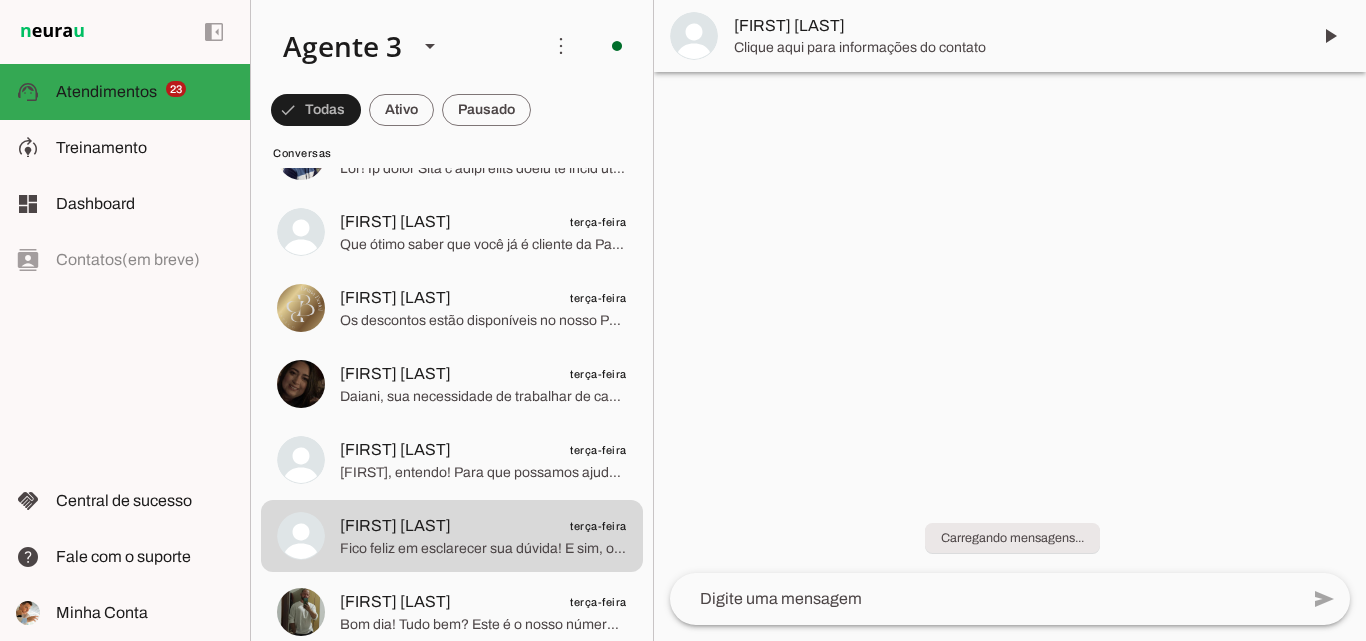 click on "[FIRST] [LAST]" at bounding box center (1014, 26) 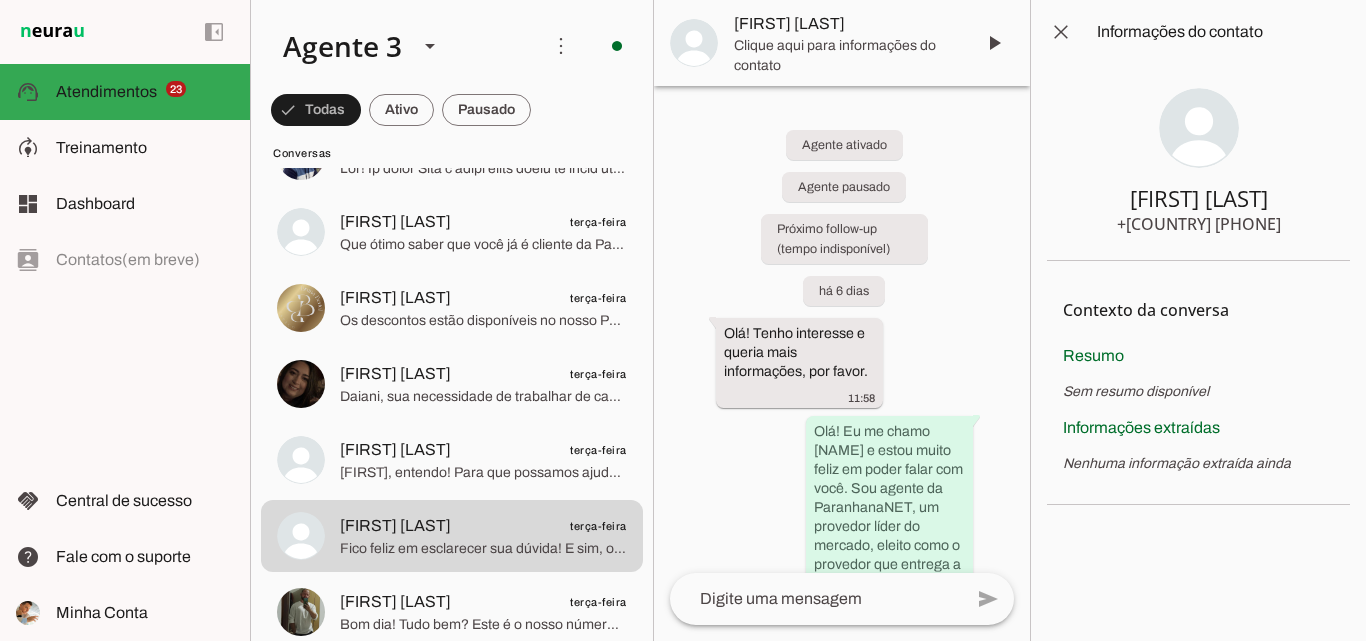 type 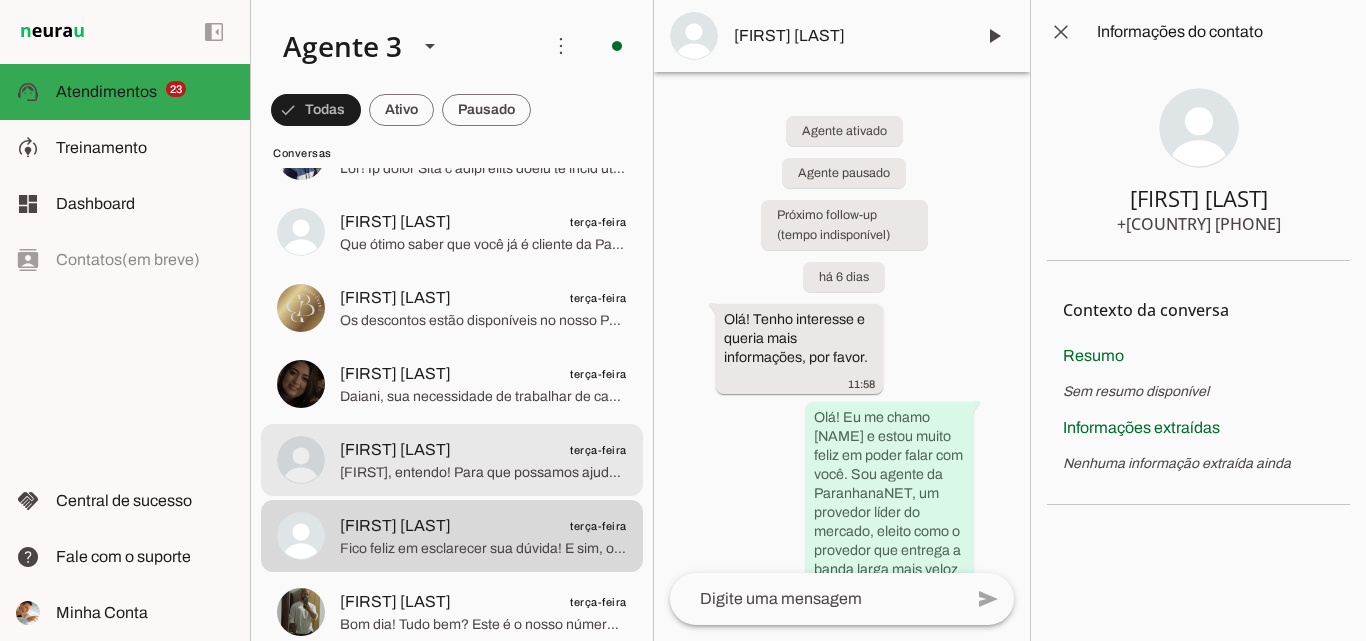 click on "[FIRST] [LAST]" 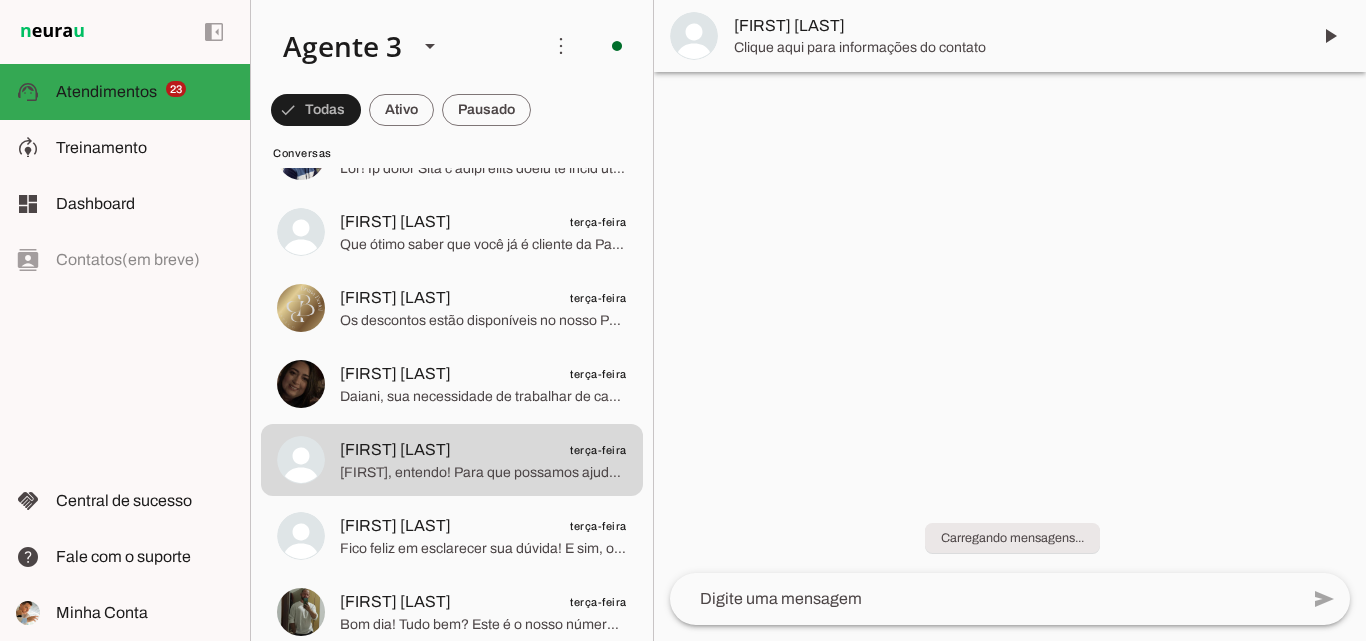 click on "[FIRST] [LAST]" at bounding box center (1014, 26) 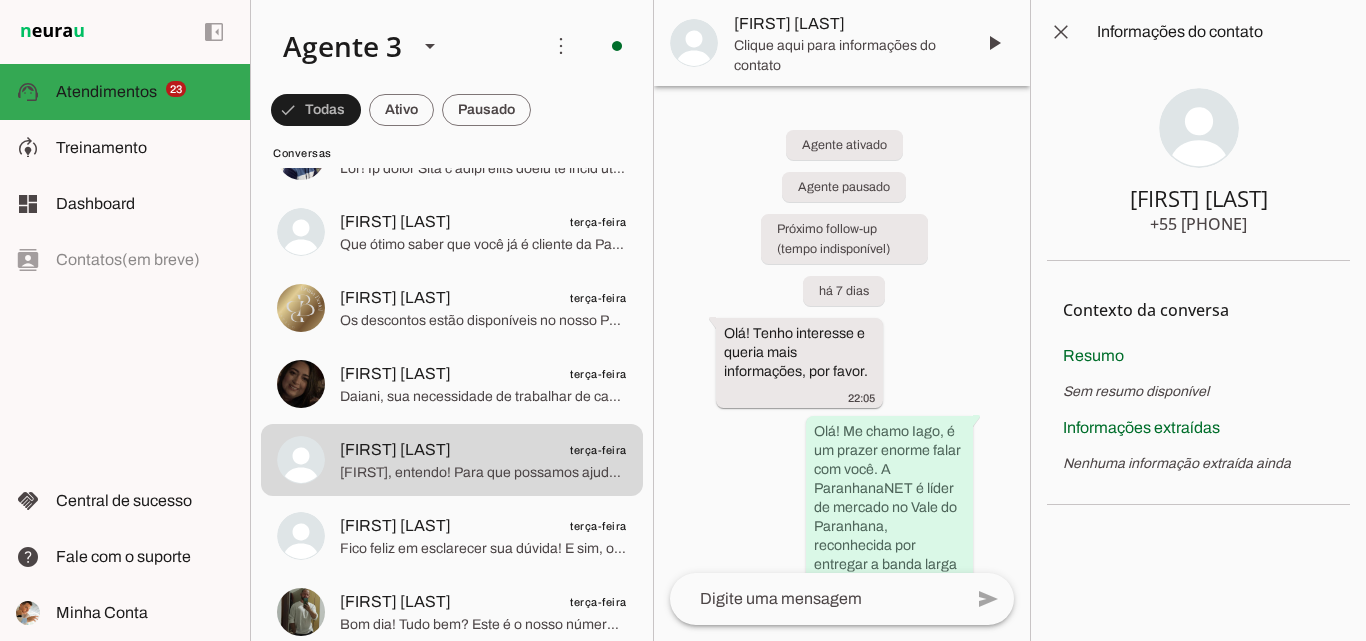 type 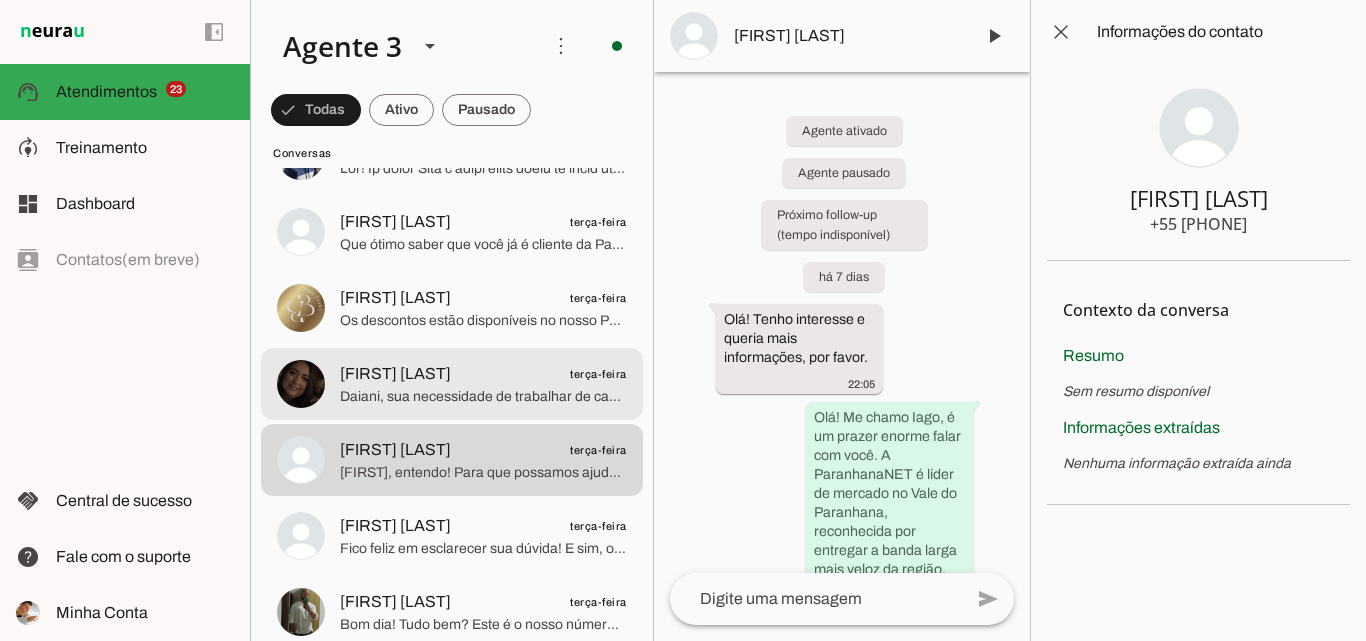 click on "[NAME]
[DAY_OF_WEEK]" 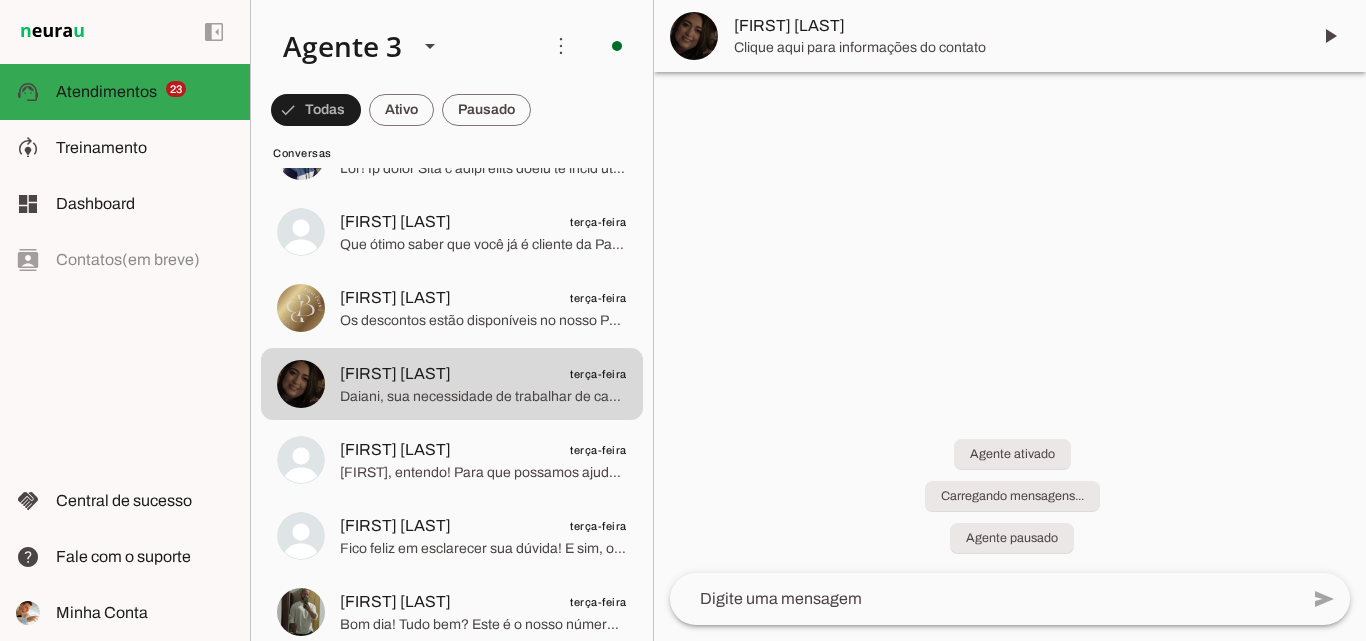 click on "[FIRST] [LAST]" at bounding box center [1014, 26] 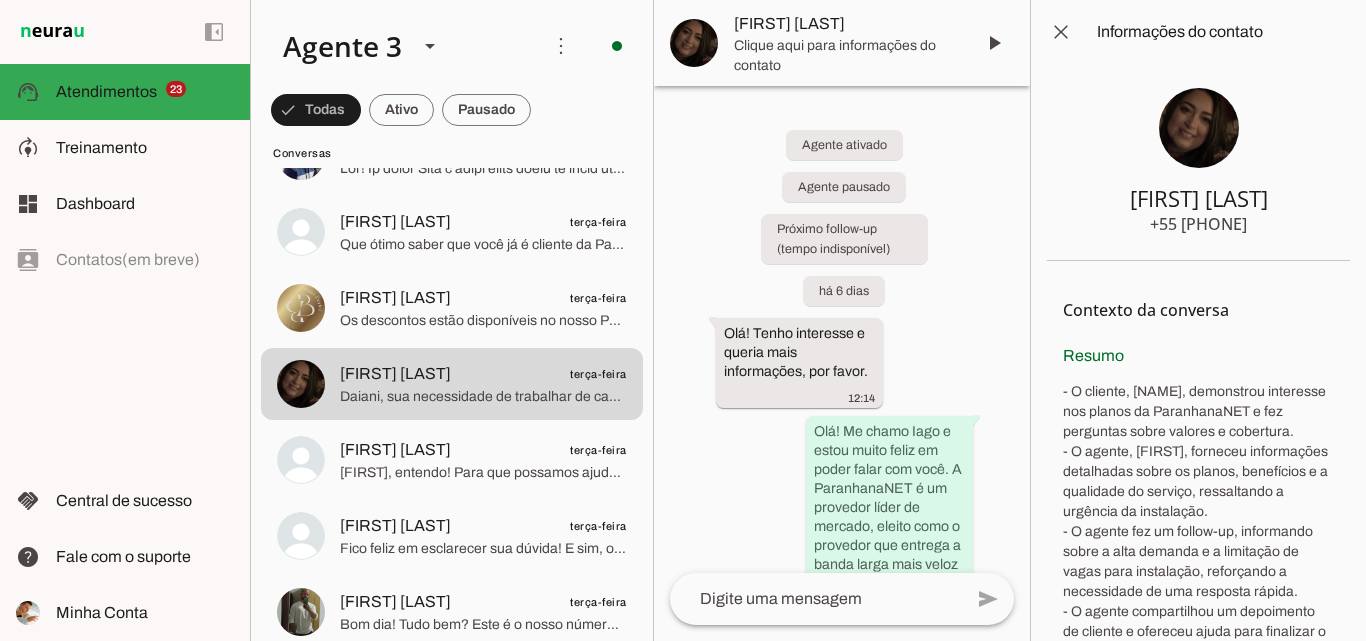 type 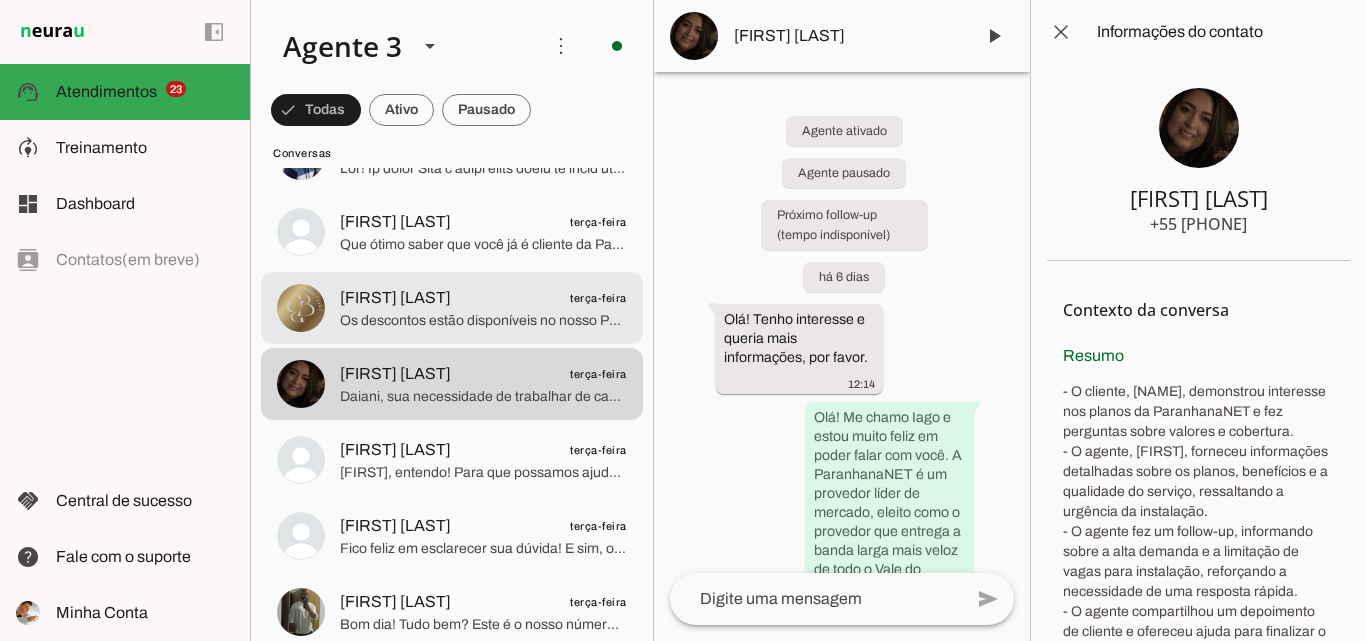 click on "Os descontos estão disponíveis no nosso ParanhanaCLUBE, um clube exclusivo para clientes da ParanhanaNET. Nele, você tem até 50% de desconto nas principais lojas do varejo online do Brasil, incluindo redes de cinema, farmácias, restaurantes e muito mais.
Com esses descontos, é como se a internet saísse praticamente de graça, pois os retornos em economia podem superar o valor da mensalidade do seu plano. Além disso, temos a campanha "indique e ganhe", onde a cada amigo ou familiar que você indicar e que contratar a ParanhanaNET, você pode ganhar até 100% de isenção na sua mensalidade. Quer que eu explique mais detalhes ou como aproveitar essas vantagens?" 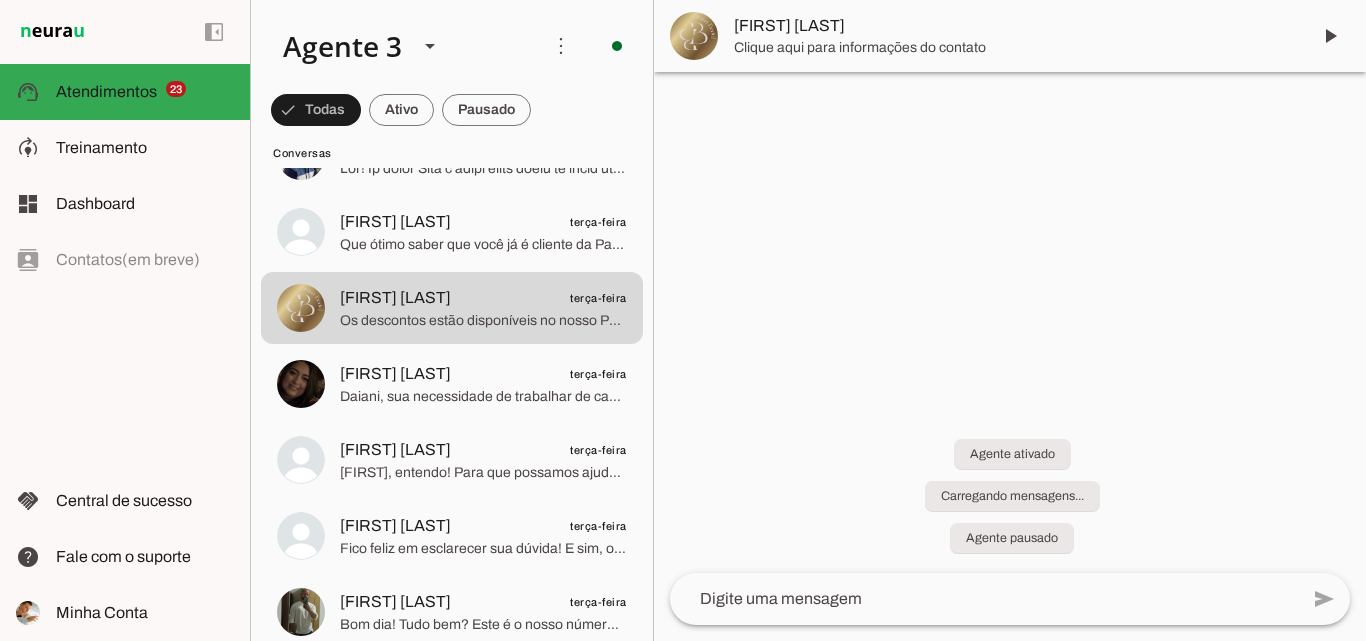 click on "[FIRST] [LAST]" at bounding box center (1014, 26) 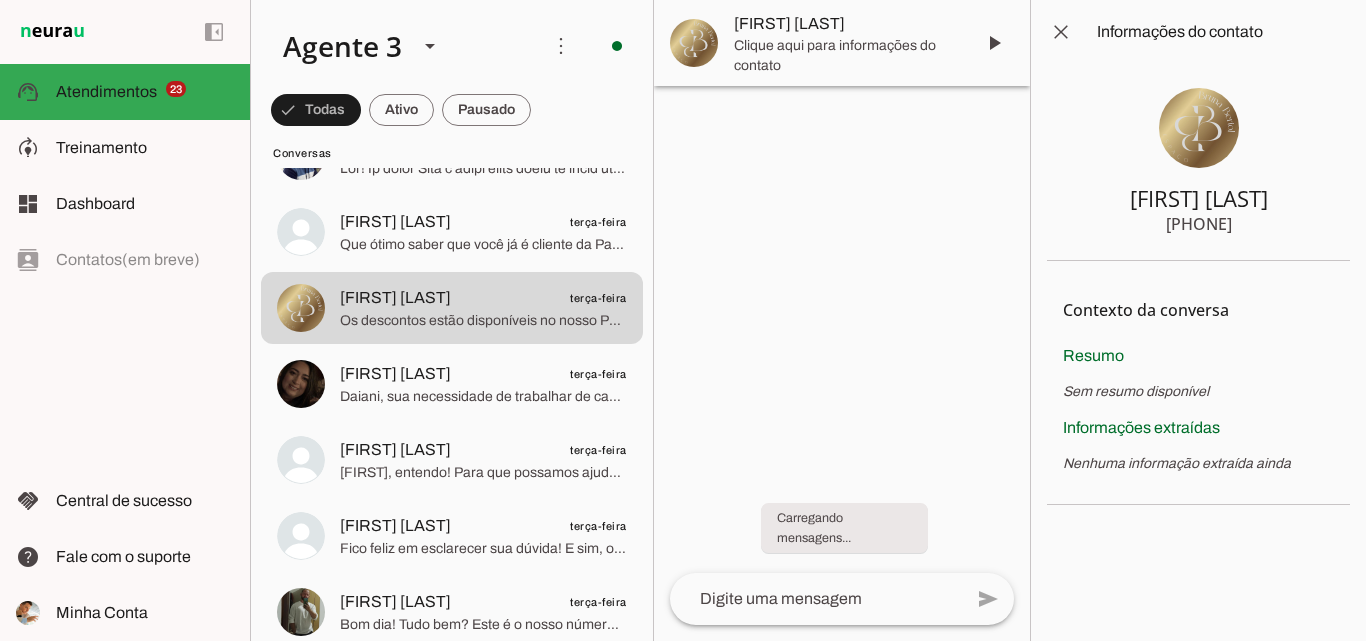 type 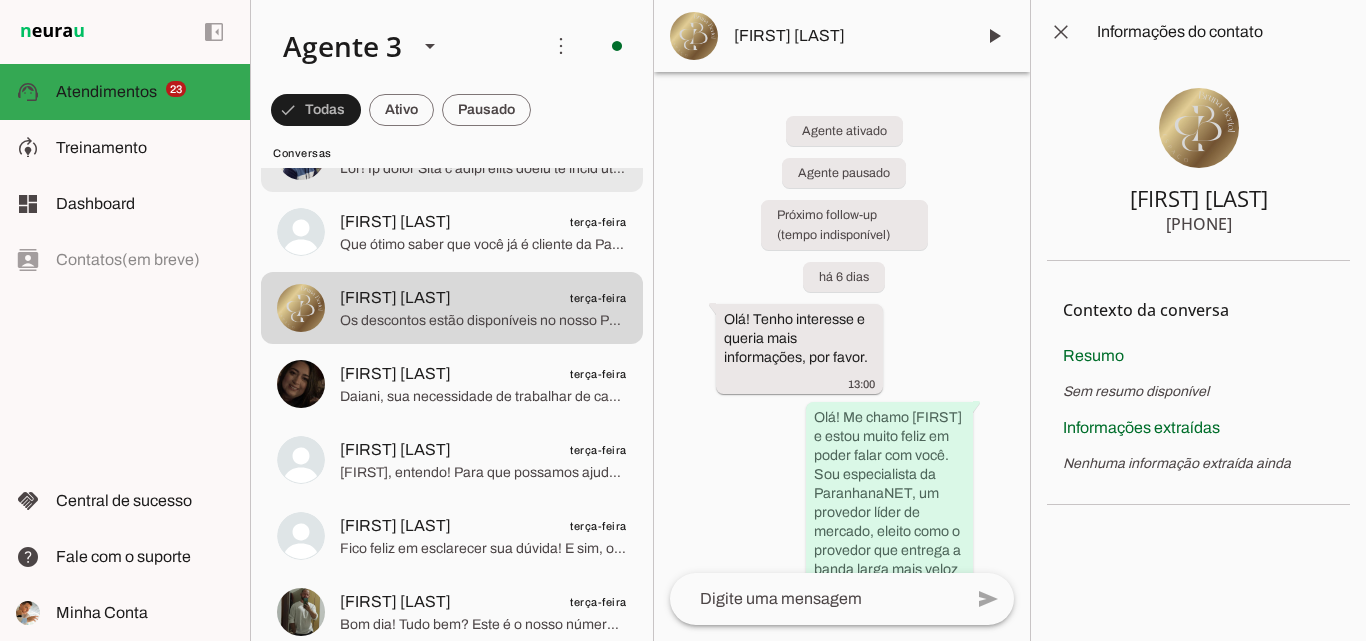 scroll, scrollTop: 8288, scrollLeft: 0, axis: vertical 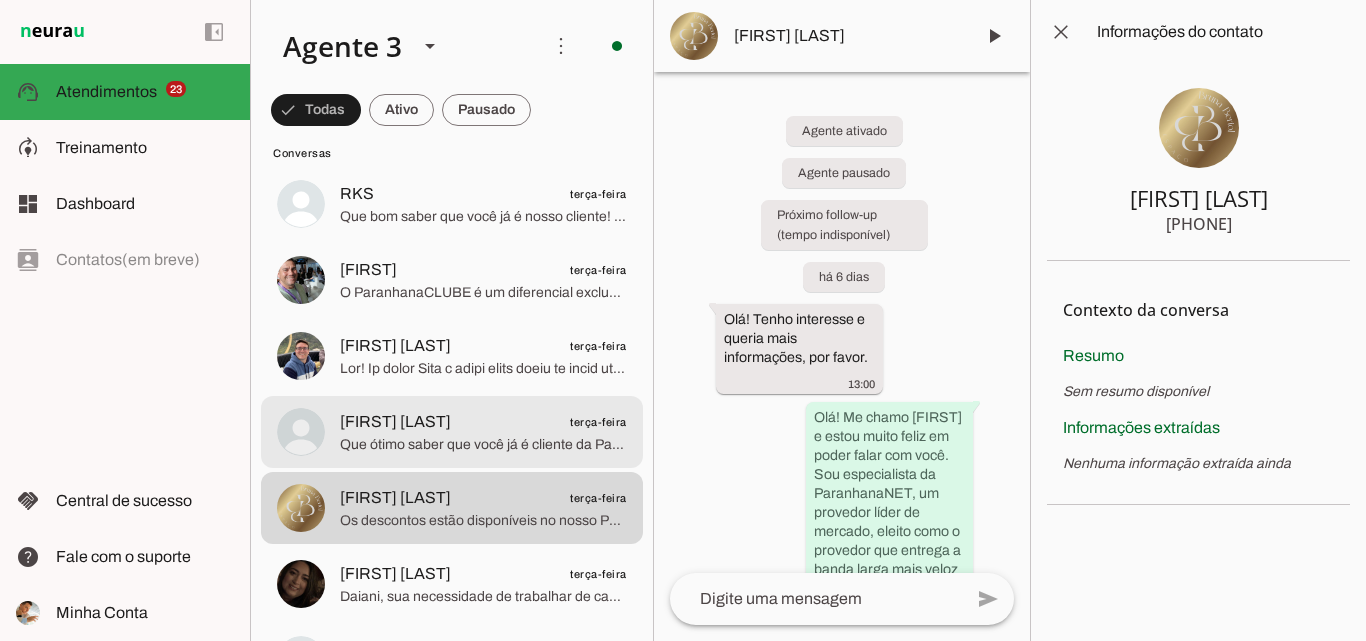 click on "Que ótimo saber que você já é cliente da ParanhanaNET! Para suporte técnico, segunda via de boleto ou outros atendimentos que não sejam contratação de novo plano, por favor, entre em contato pelo WhatsApp [PHONE], onde nossa equipe está pronta para atender você.
Se precisar de ajuda para contratar uma nova conexão de internet ou linha telefônica fixa, estou aqui para te ajudar. Posso te ajudar com isso?" 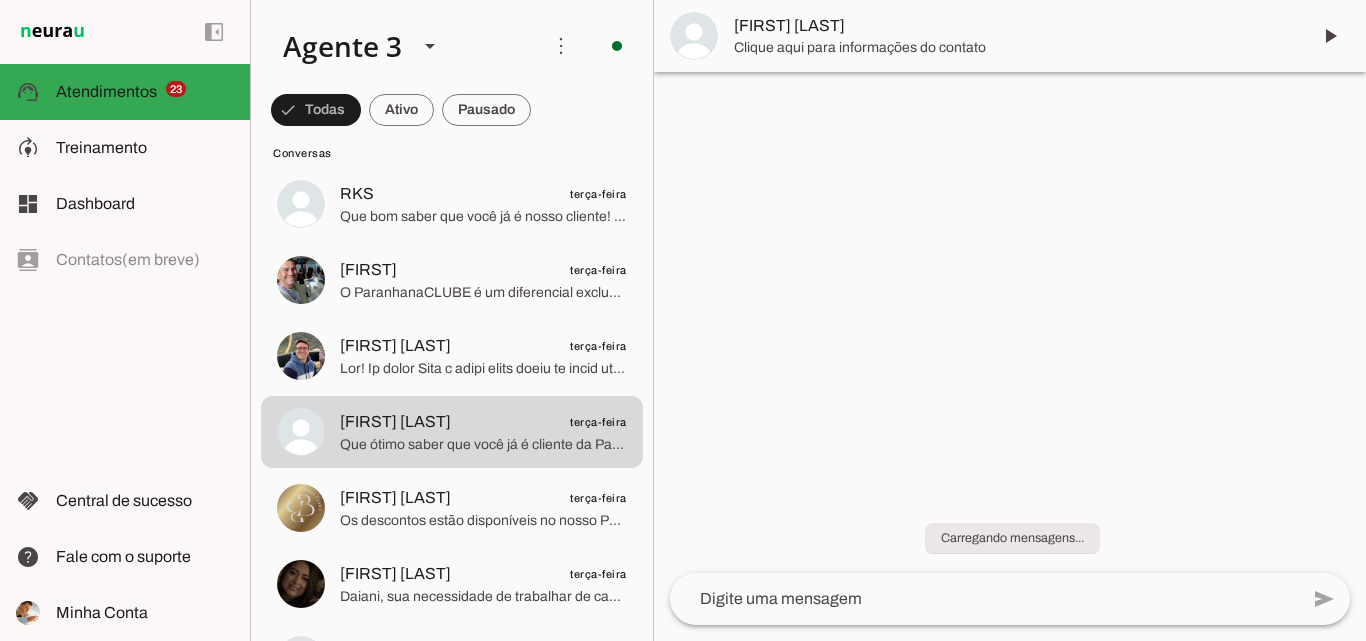 click on "[FIRST] [LAST]" at bounding box center [1014, 26] 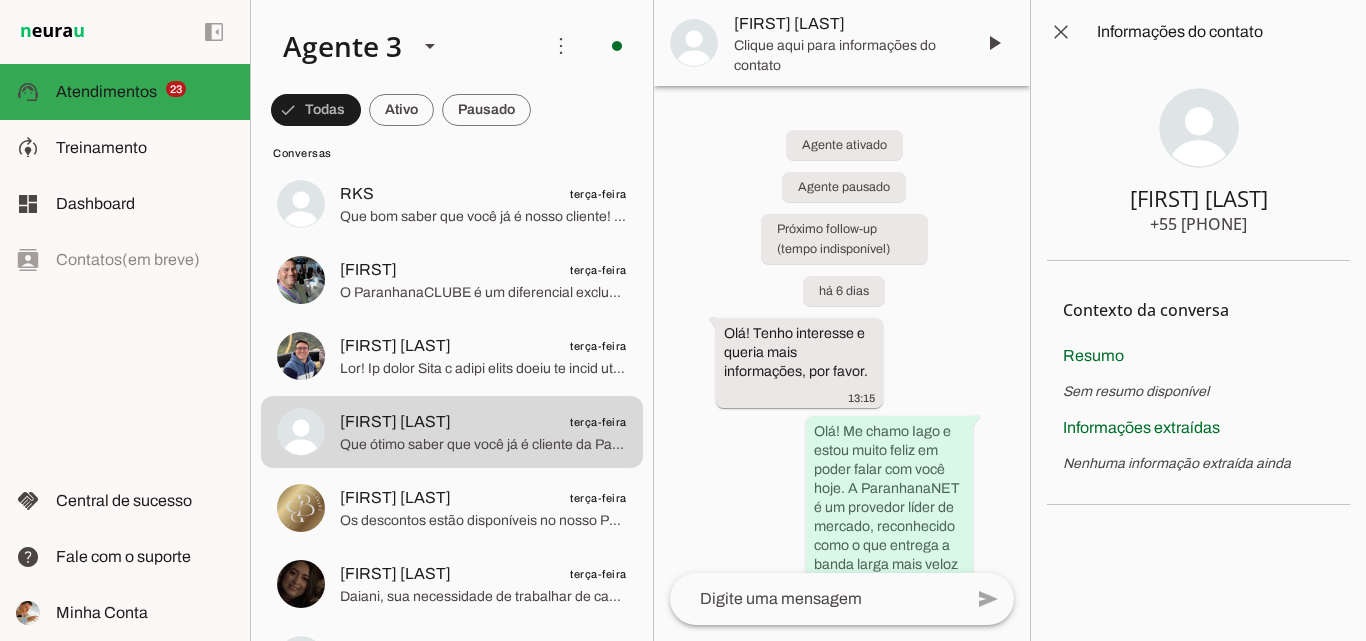 type 